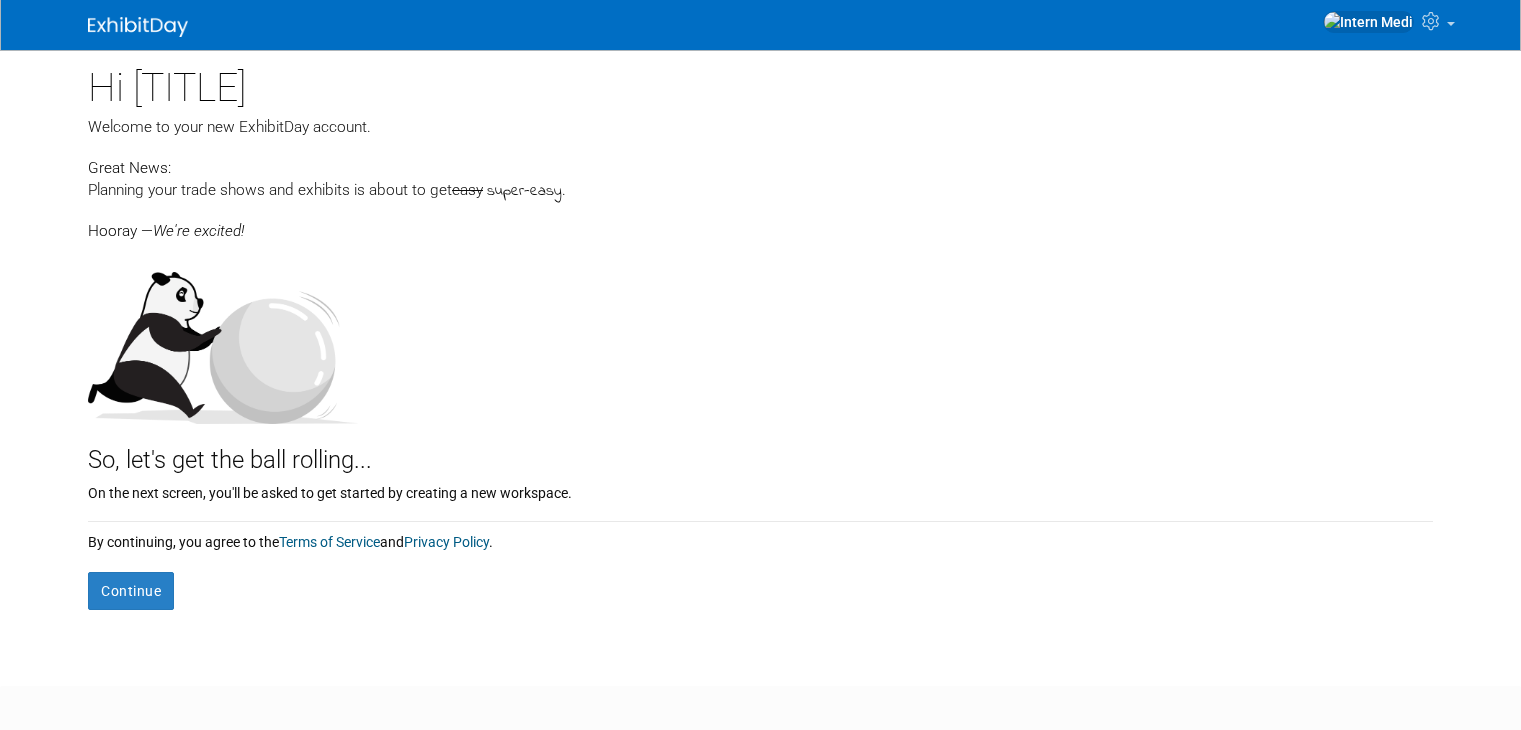 scroll, scrollTop: 0, scrollLeft: 0, axis: both 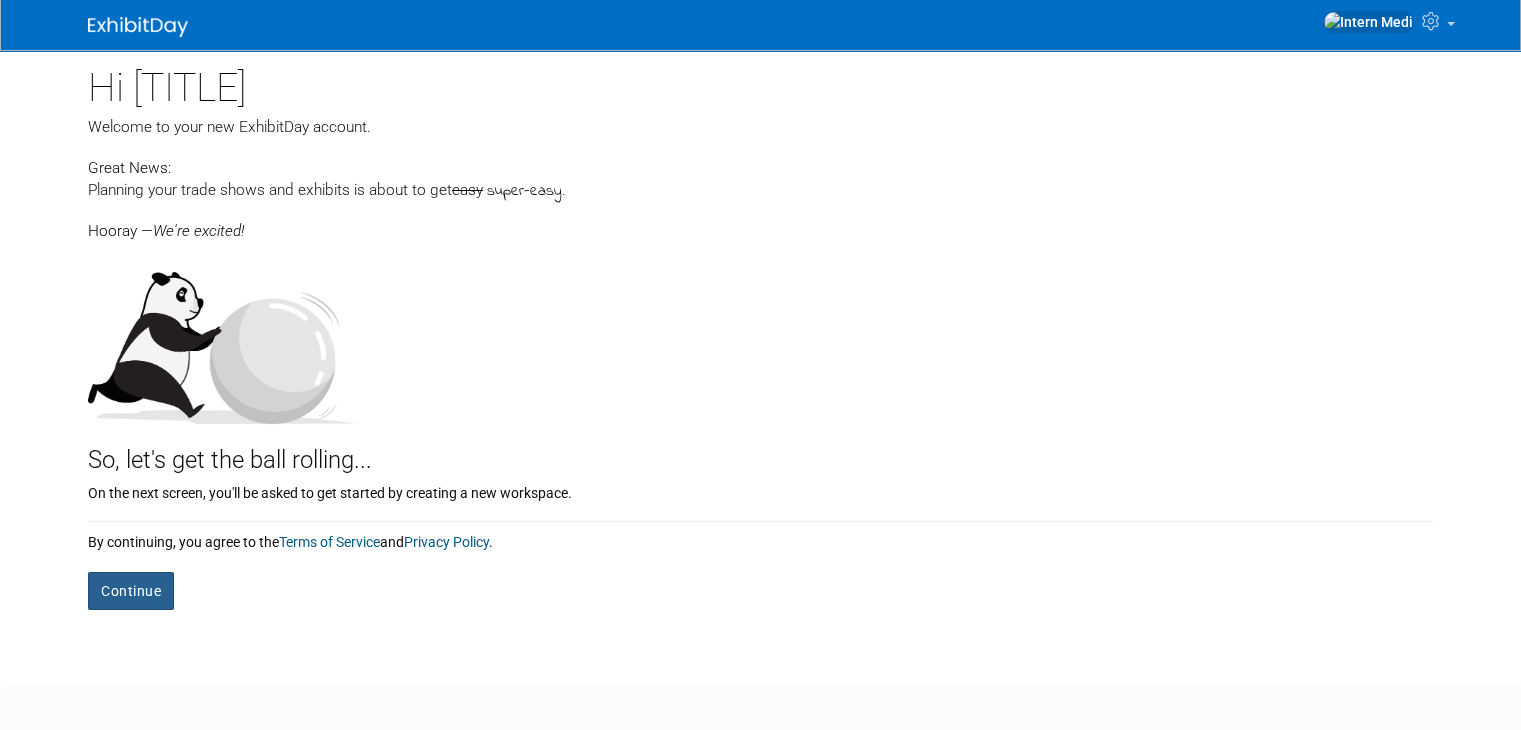 click on "Continue" at bounding box center (131, 591) 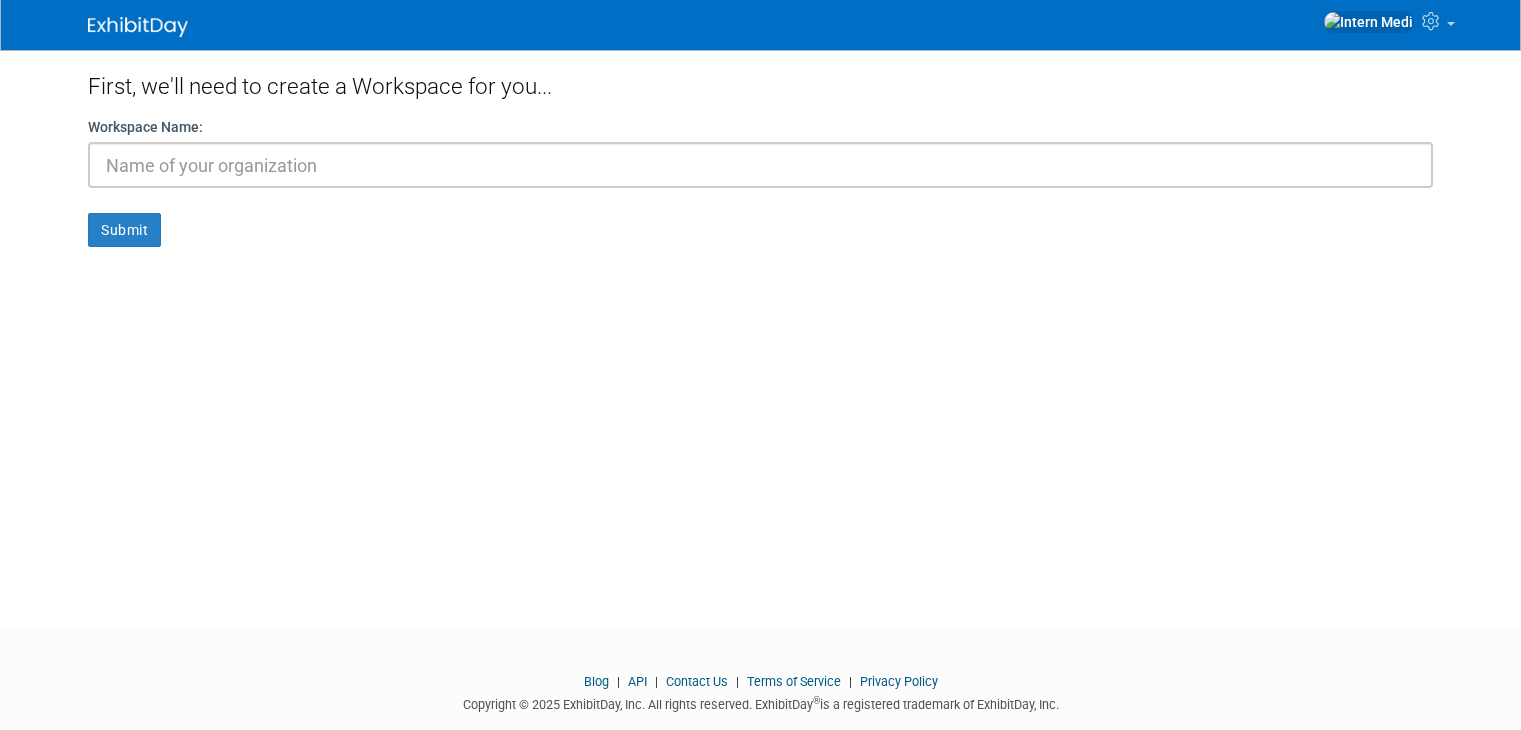 scroll, scrollTop: 0, scrollLeft: 0, axis: both 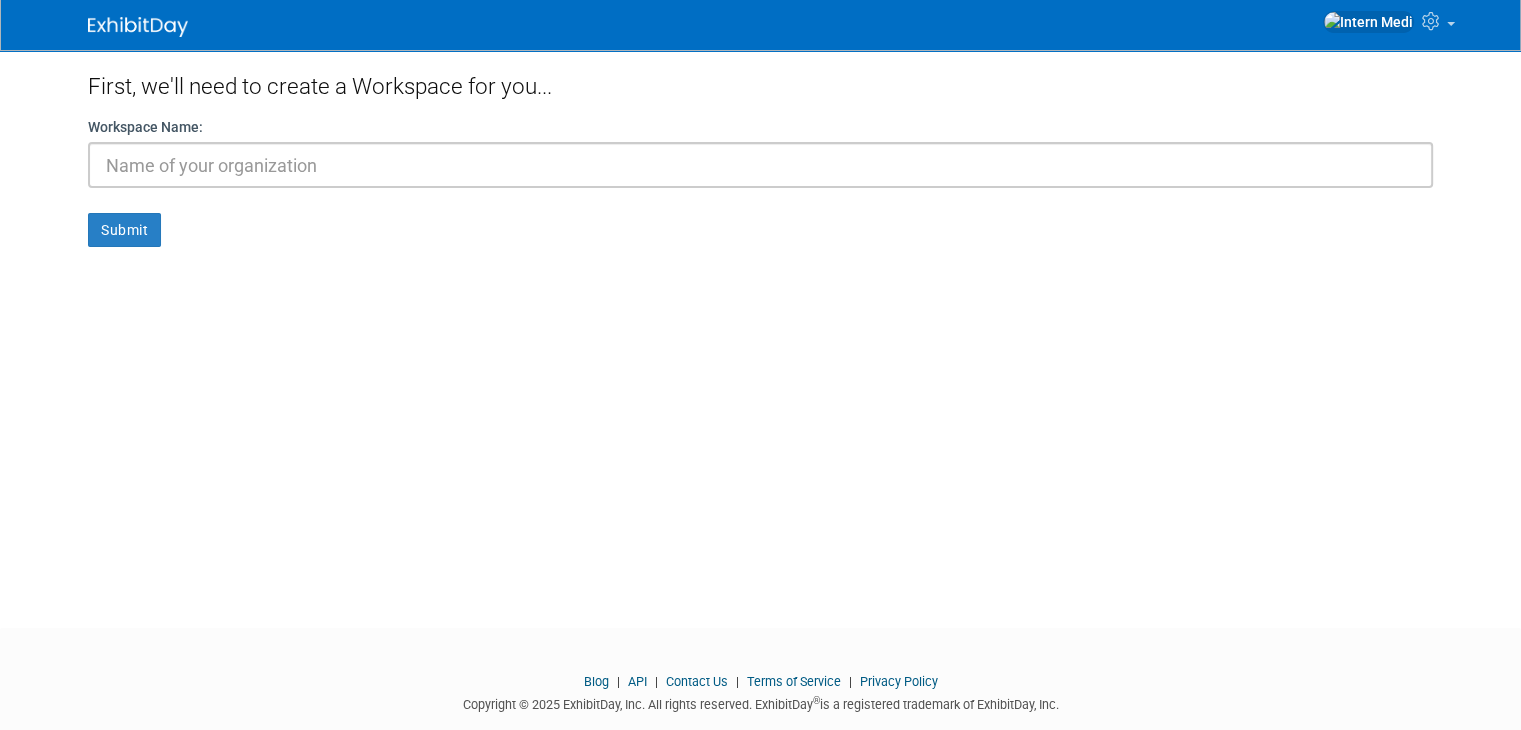 click at bounding box center (760, 165) 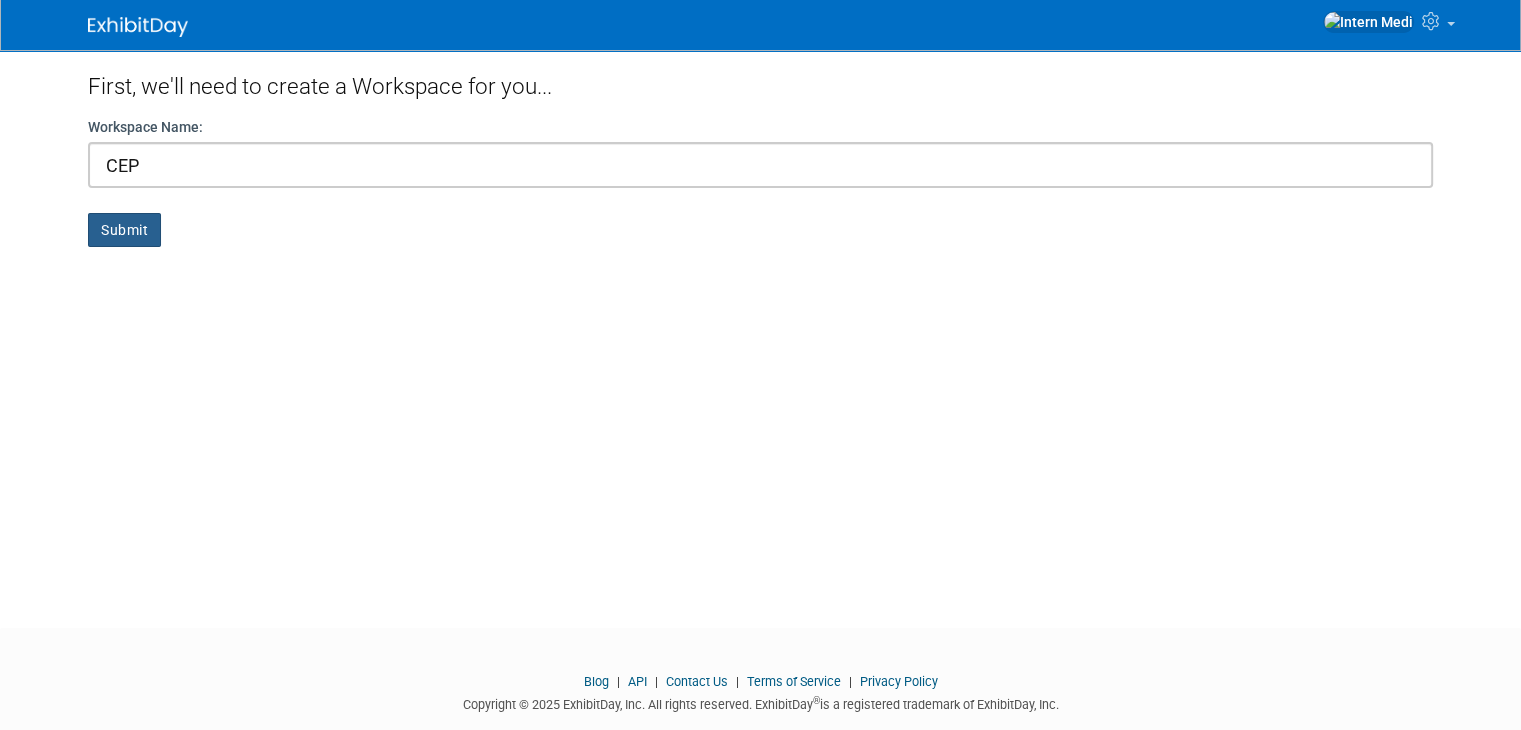 type on "CEP" 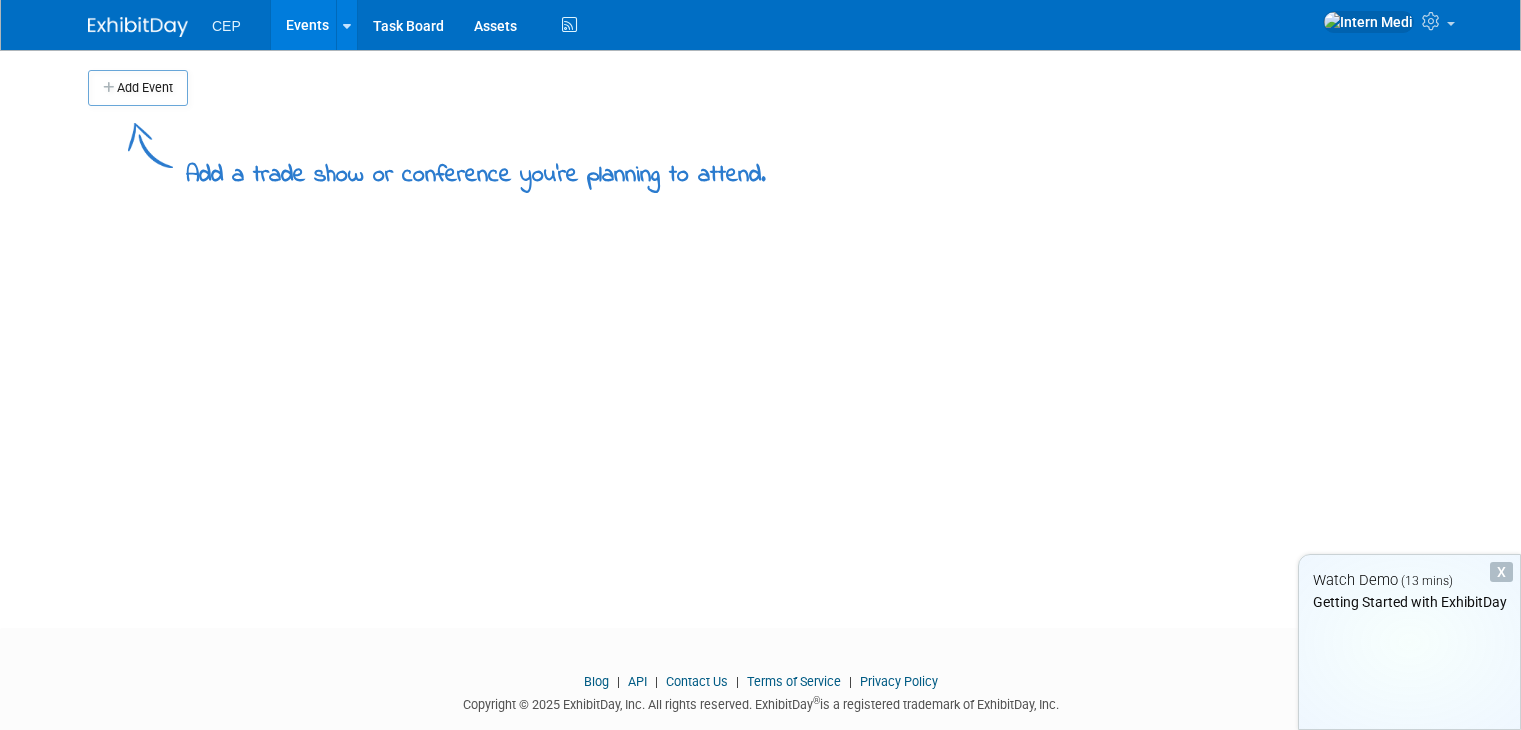 scroll, scrollTop: 0, scrollLeft: 0, axis: both 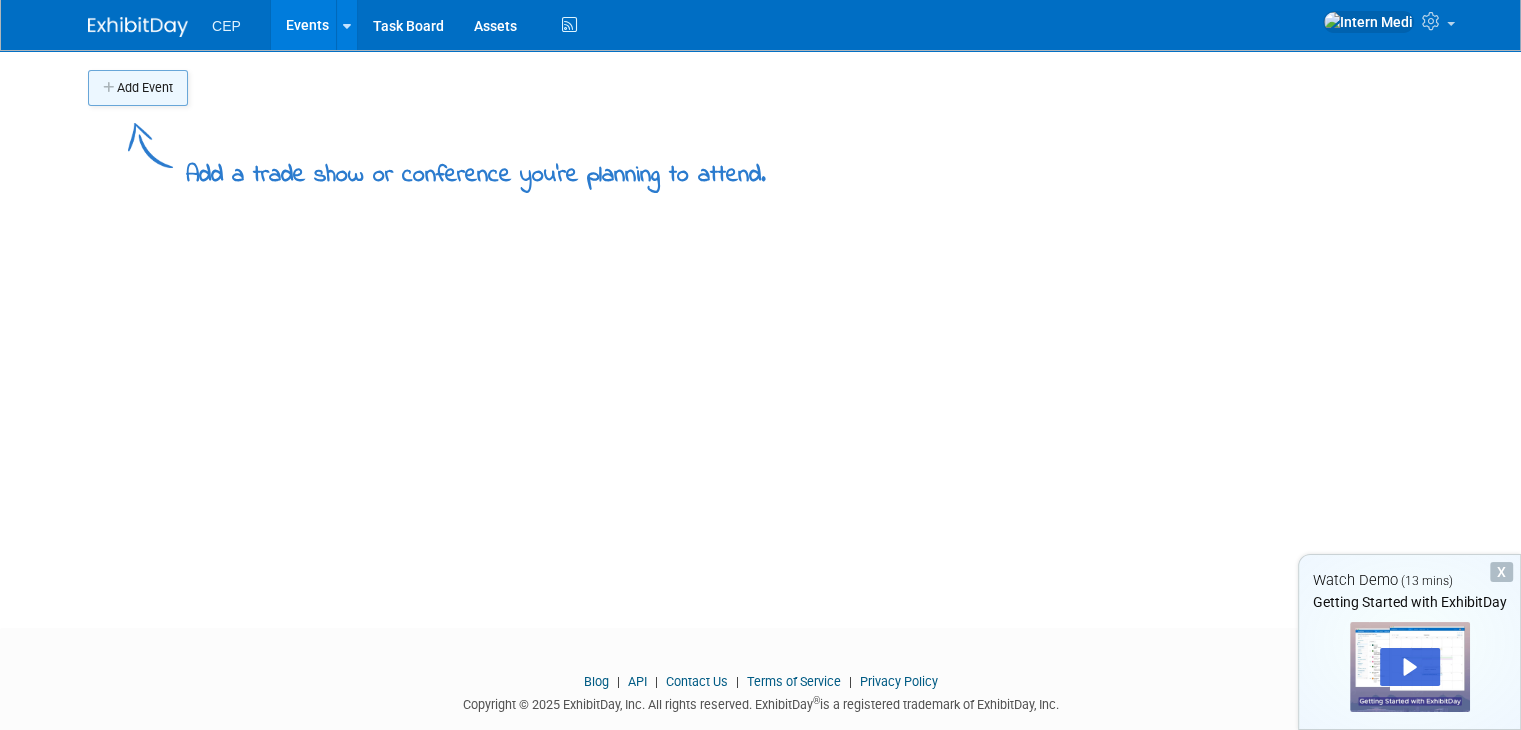 click on "Add Event" at bounding box center (138, 88) 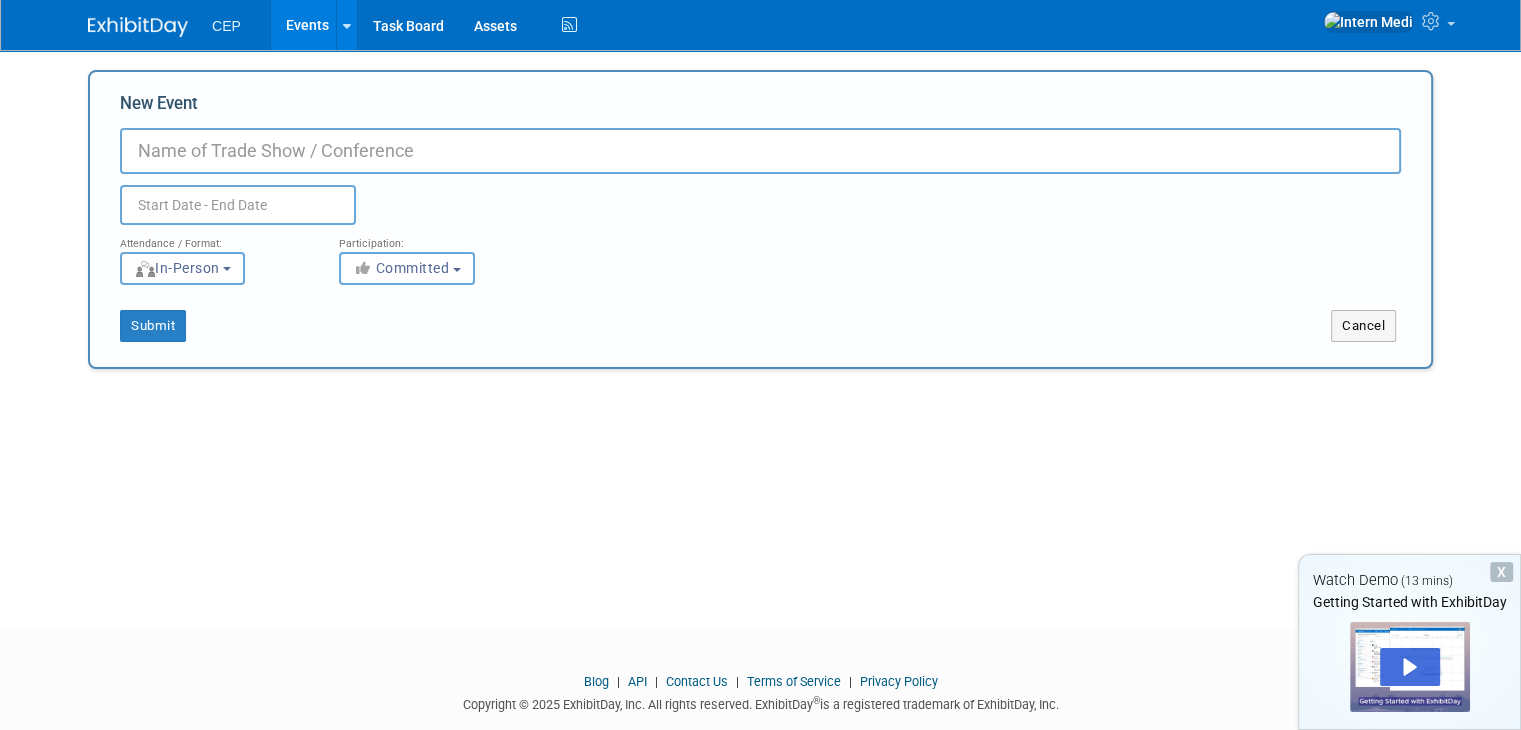 click on "New Event" at bounding box center (760, 151) 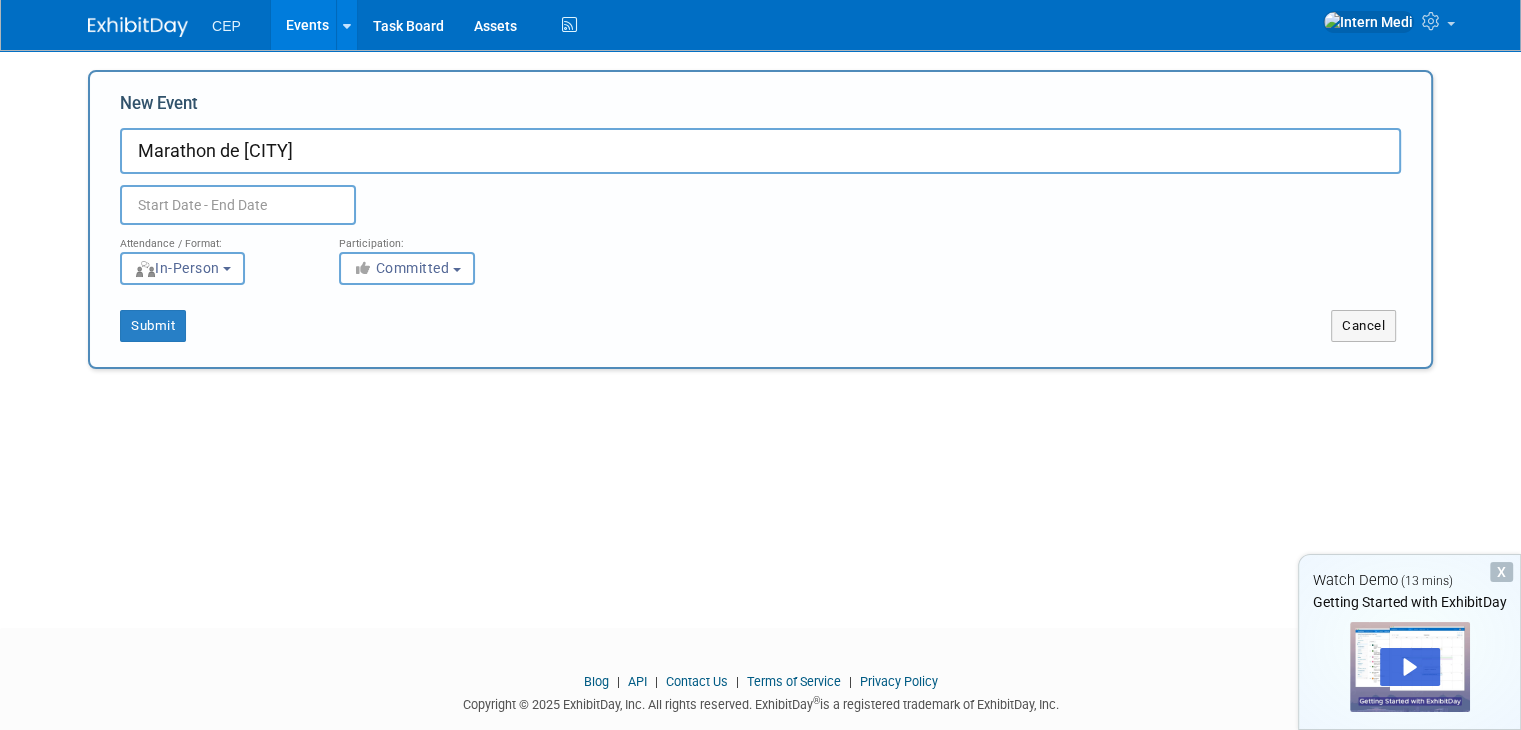 type on "Marathon de Toronto" 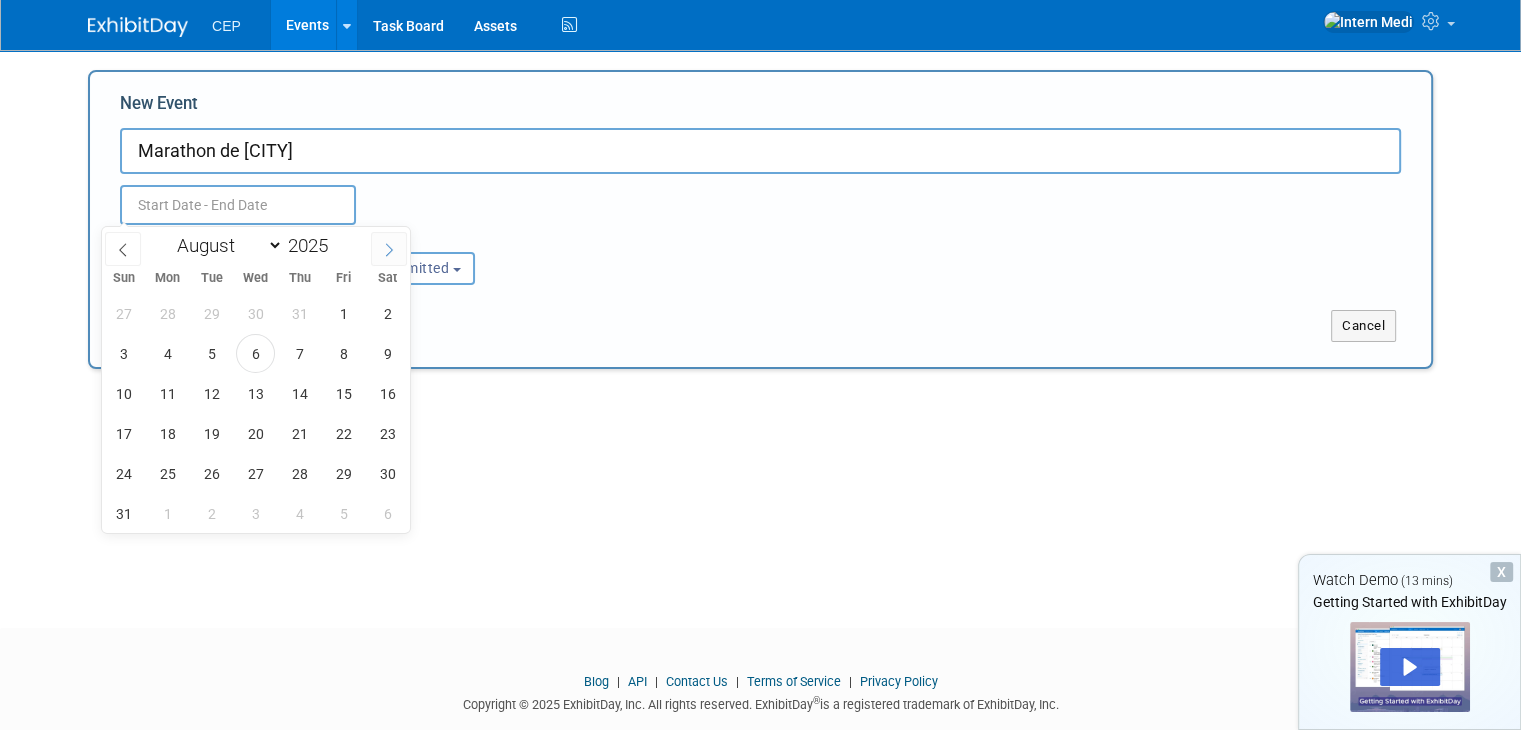 click 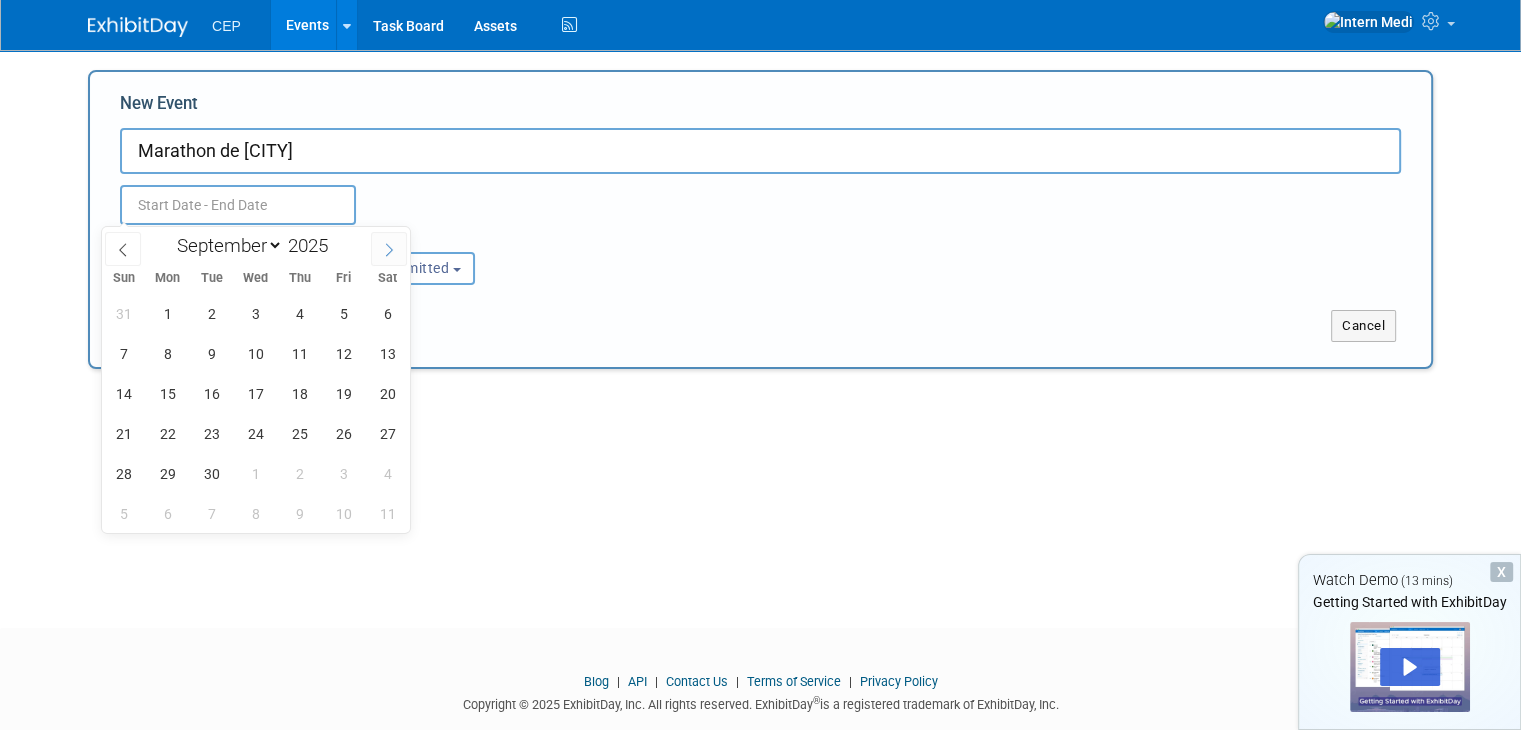 click 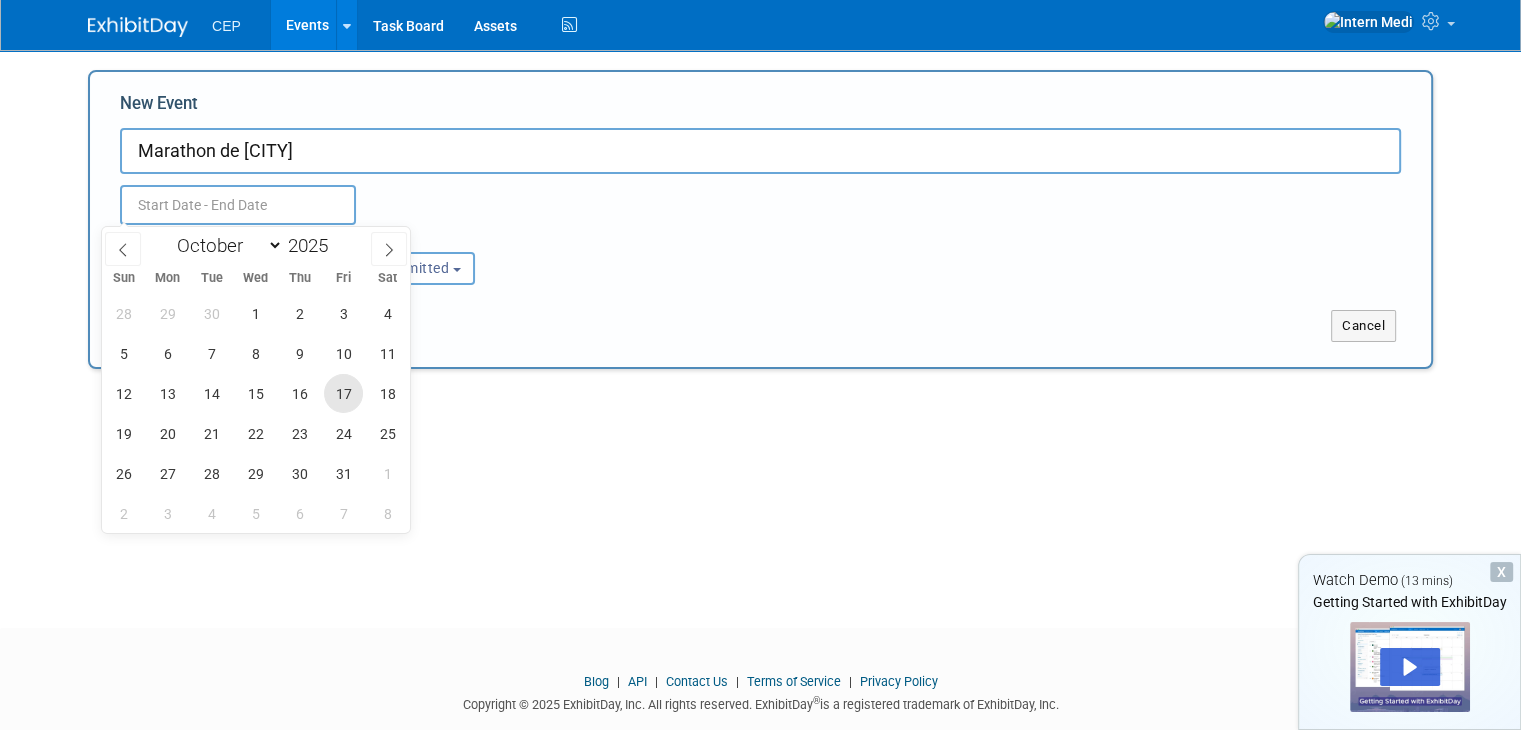 click on "17" at bounding box center [343, 393] 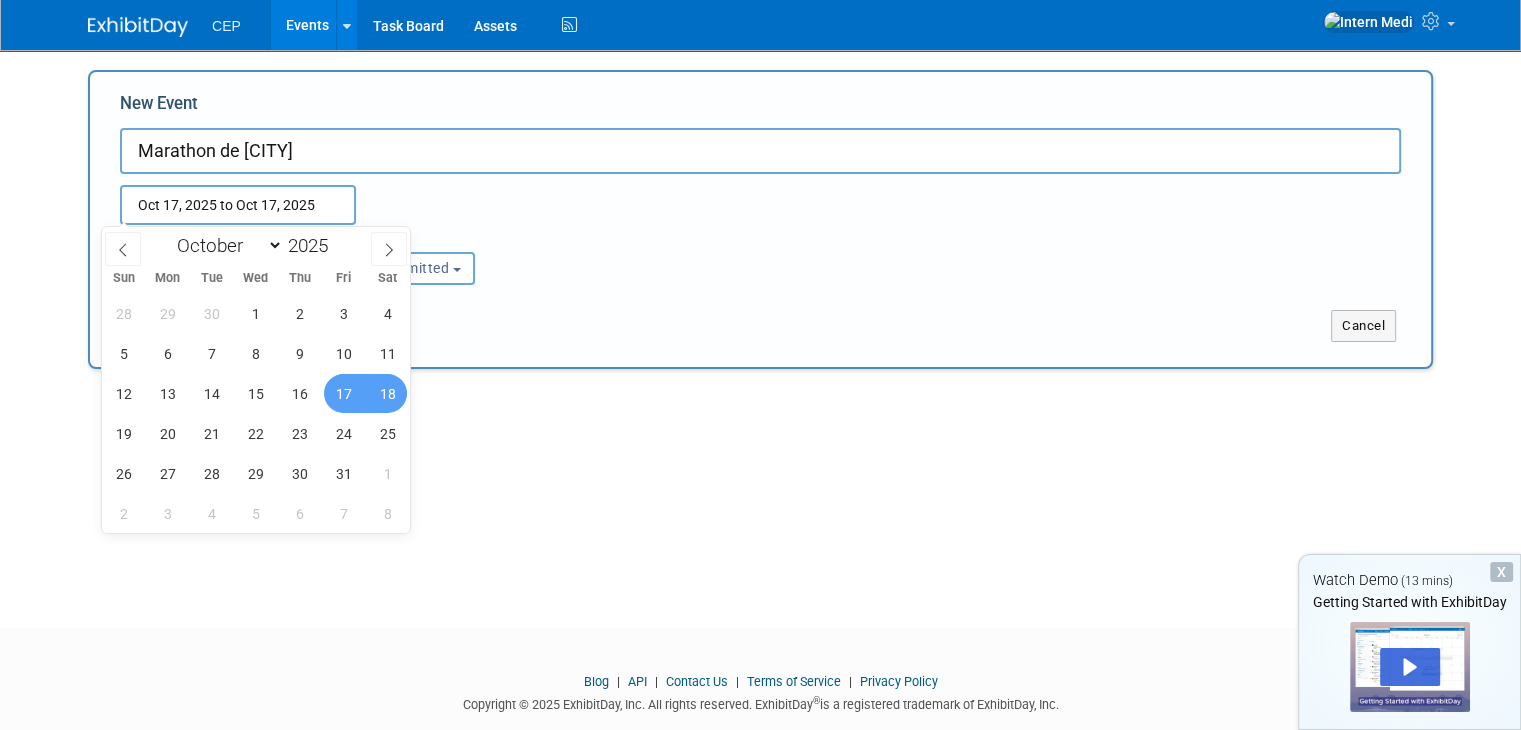 click on "18" at bounding box center (387, 393) 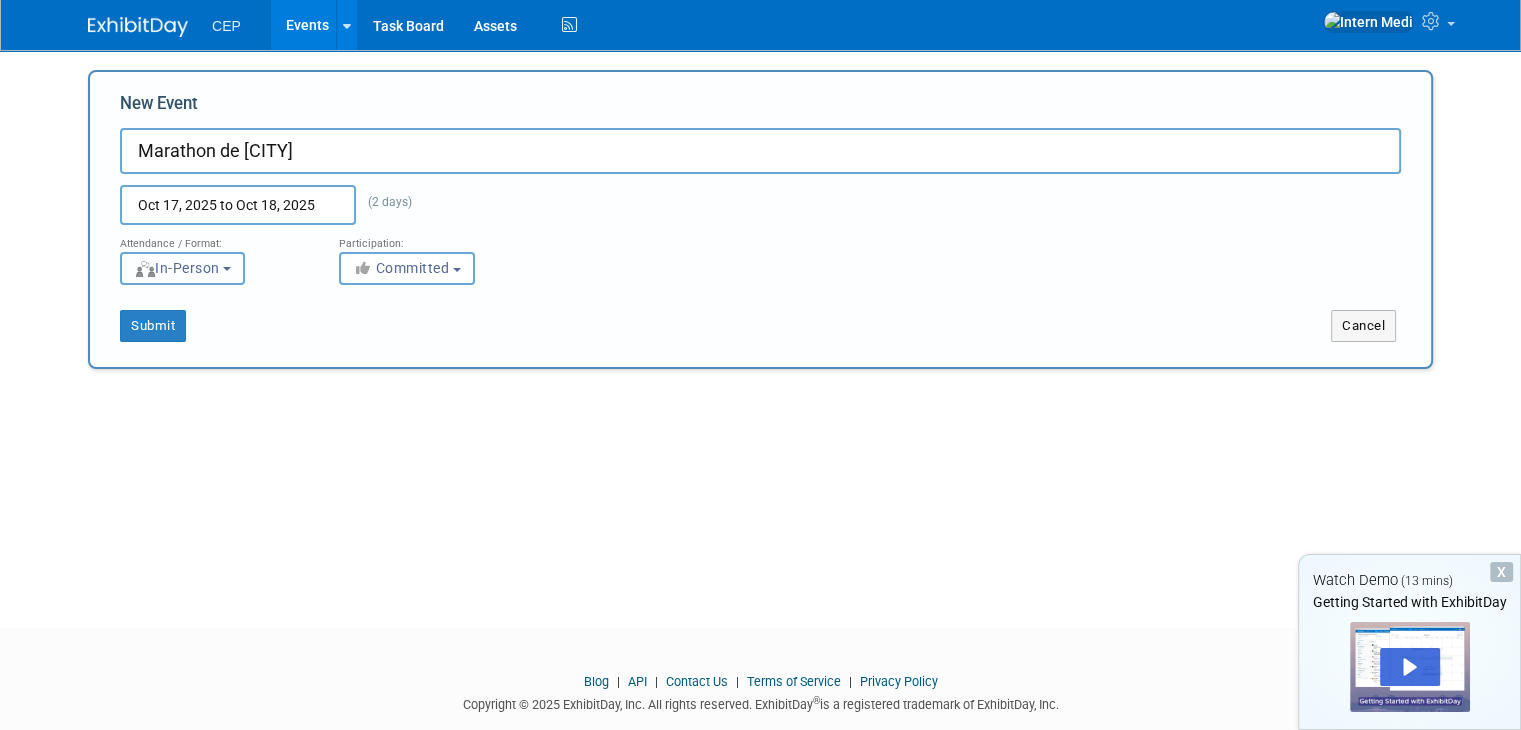 click on "In-Person" at bounding box center [182, 268] 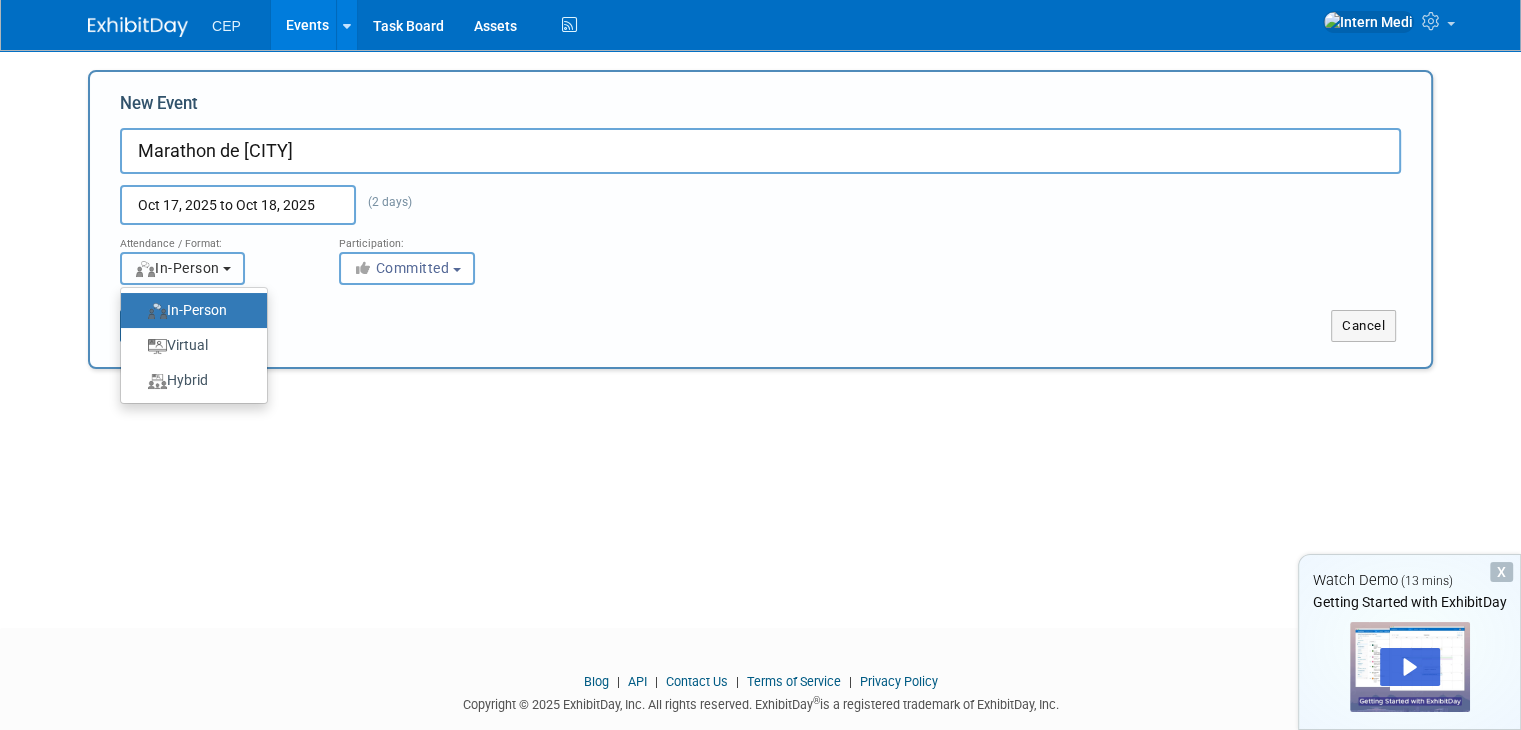 click on "In-Person" at bounding box center [182, 268] 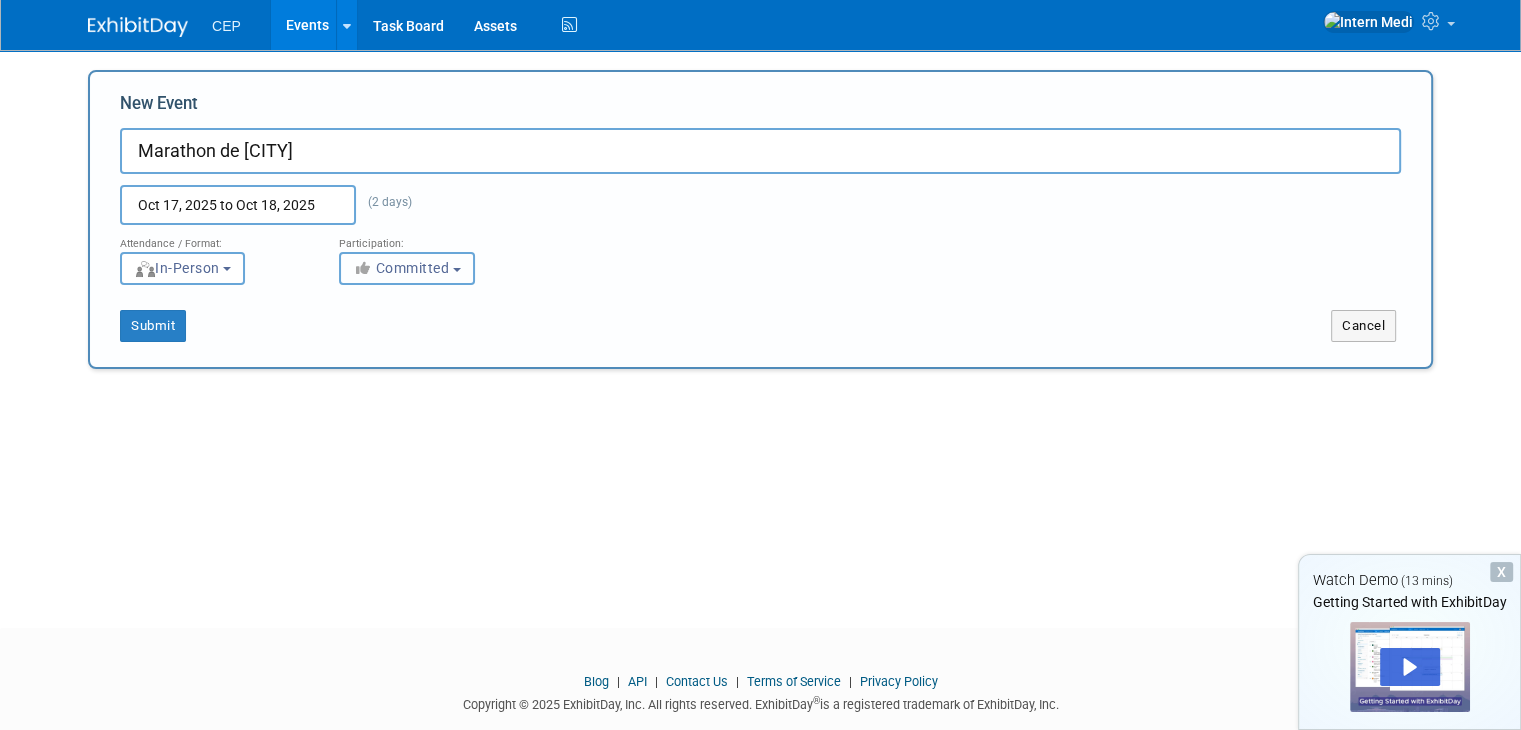 click on "Committed" at bounding box center [407, 268] 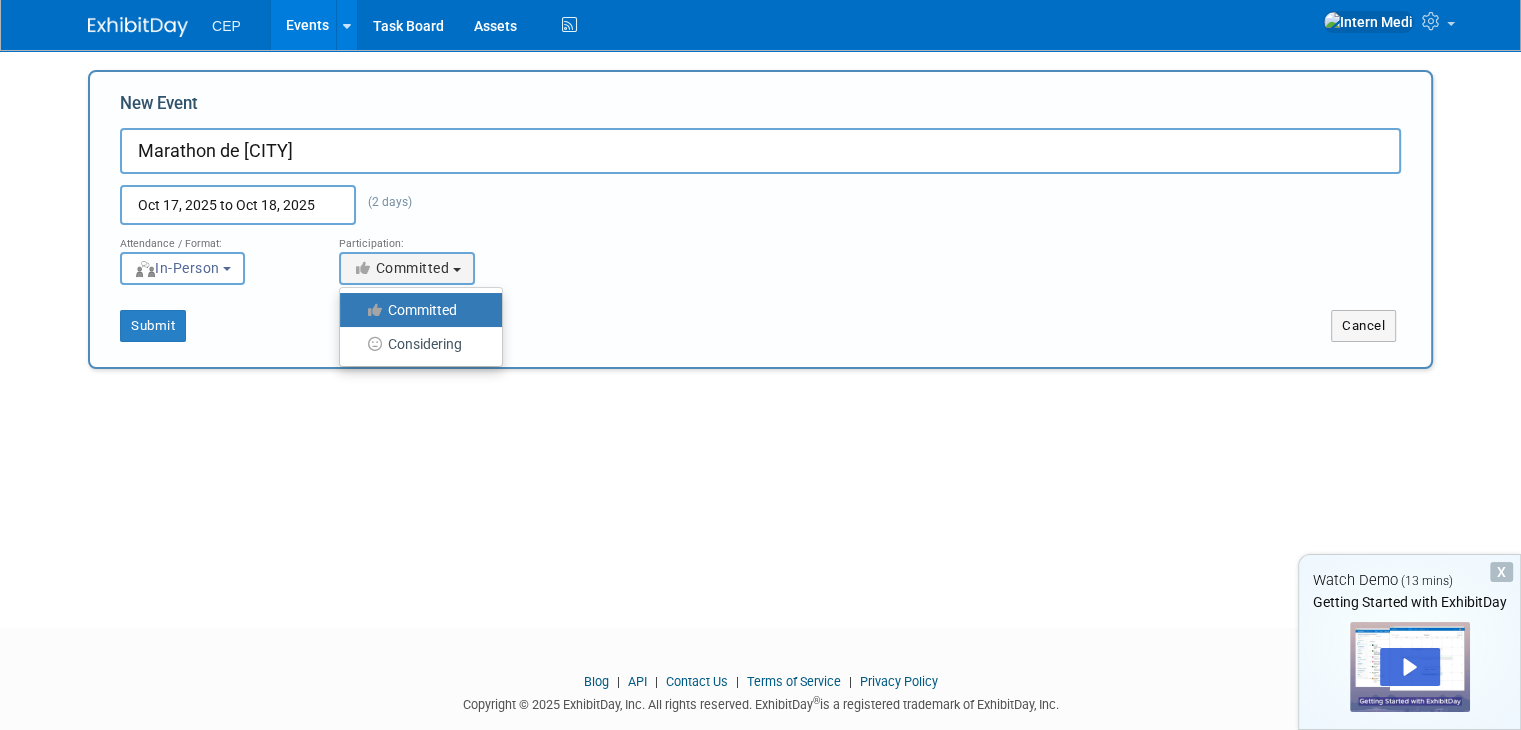click on "<img src="https://www.exhibitday.com/Images/Format-InPerson.png" style="width: 19px; margin-top: 2px; margin-bottom: 2px; margin-left: 2px; filter: grayscale(100%); opacity: 0.75;" />   In-Person
<img src="https://www.exhibitday.com/Images/Format-Virtual.png" style="width: 19px; margin-top: 2px; margin-bottom: 2px; margin-left: 2px; filter: grayscale(100%); opacity: 0.75;" />   Virtual
<img src="https://www.exhibitday.com/Images/Format-Hybrid.png" style="width: 19px; margin-top: 2px; margin-bottom: 2px; margin-left: 2px; filter: grayscale(100%); opacity: 0.75;" />   Hybrid
In-Person        In-Person      Virtual      Hybrid" at bounding box center (214, 268) 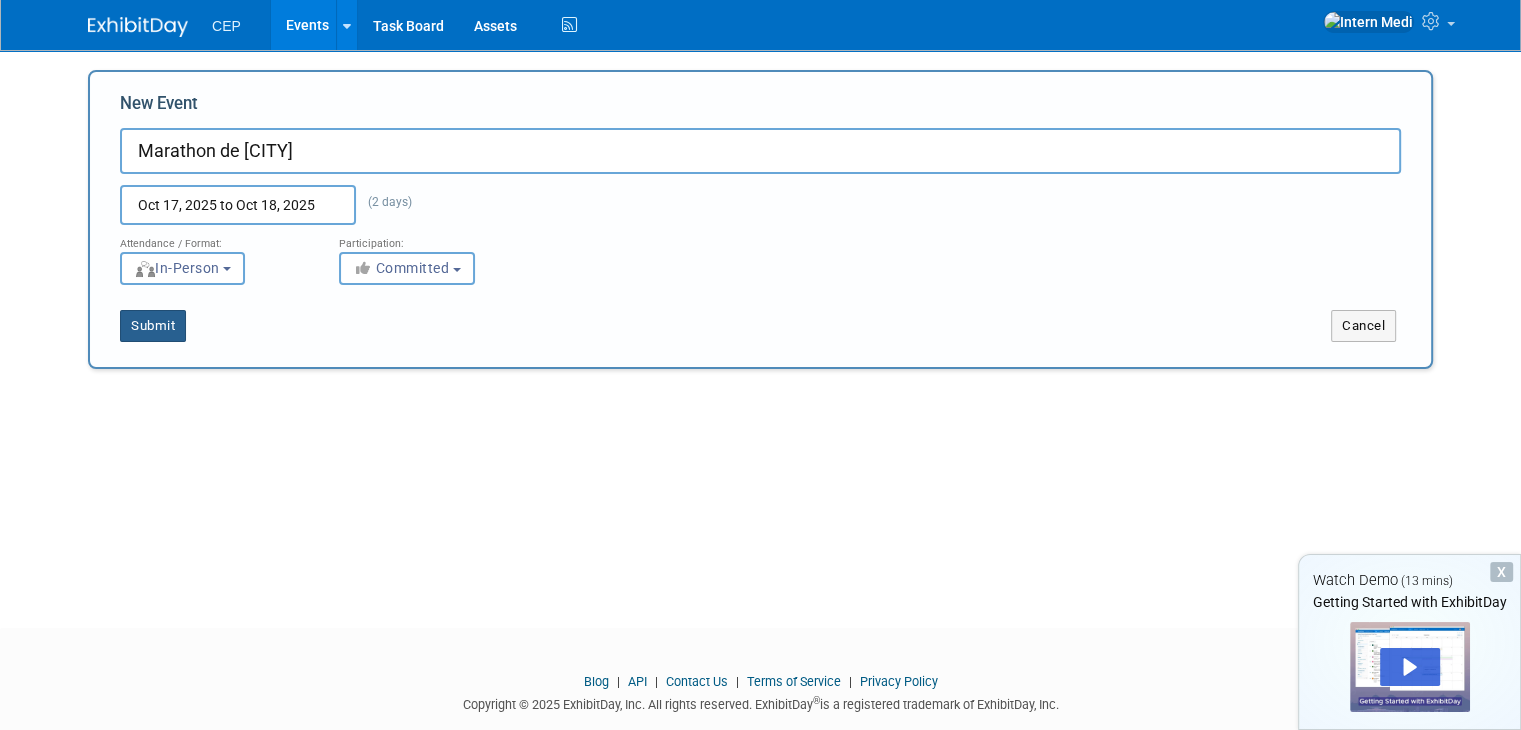 click on "Submit" at bounding box center (153, 326) 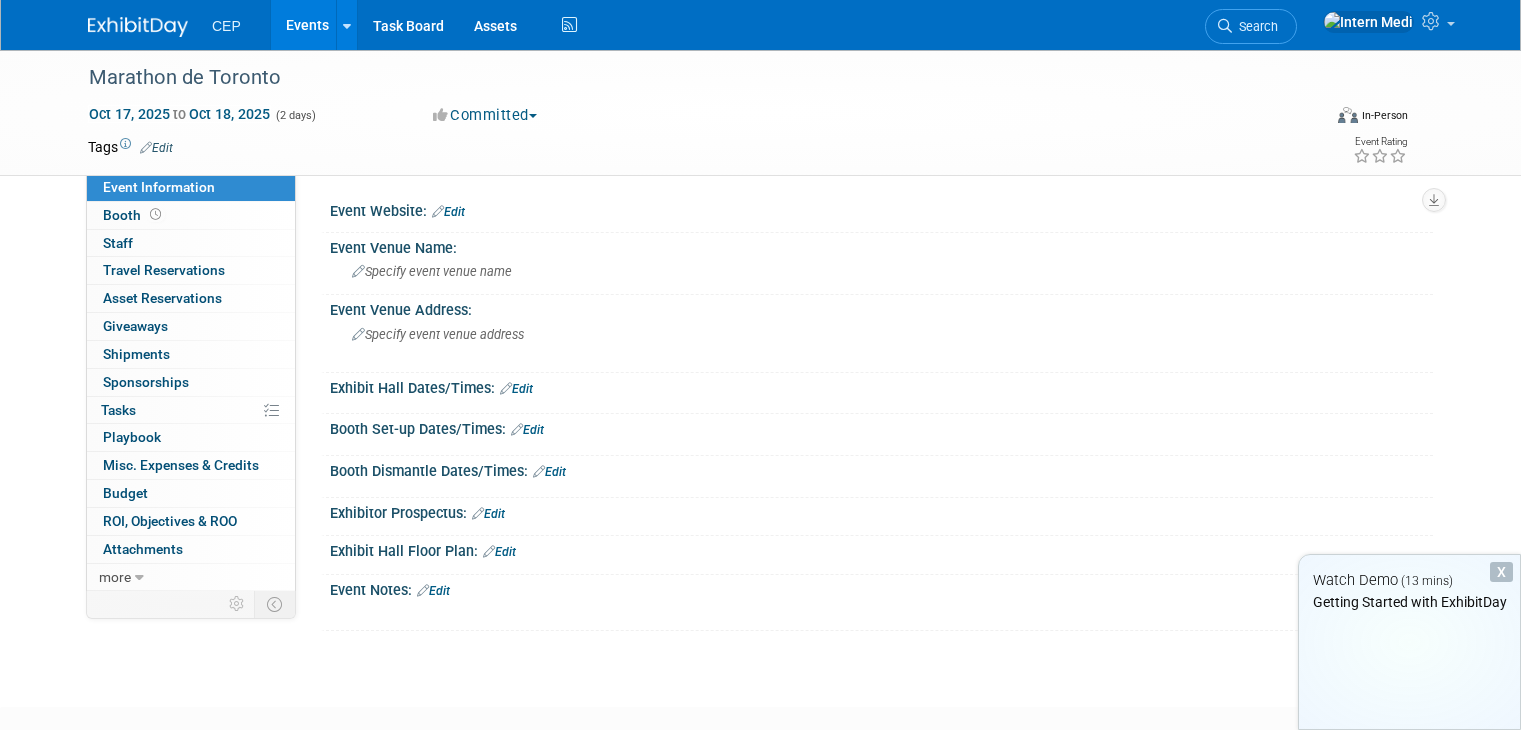 scroll, scrollTop: 0, scrollLeft: 0, axis: both 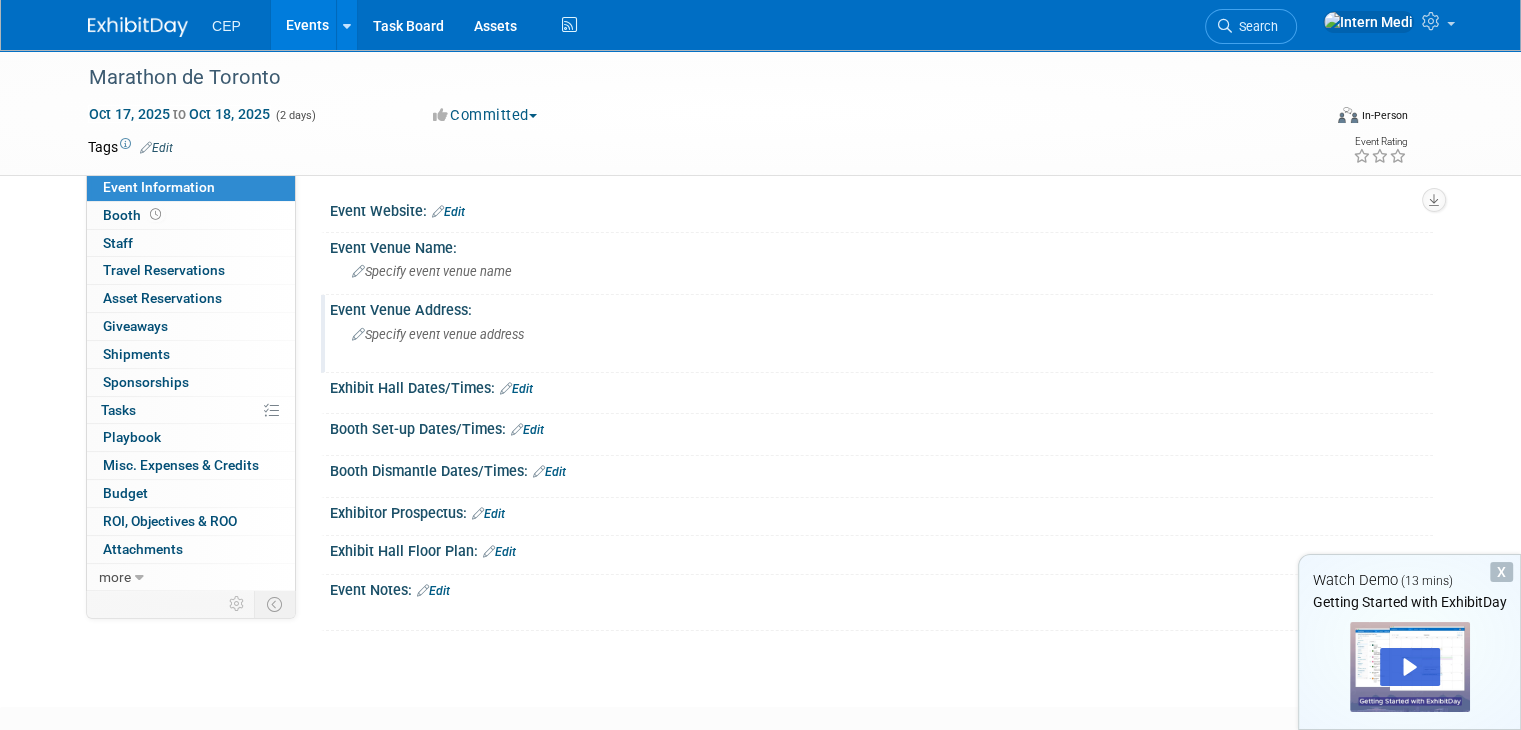 click on "Specify event venue address" at bounding box center [560, 342] 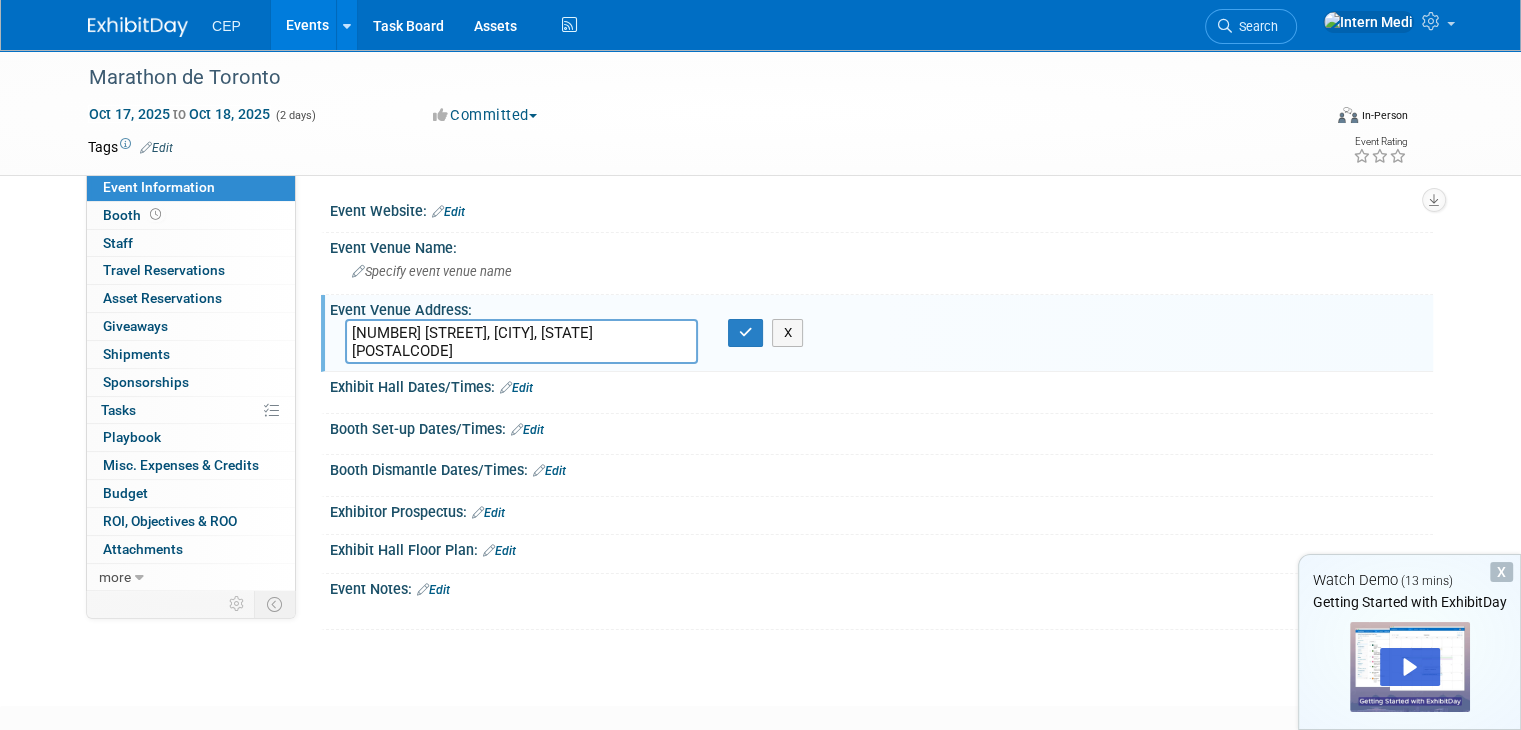 click on "100 Princes' Blvd, Toronto, ON M6K 3C3" at bounding box center [521, 341] 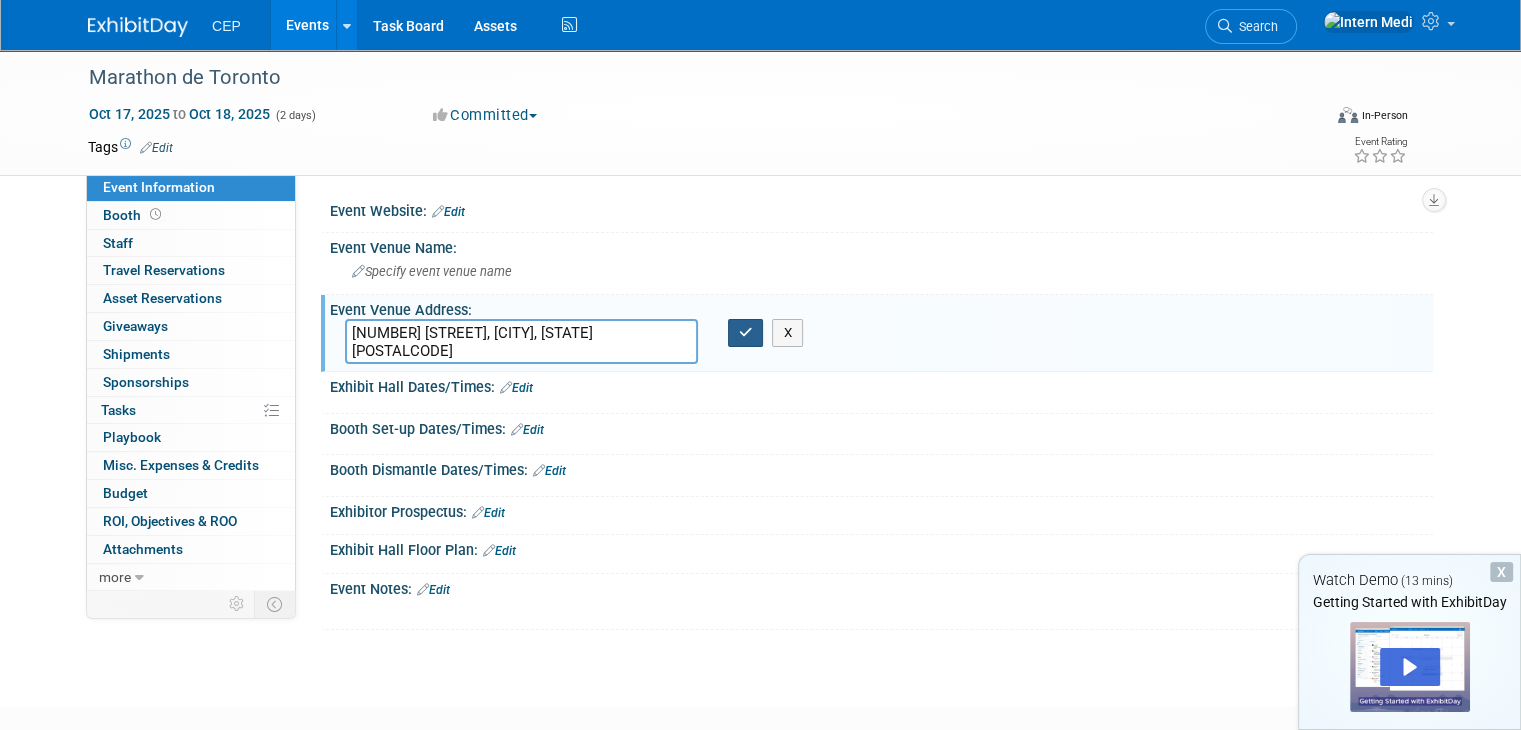click at bounding box center (746, 333) 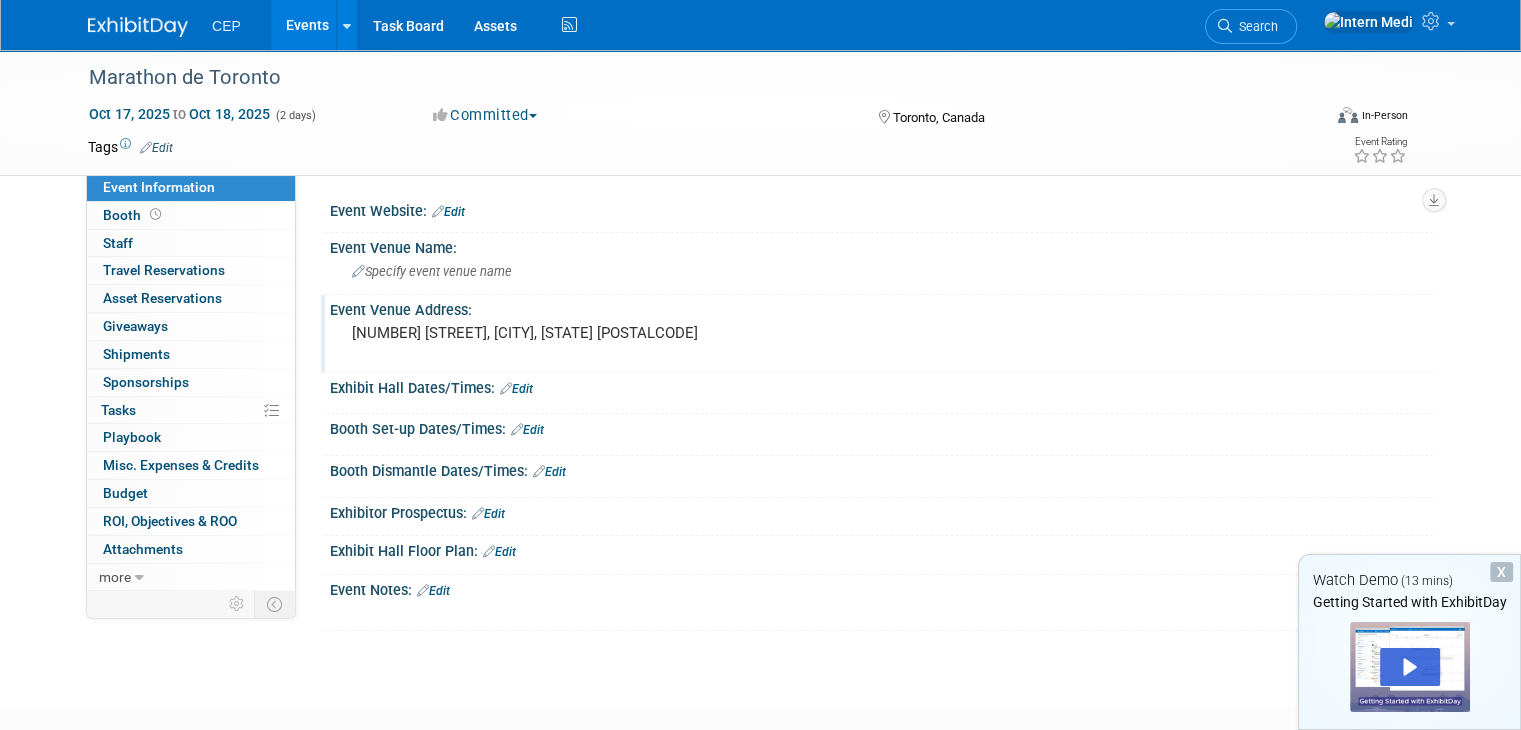 click on "Edit" at bounding box center (516, 389) 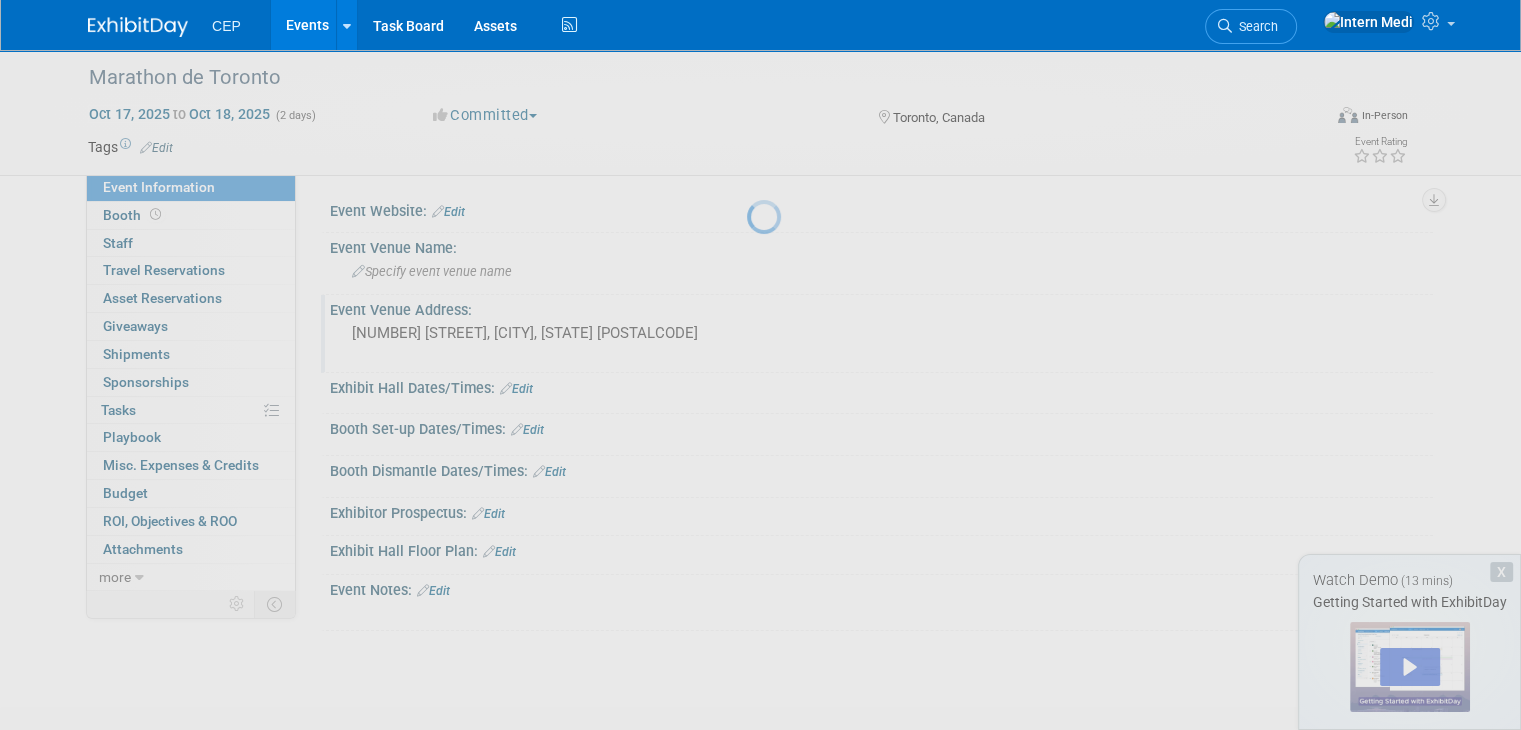 click at bounding box center [761, 365] 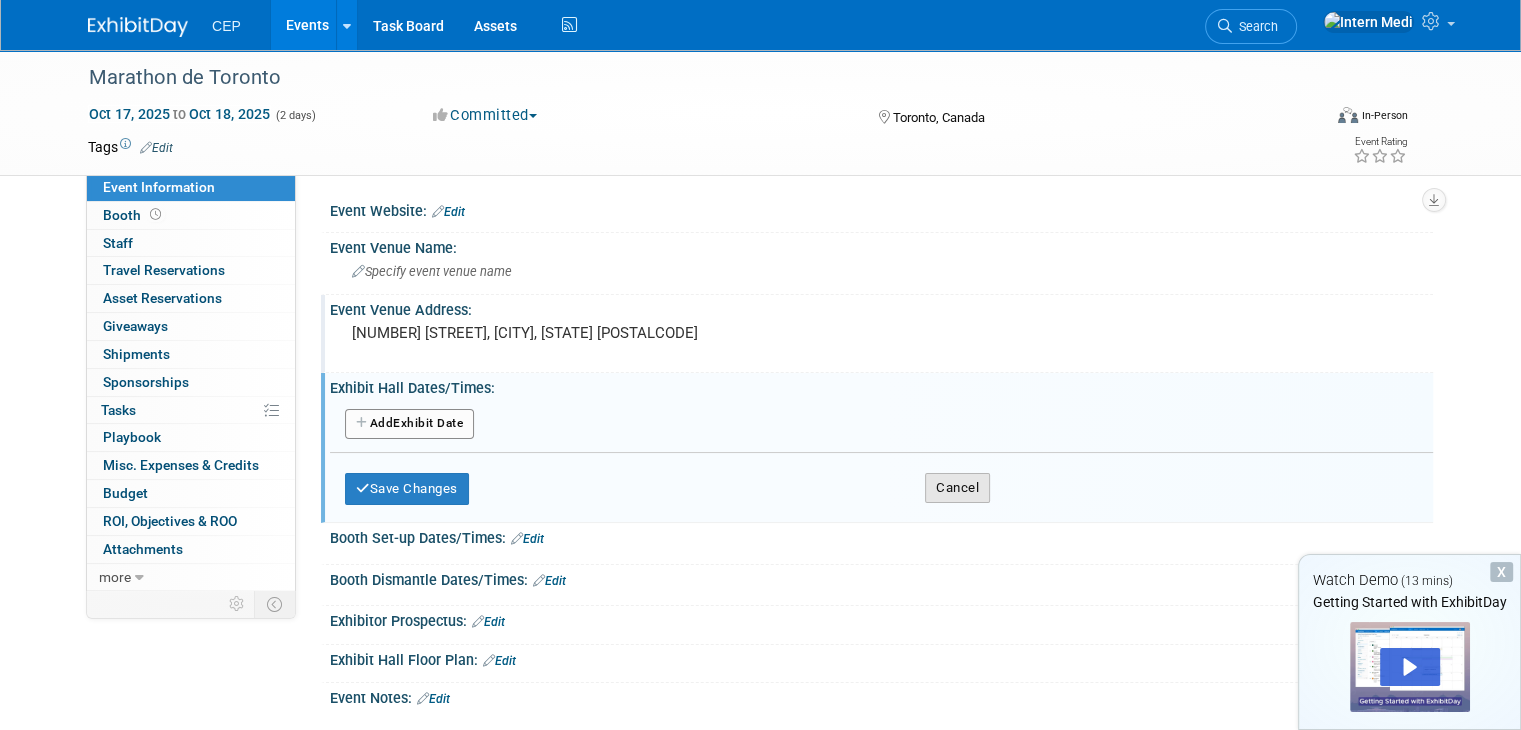 click on "Cancel" at bounding box center [957, 488] 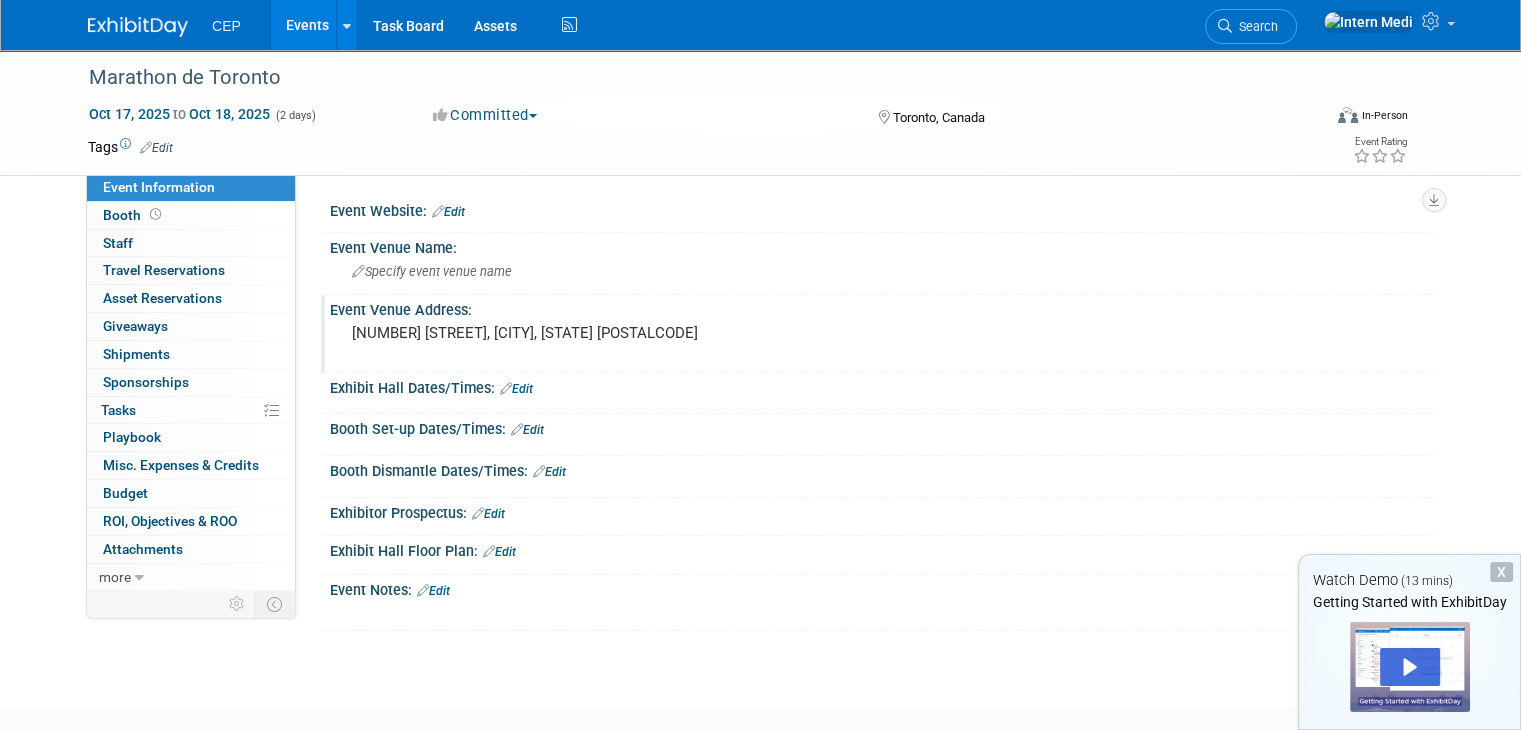 click on "Edit" at bounding box center [527, 430] 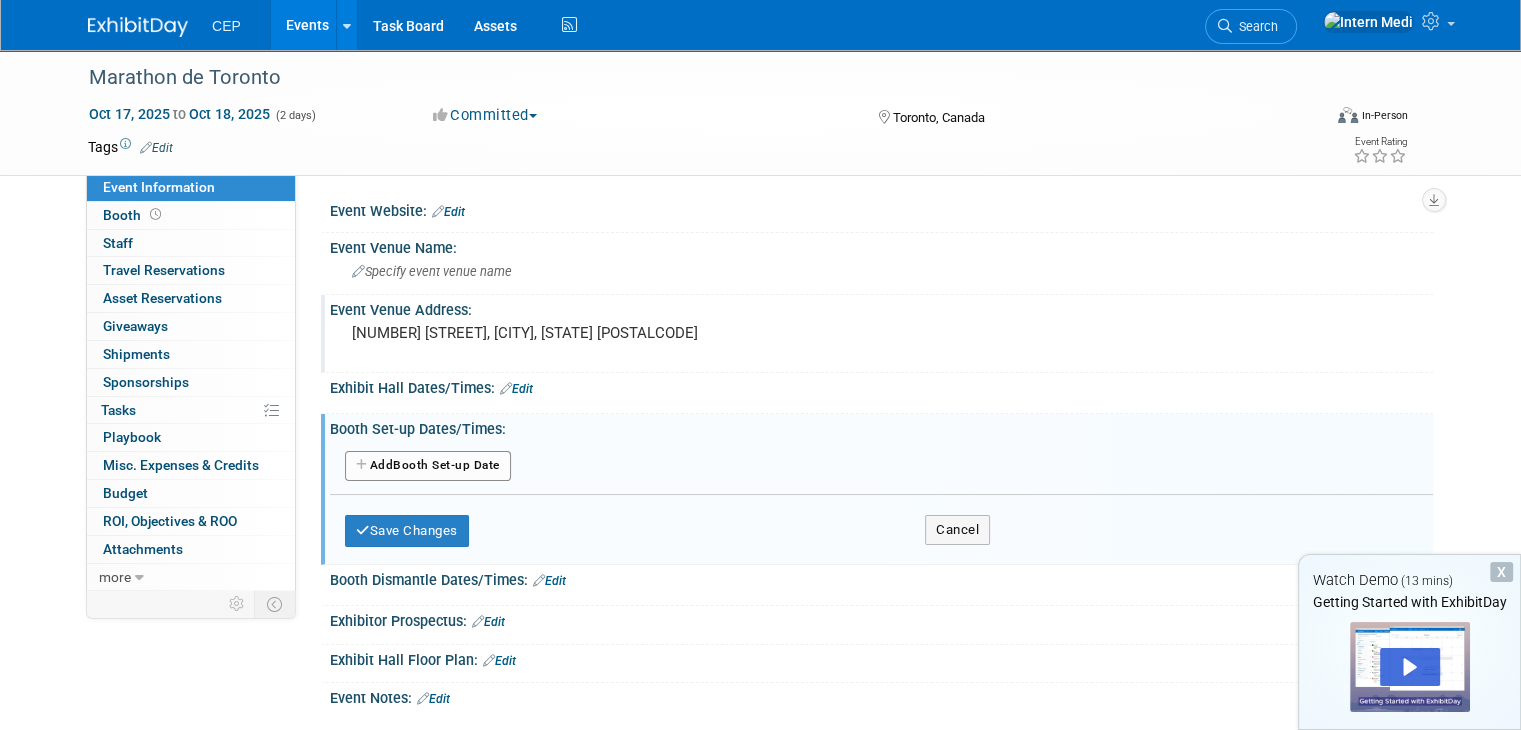 click on "Add  Another  Booth Set-up Date" at bounding box center [428, 466] 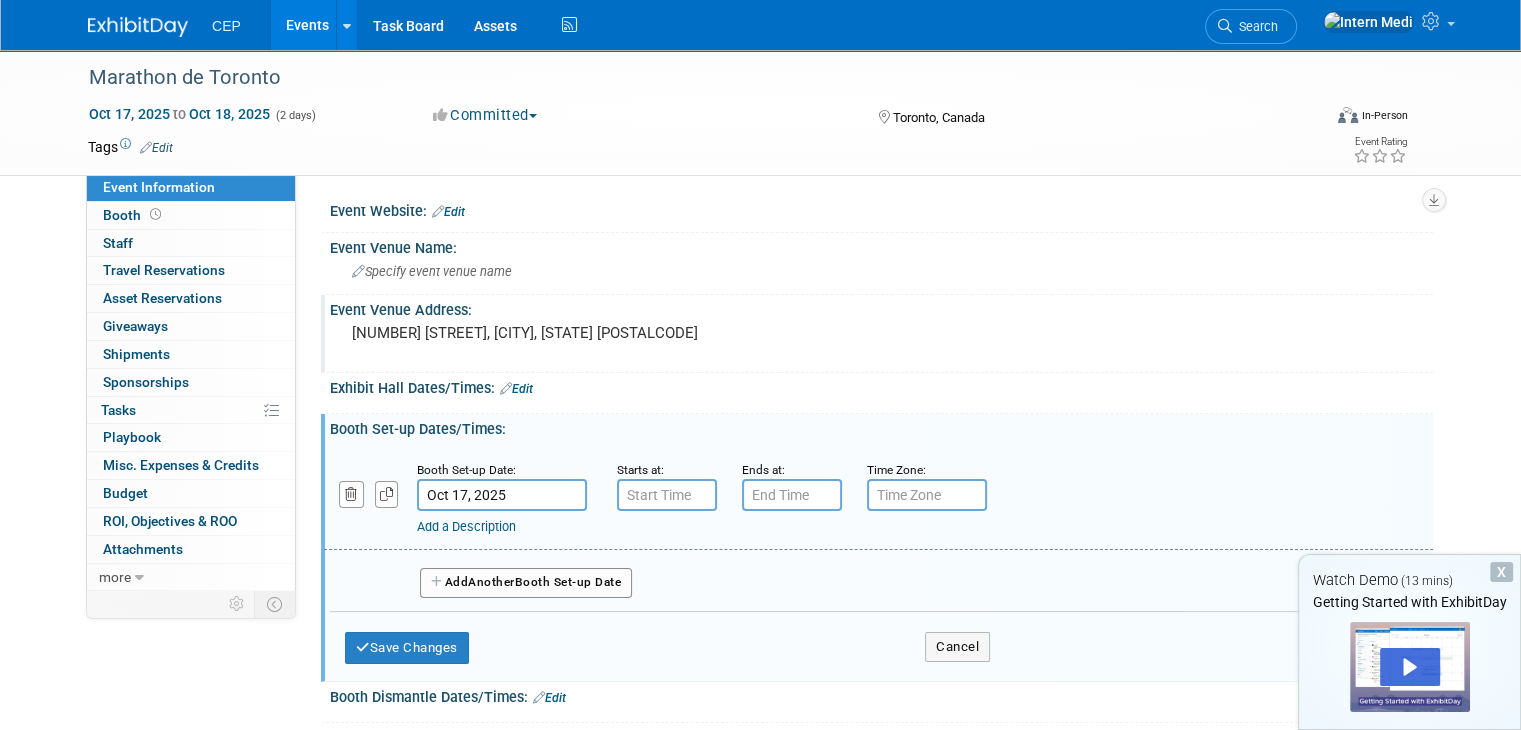 type on "7:00 AM" 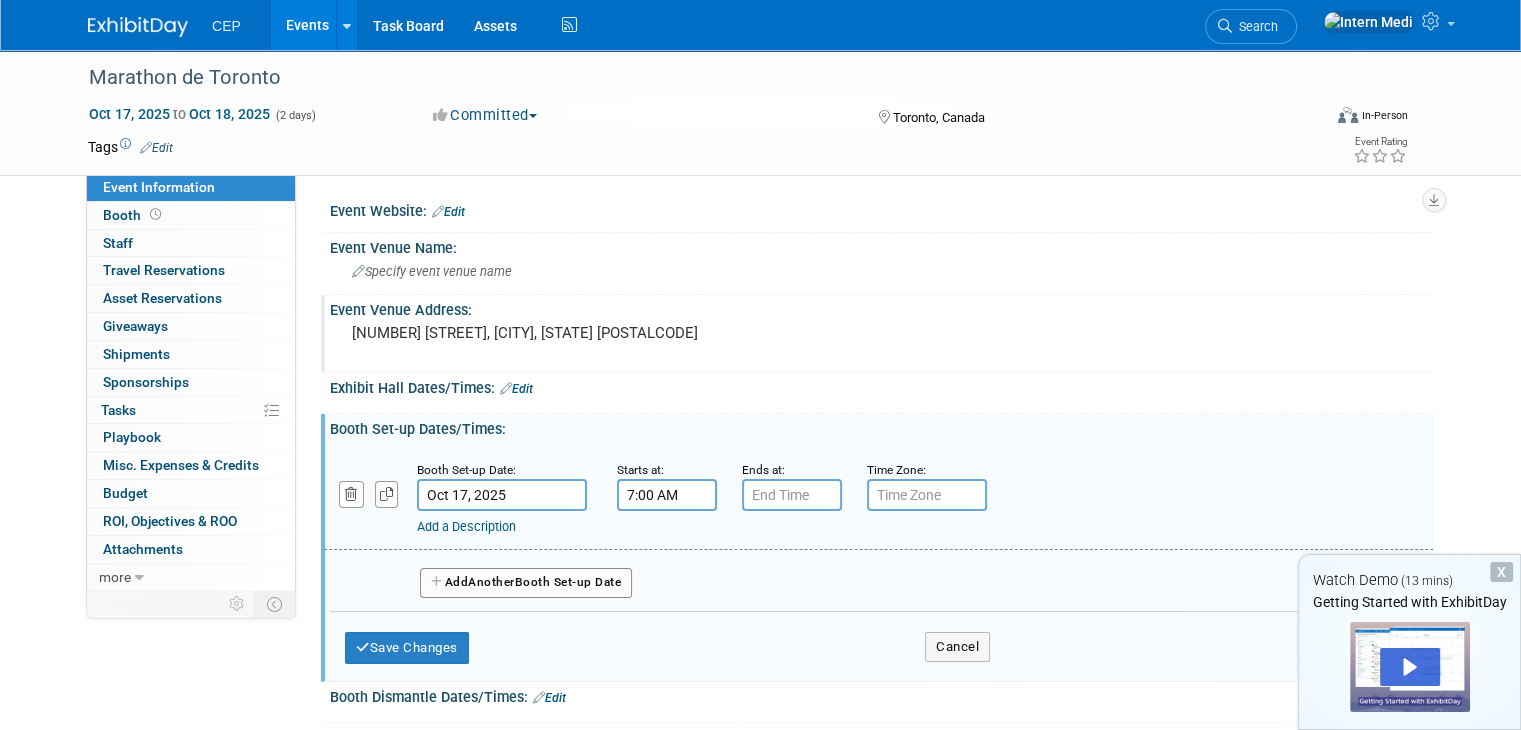 click on "7:00 AM" at bounding box center (667, 495) 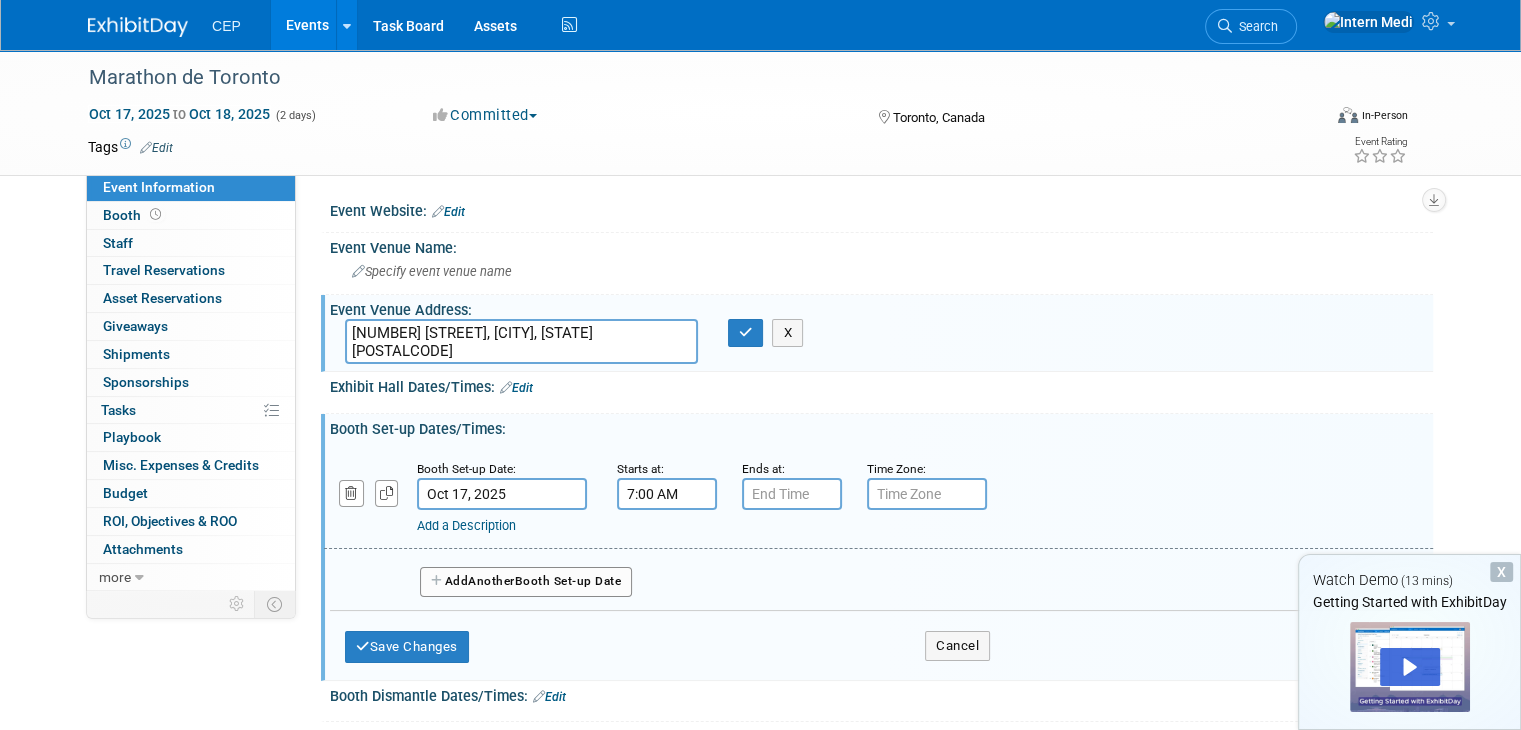 click on "Add a Description
Description:" at bounding box center [878, 496] 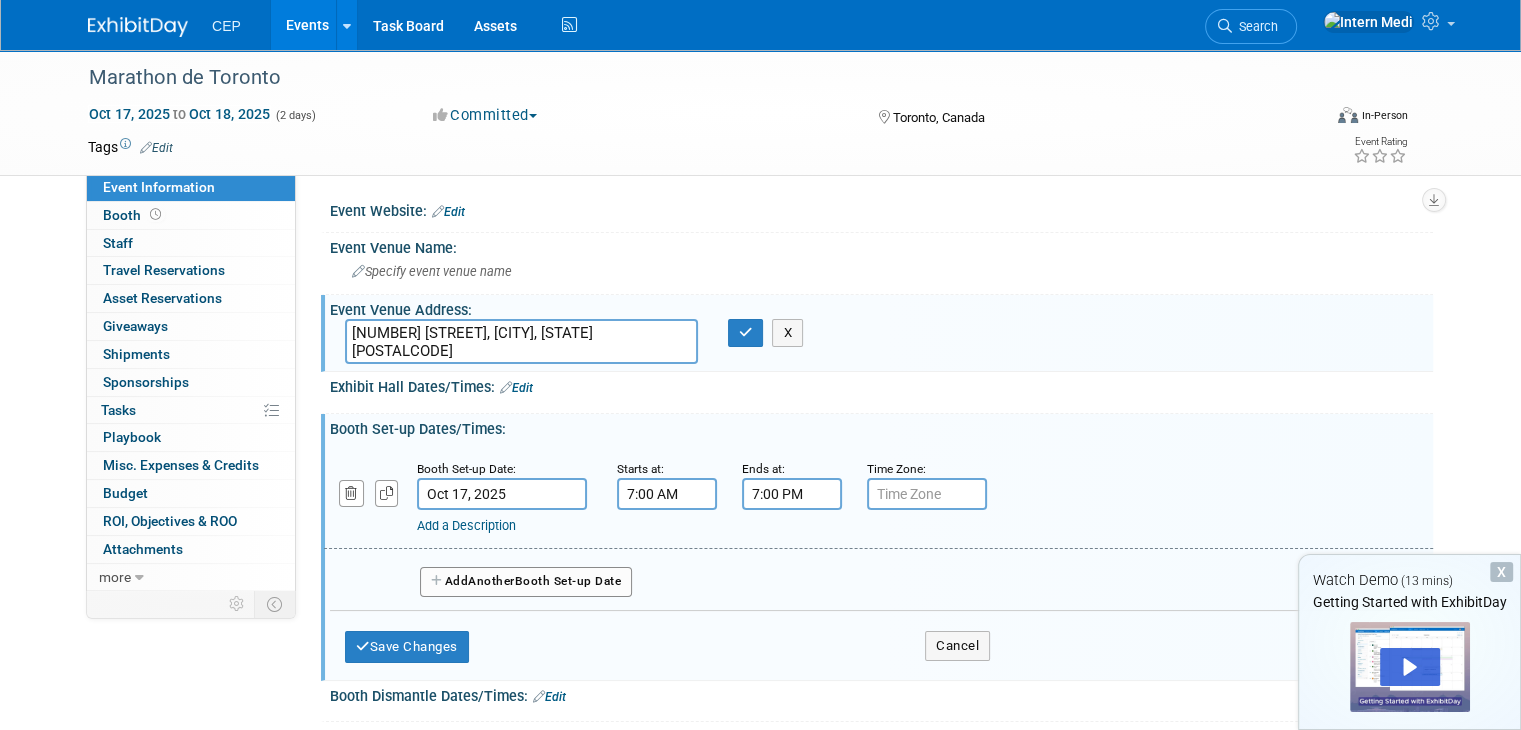 click on "7:00 PM" at bounding box center [792, 494] 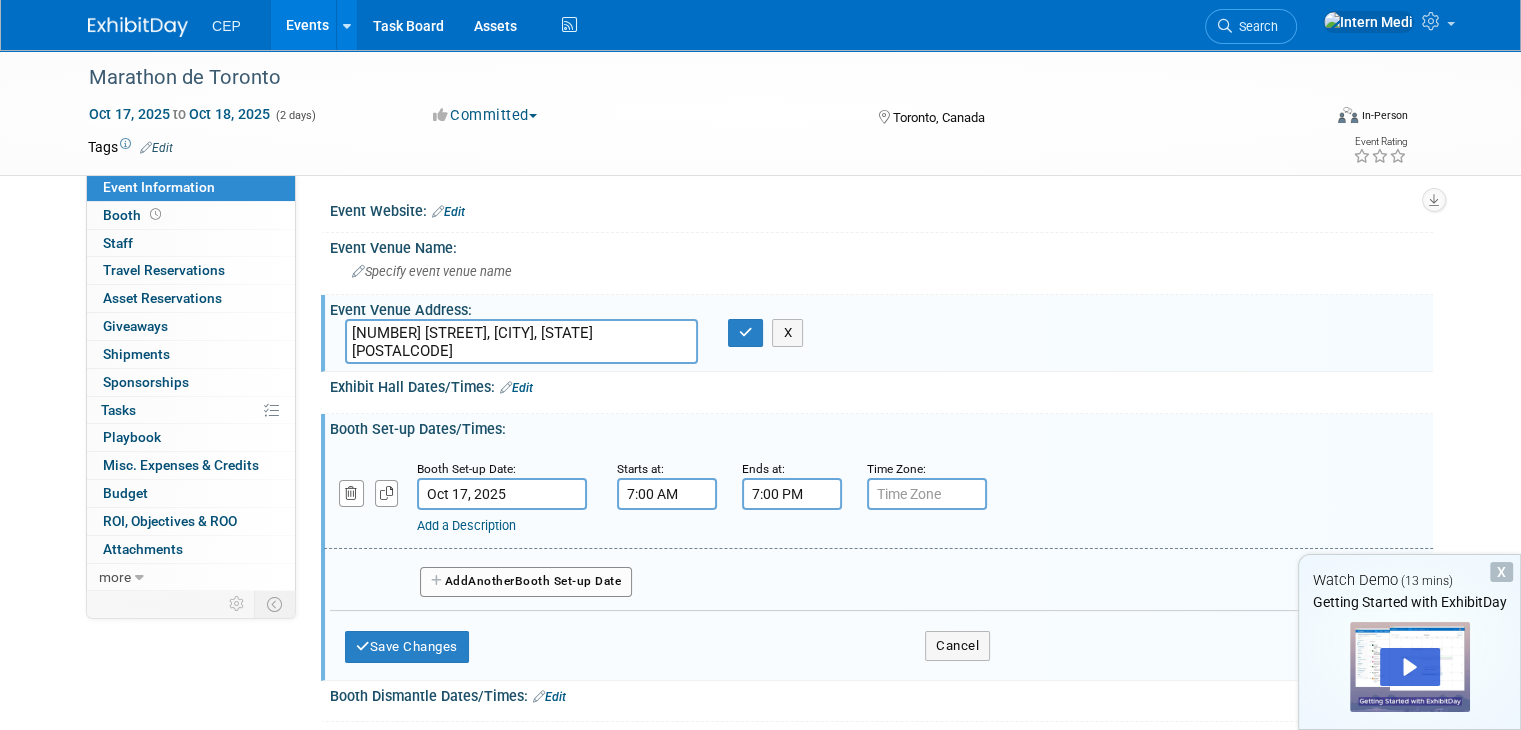 click at bounding box center (927, 494) 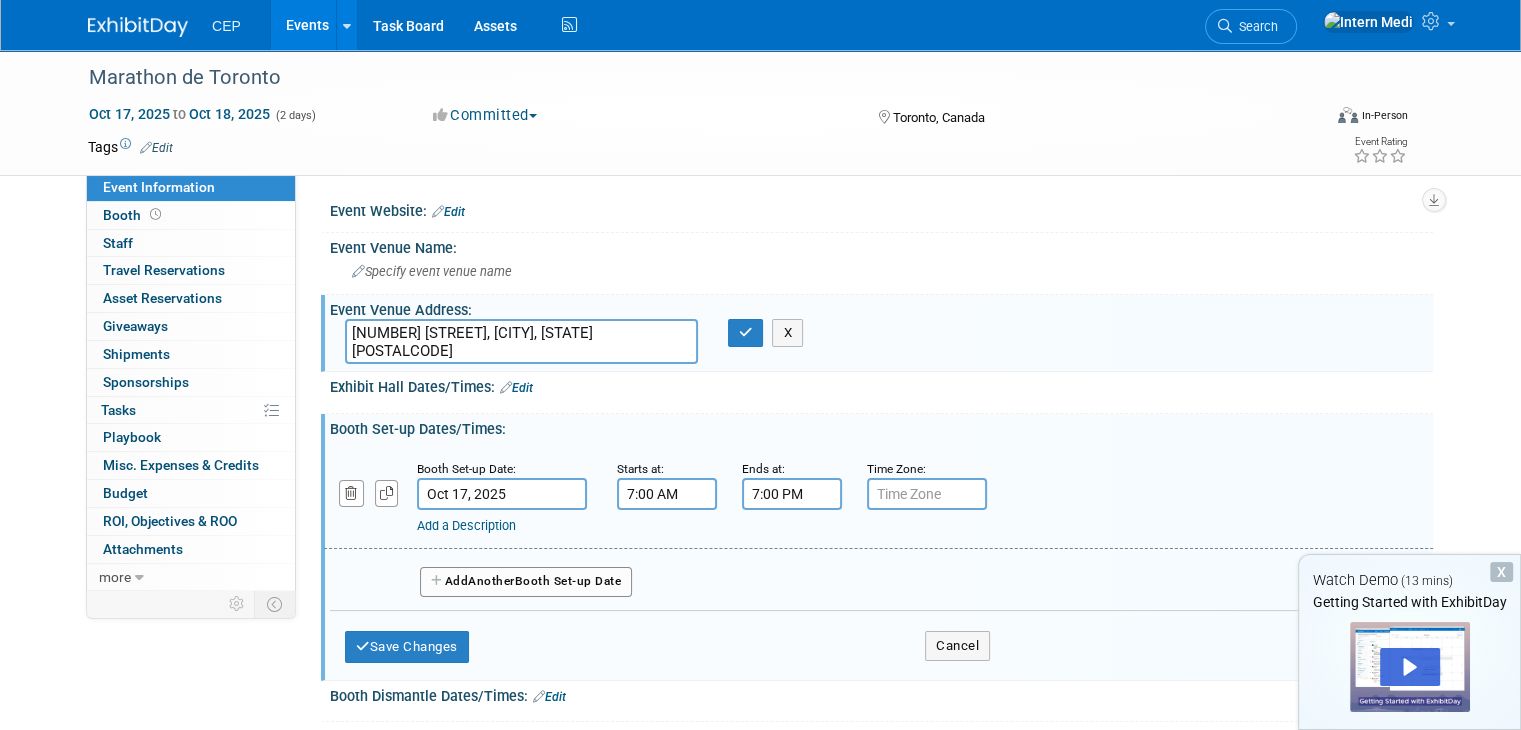 click on "7:00 PM" at bounding box center [792, 494] 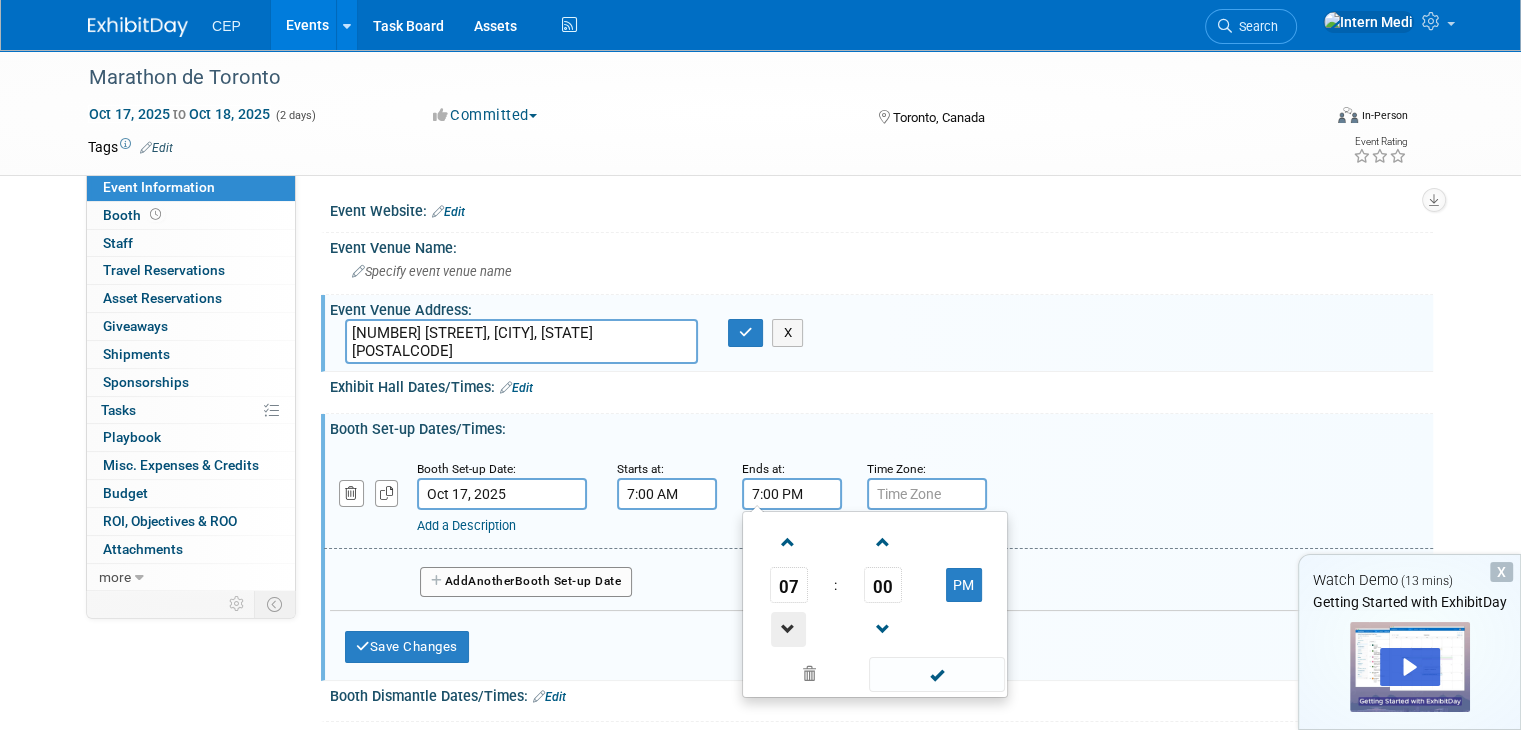 click at bounding box center [788, 629] 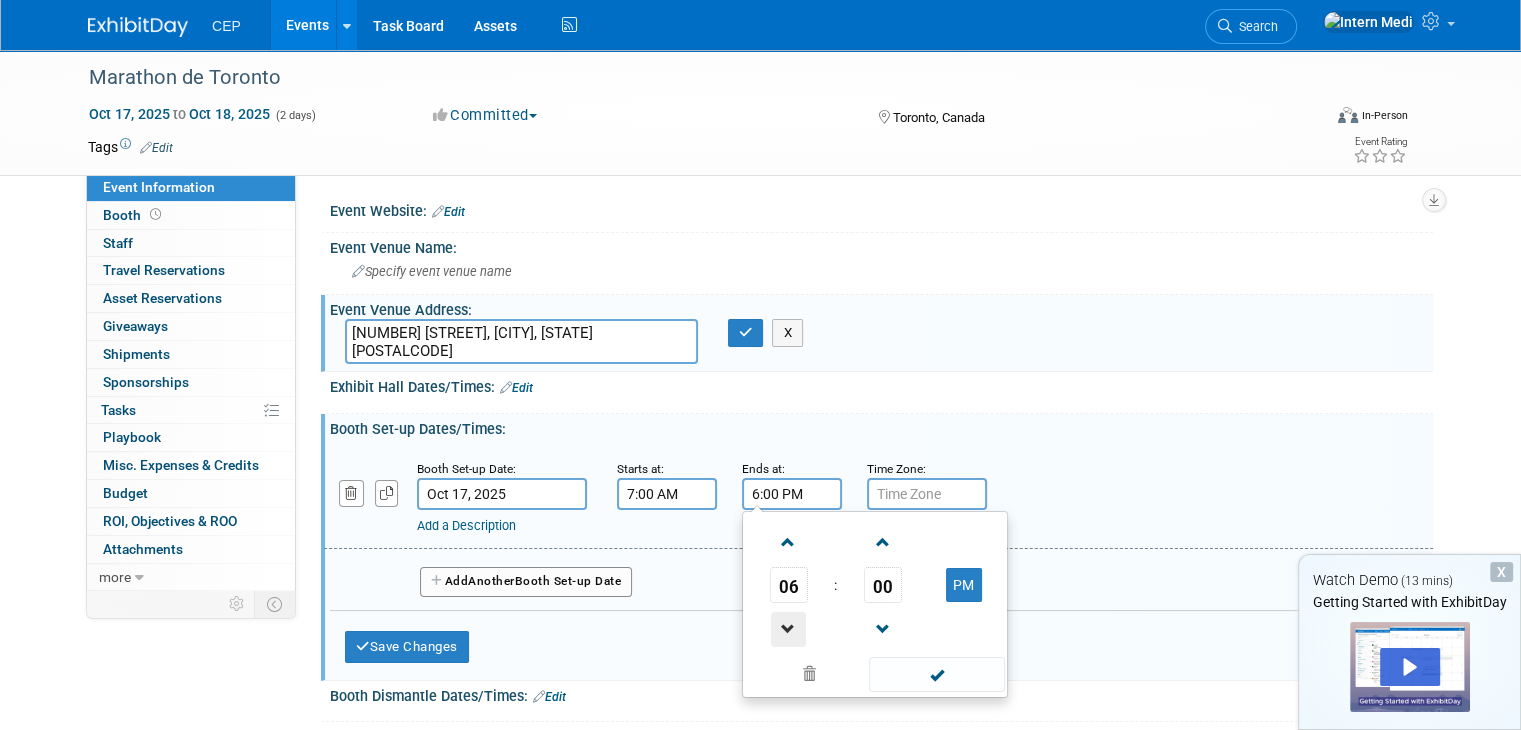 click at bounding box center [788, 629] 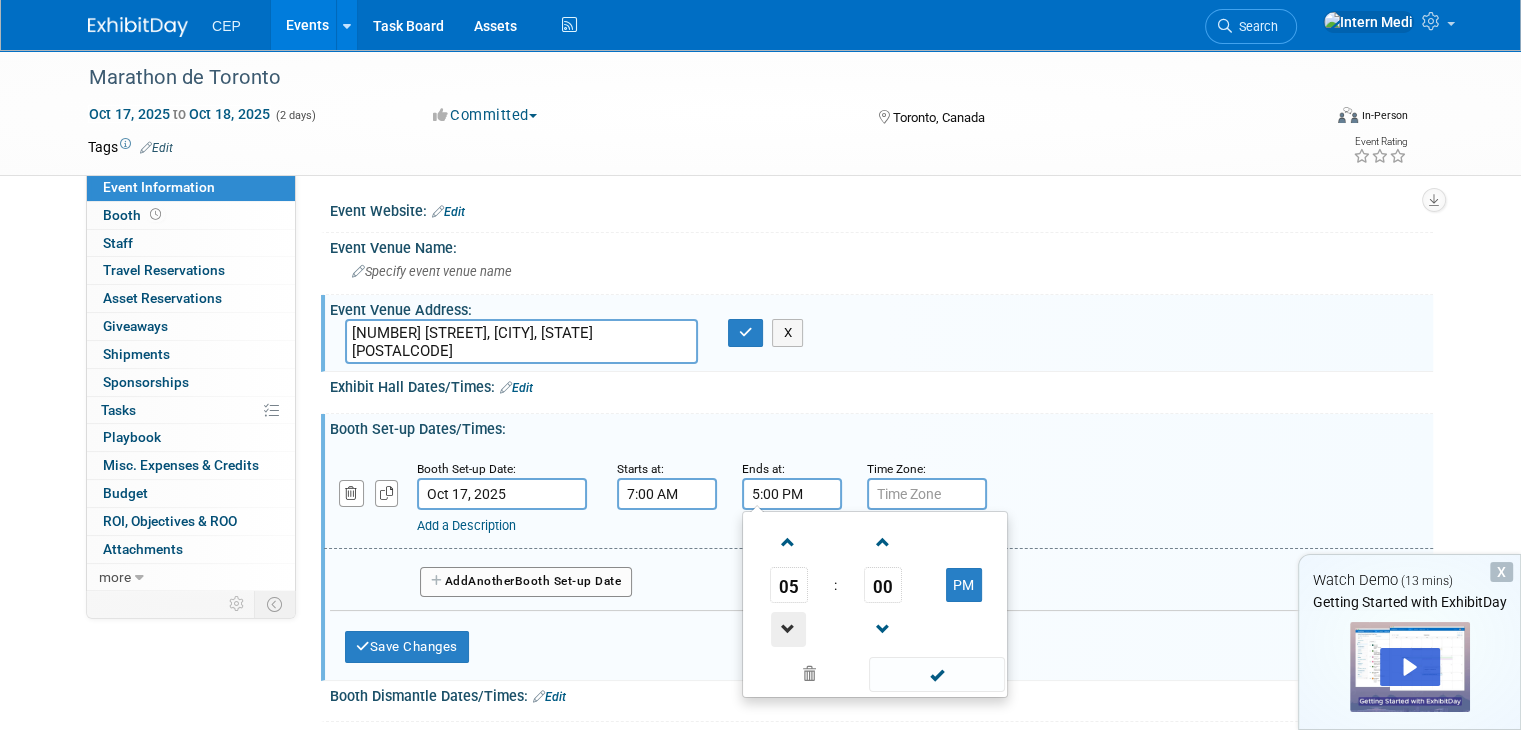 click at bounding box center (788, 629) 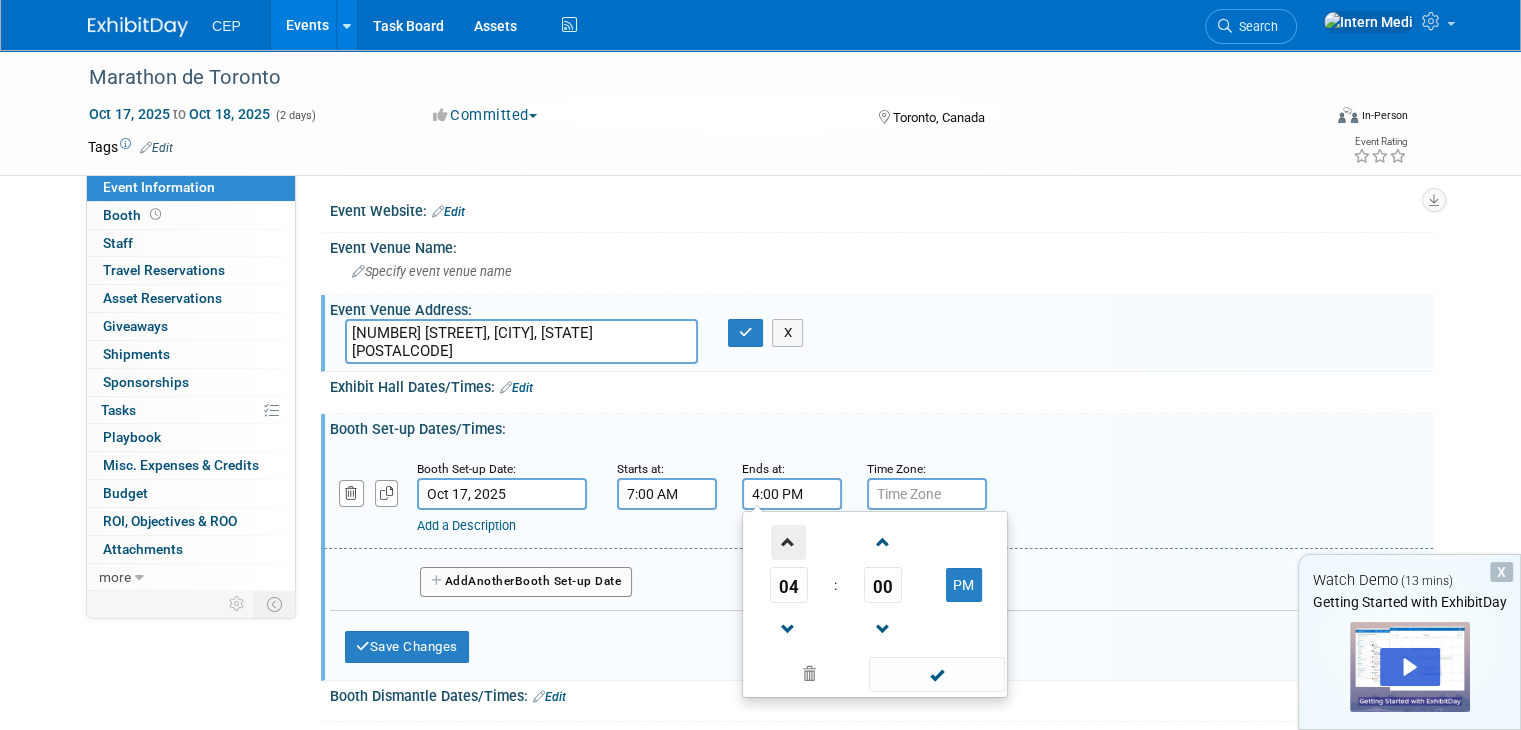 click at bounding box center [788, 542] 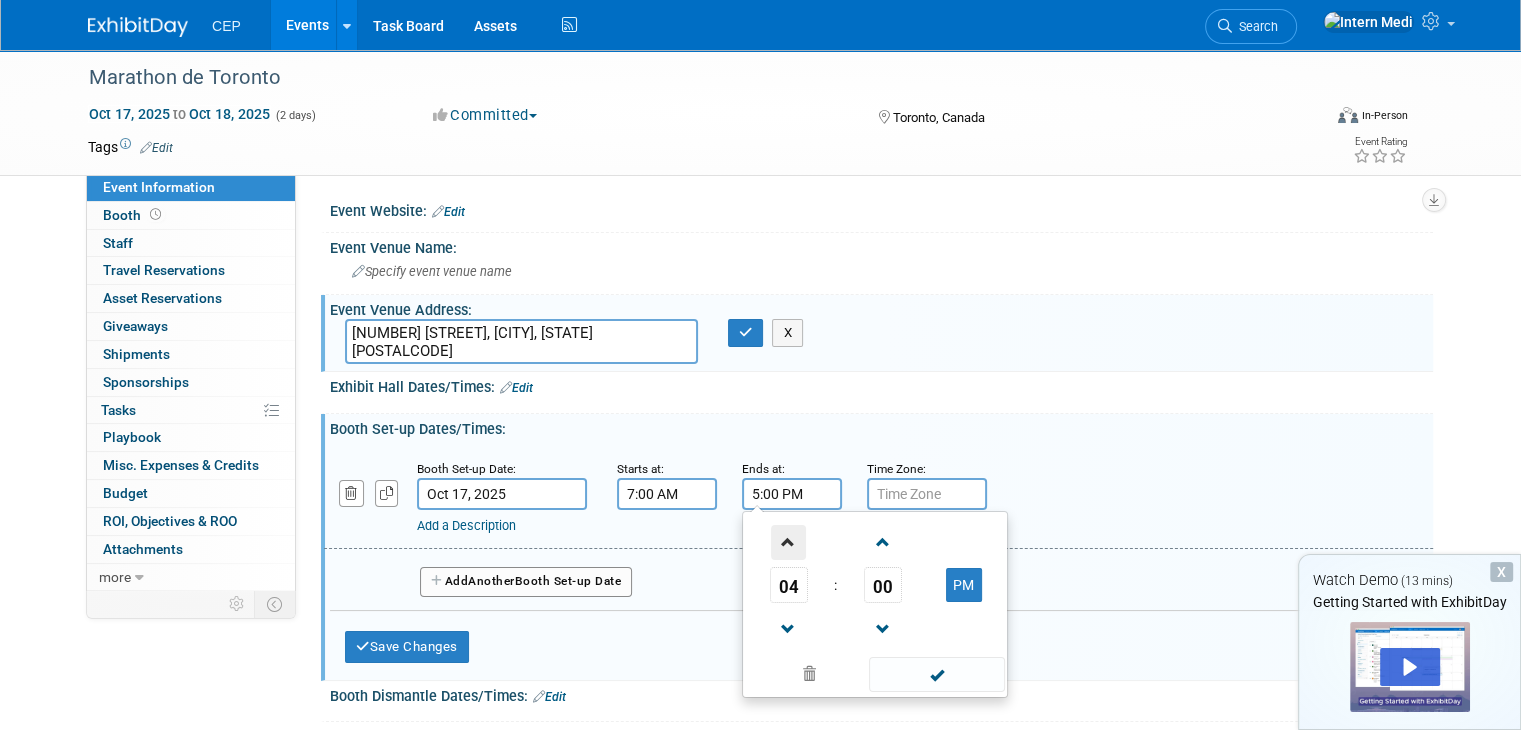 click at bounding box center [788, 542] 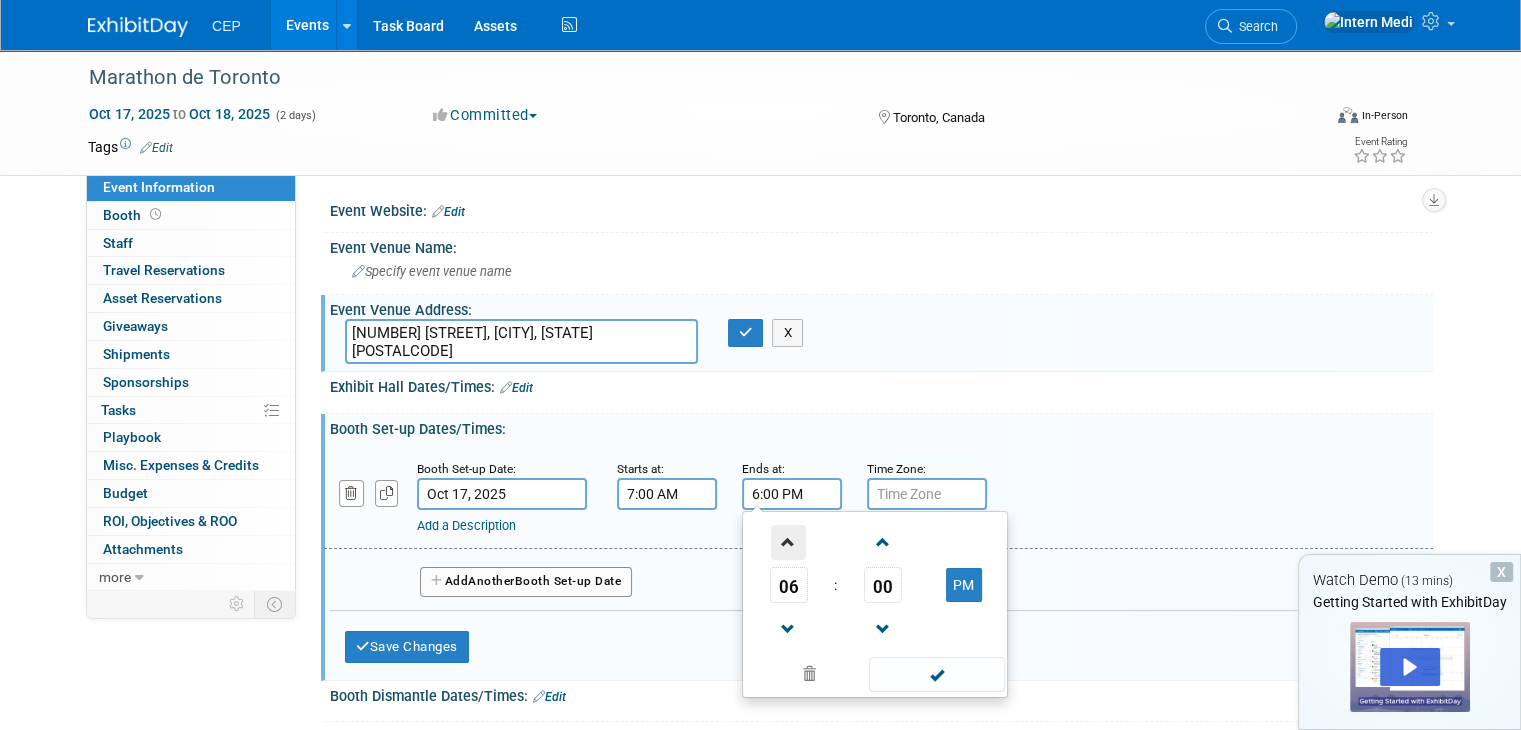 click at bounding box center [788, 542] 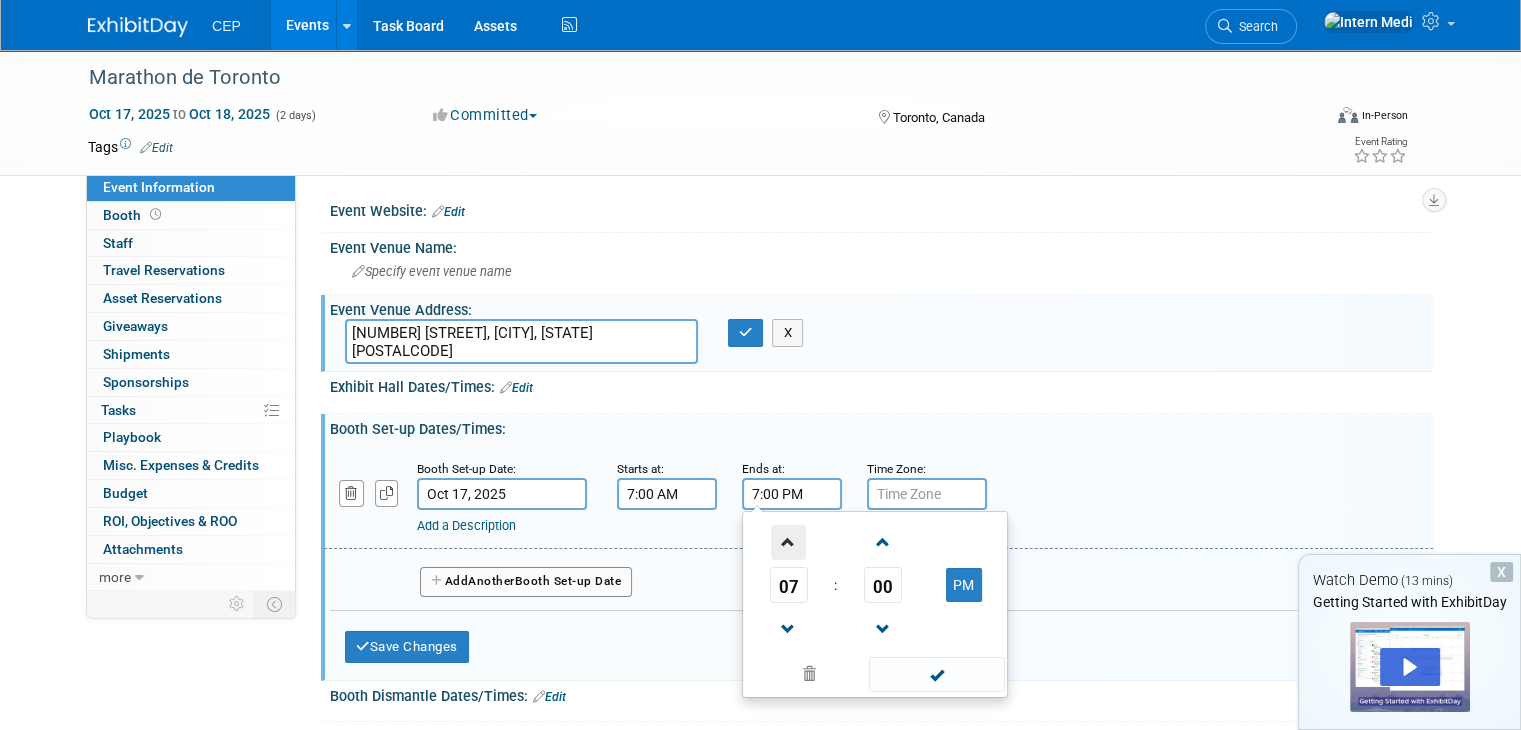 click at bounding box center [788, 542] 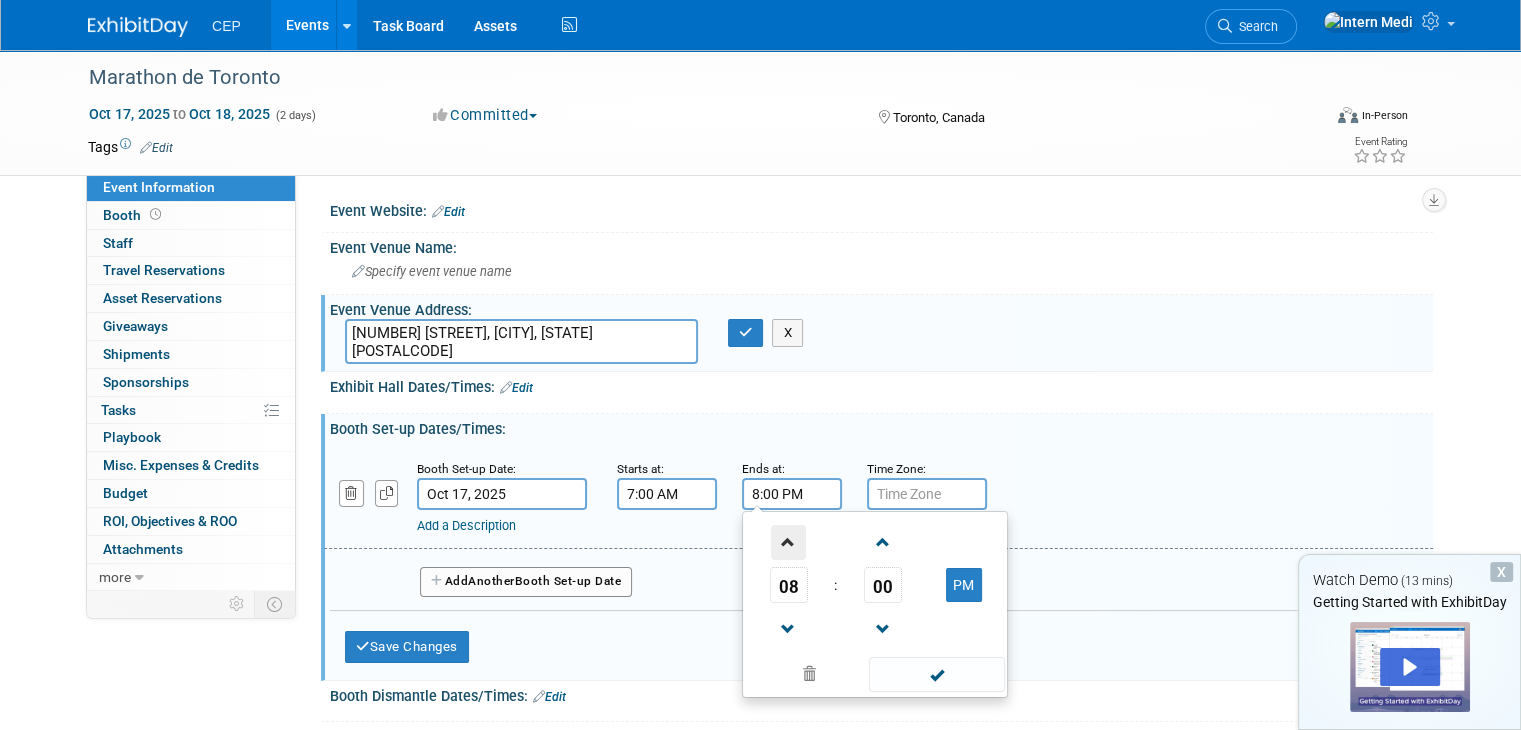 click at bounding box center (788, 542) 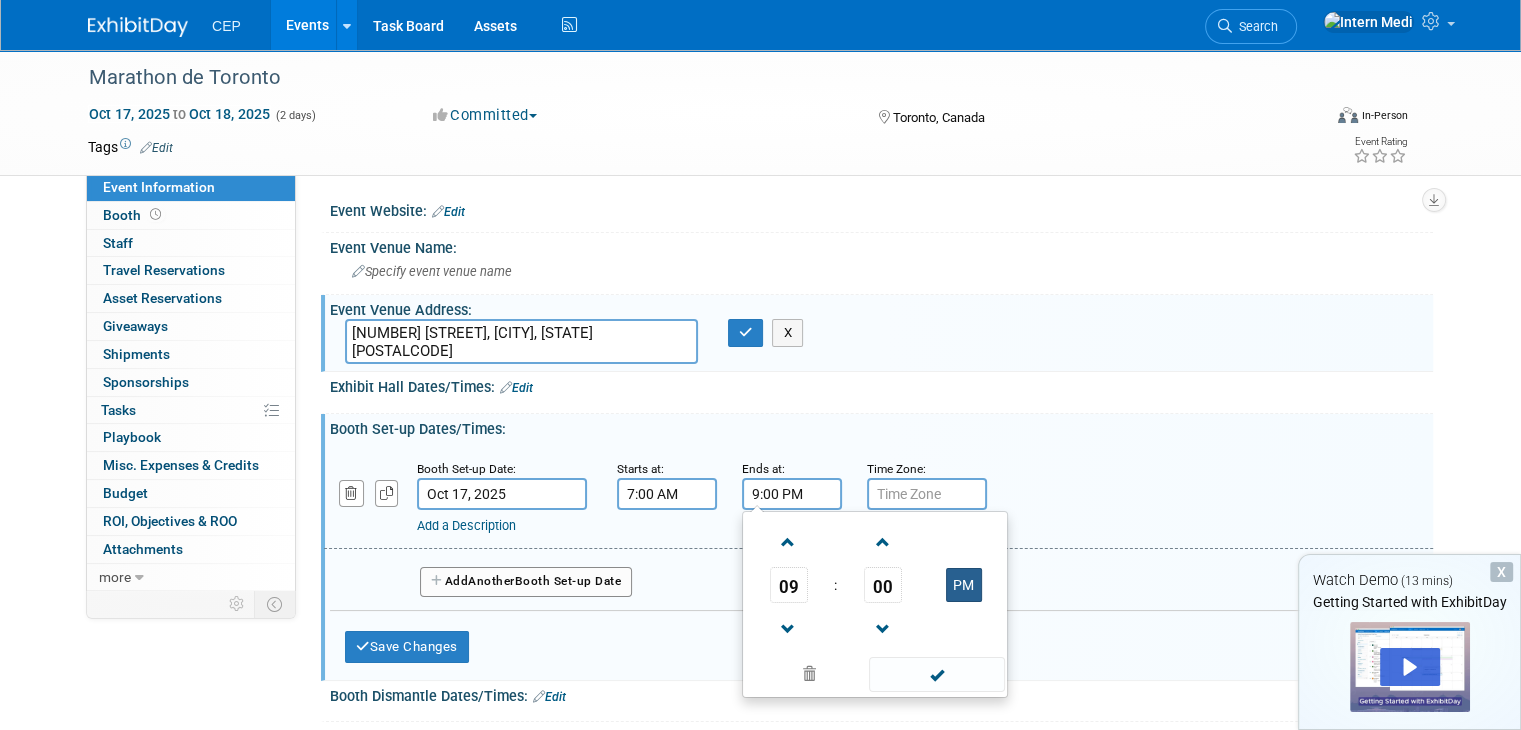 click on "PM" at bounding box center [964, 585] 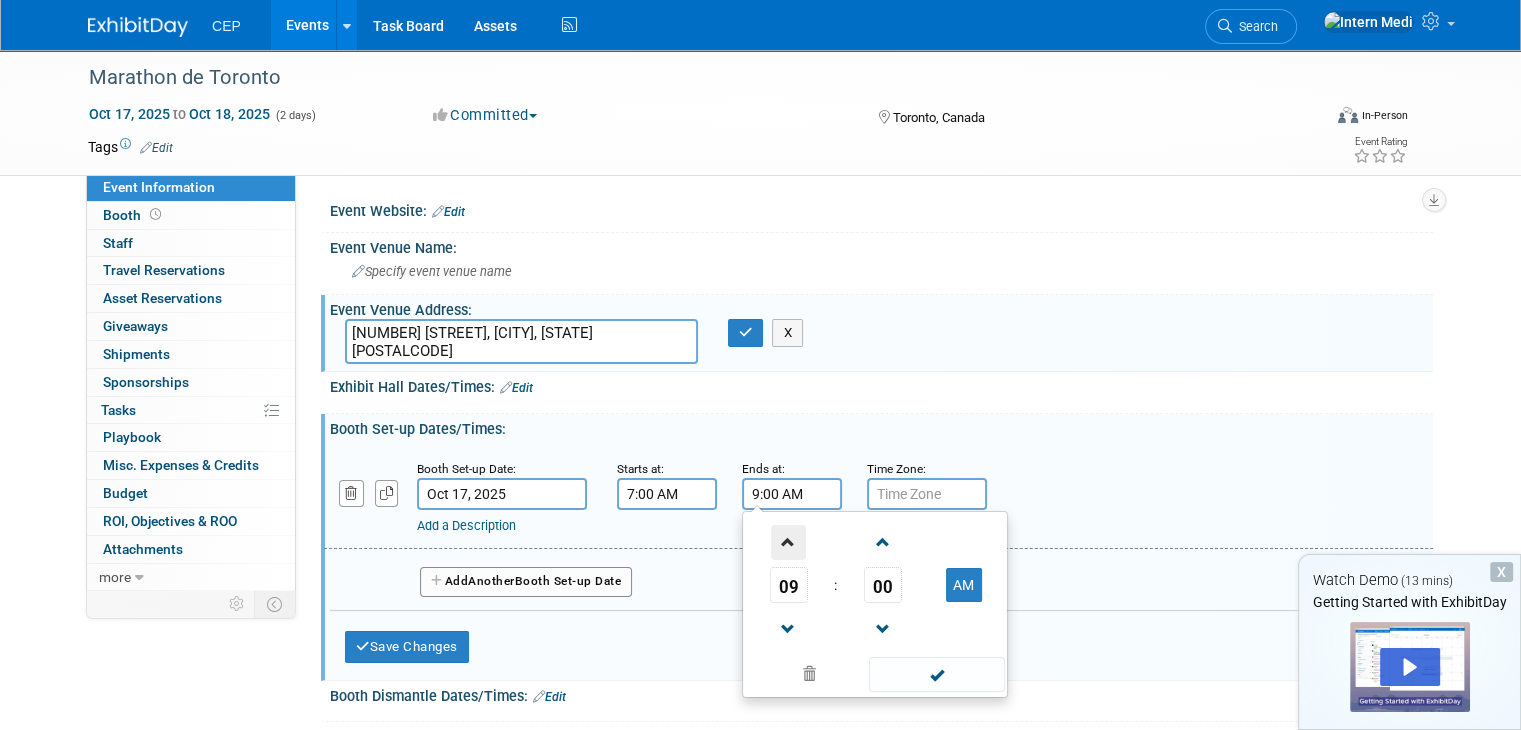 click at bounding box center (788, 542) 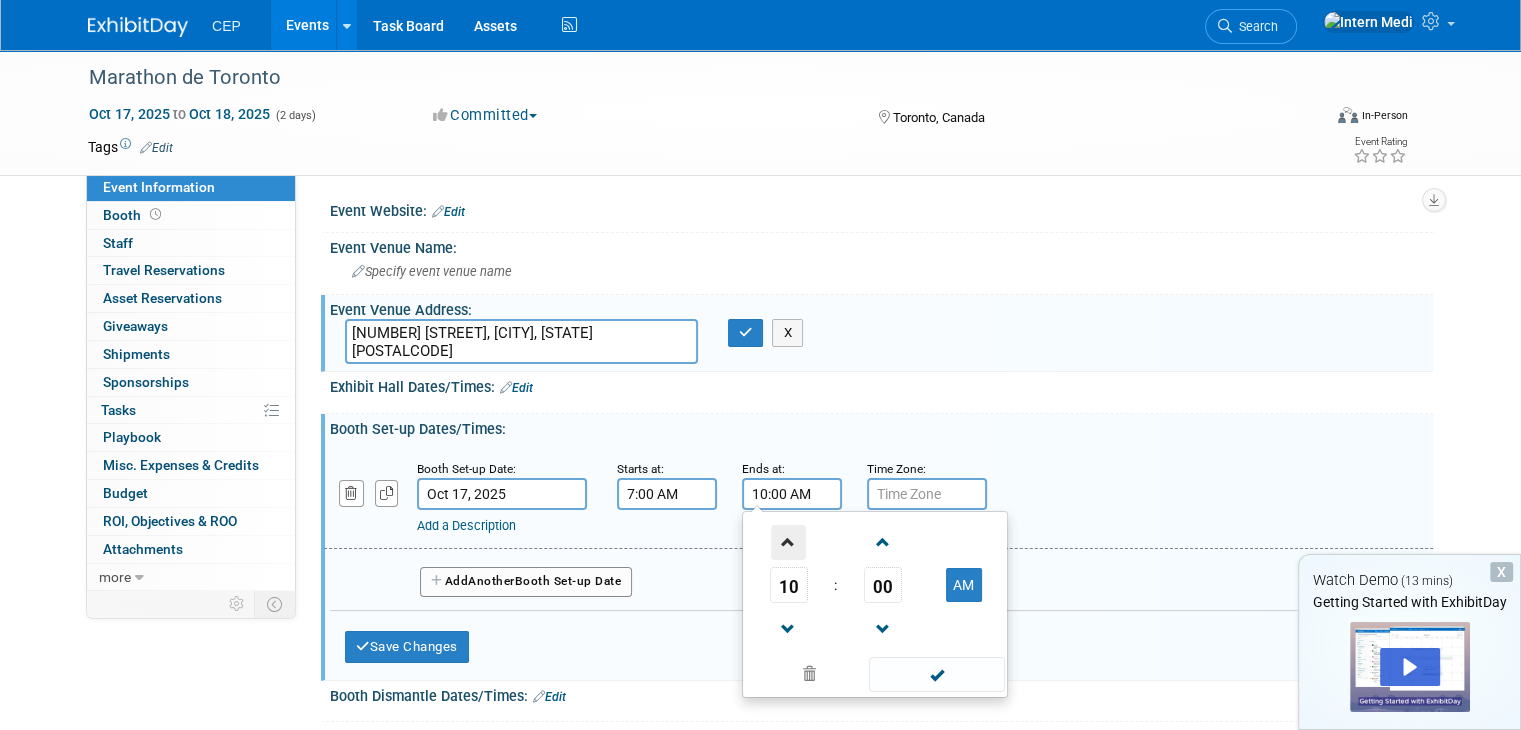 click at bounding box center [788, 542] 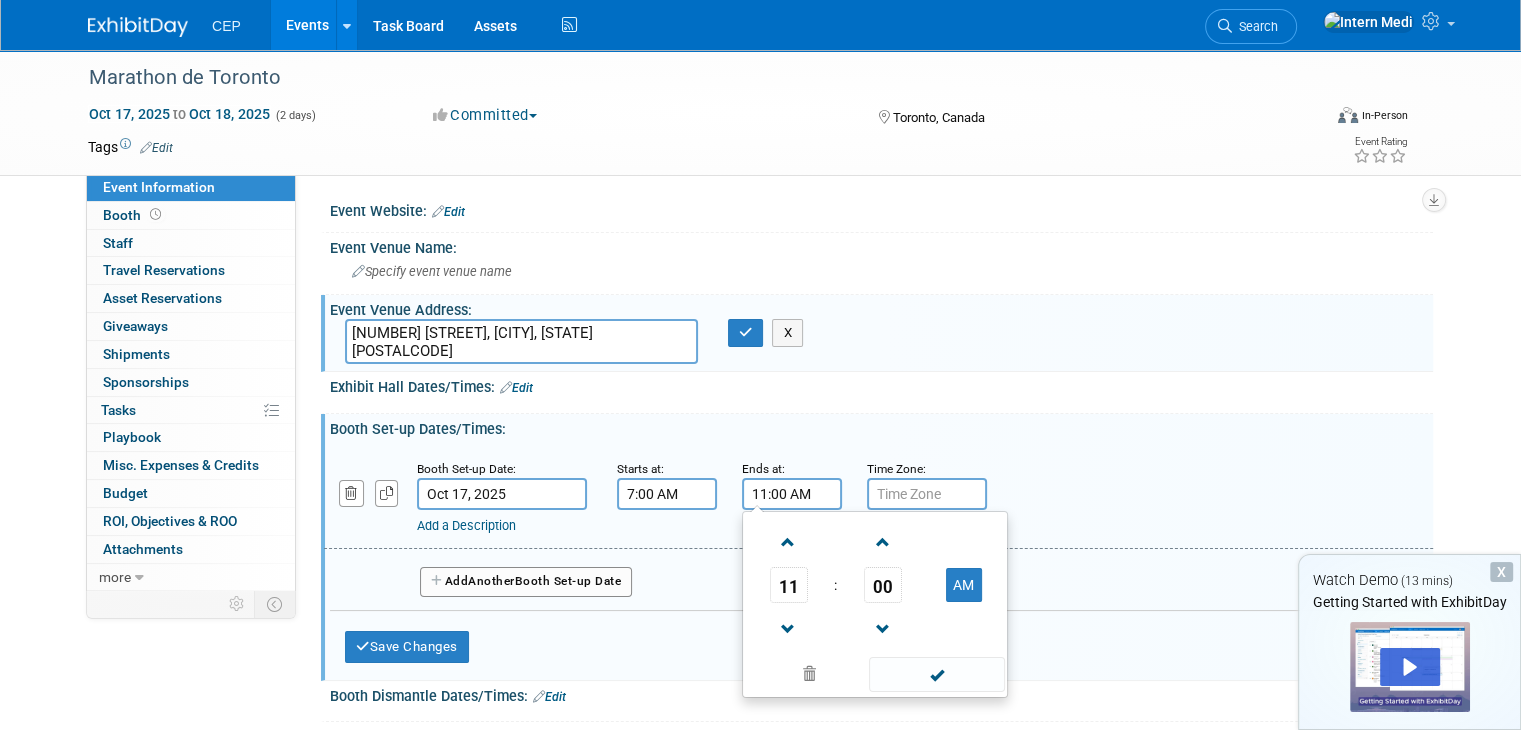 click on "Add a Description
Description:" at bounding box center [878, 496] 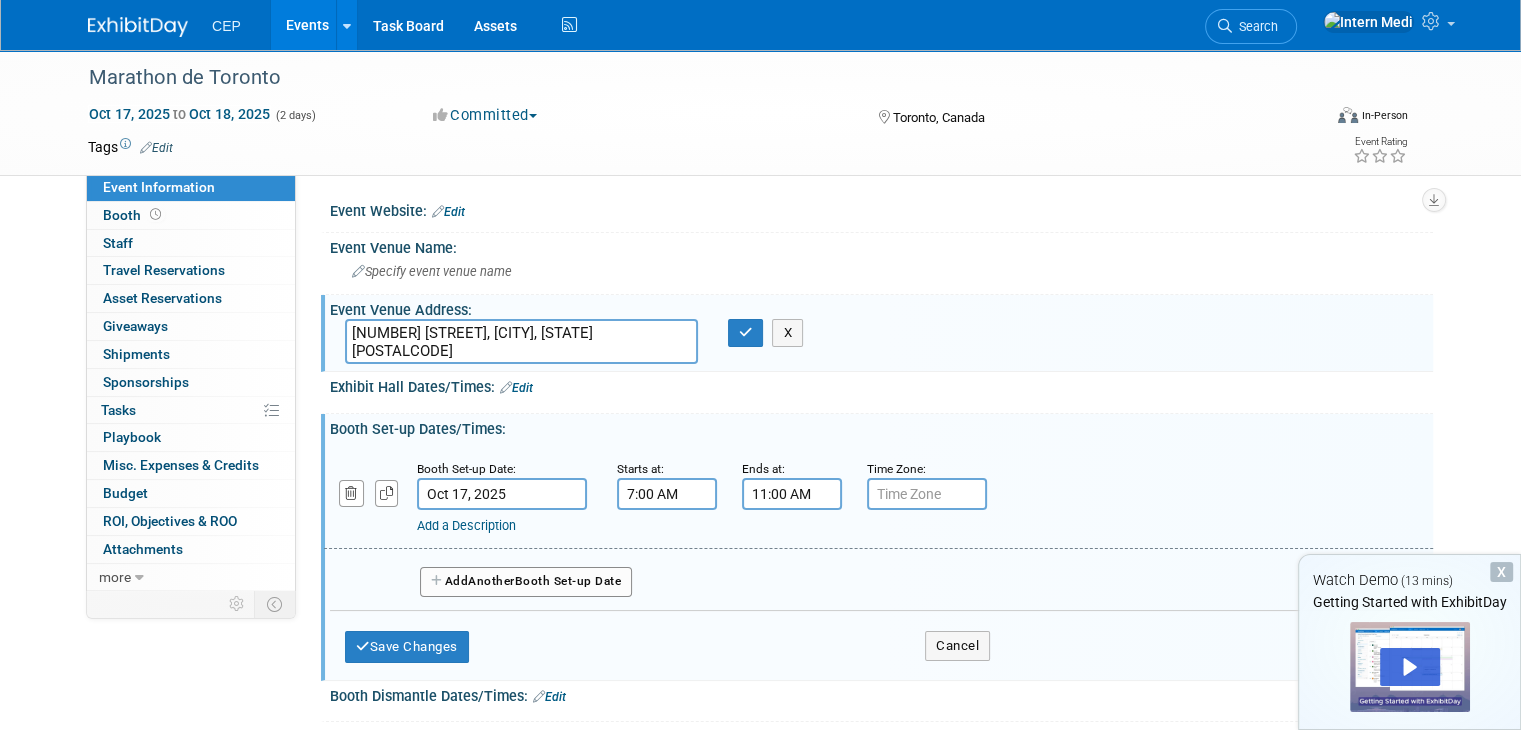 click at bounding box center (927, 494) 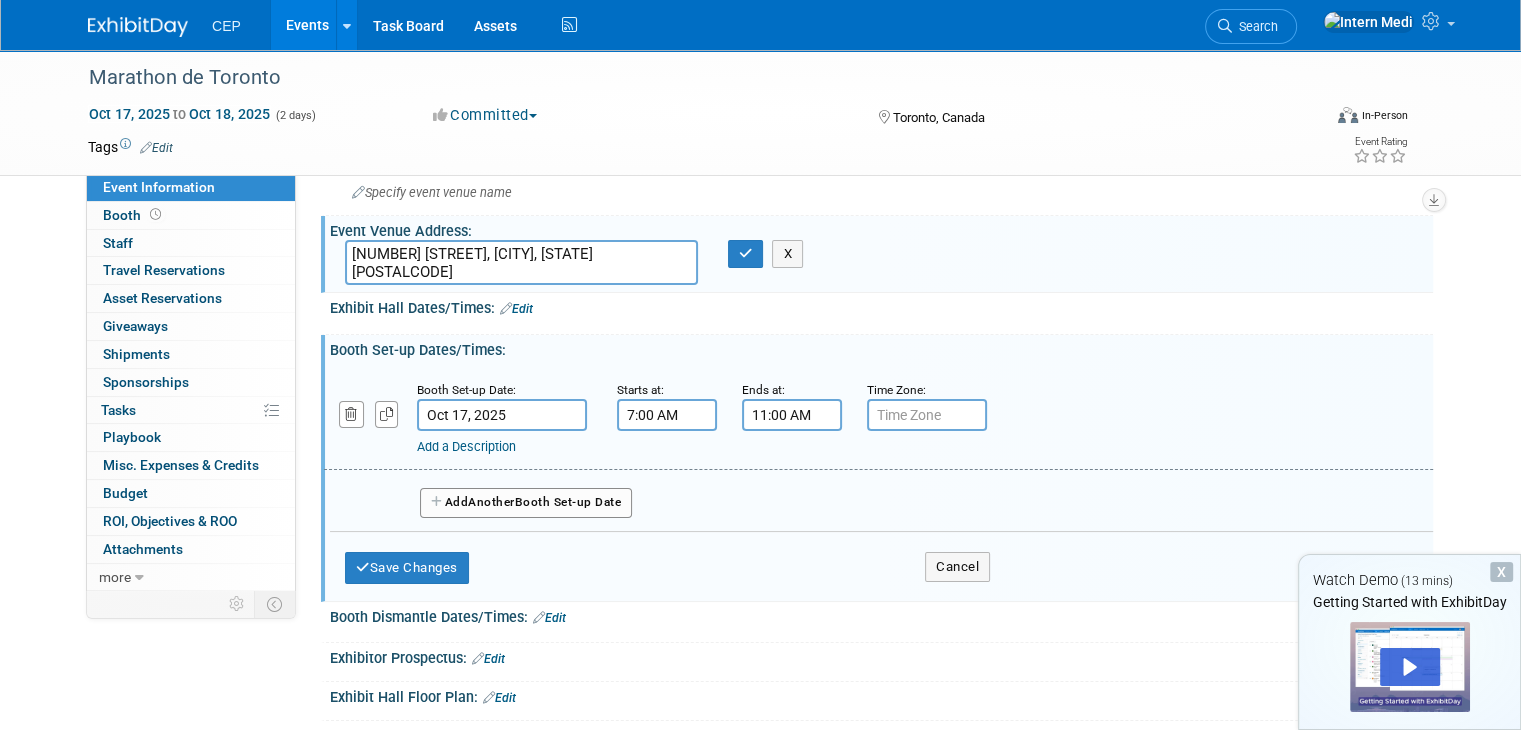 scroll, scrollTop: 80, scrollLeft: 0, axis: vertical 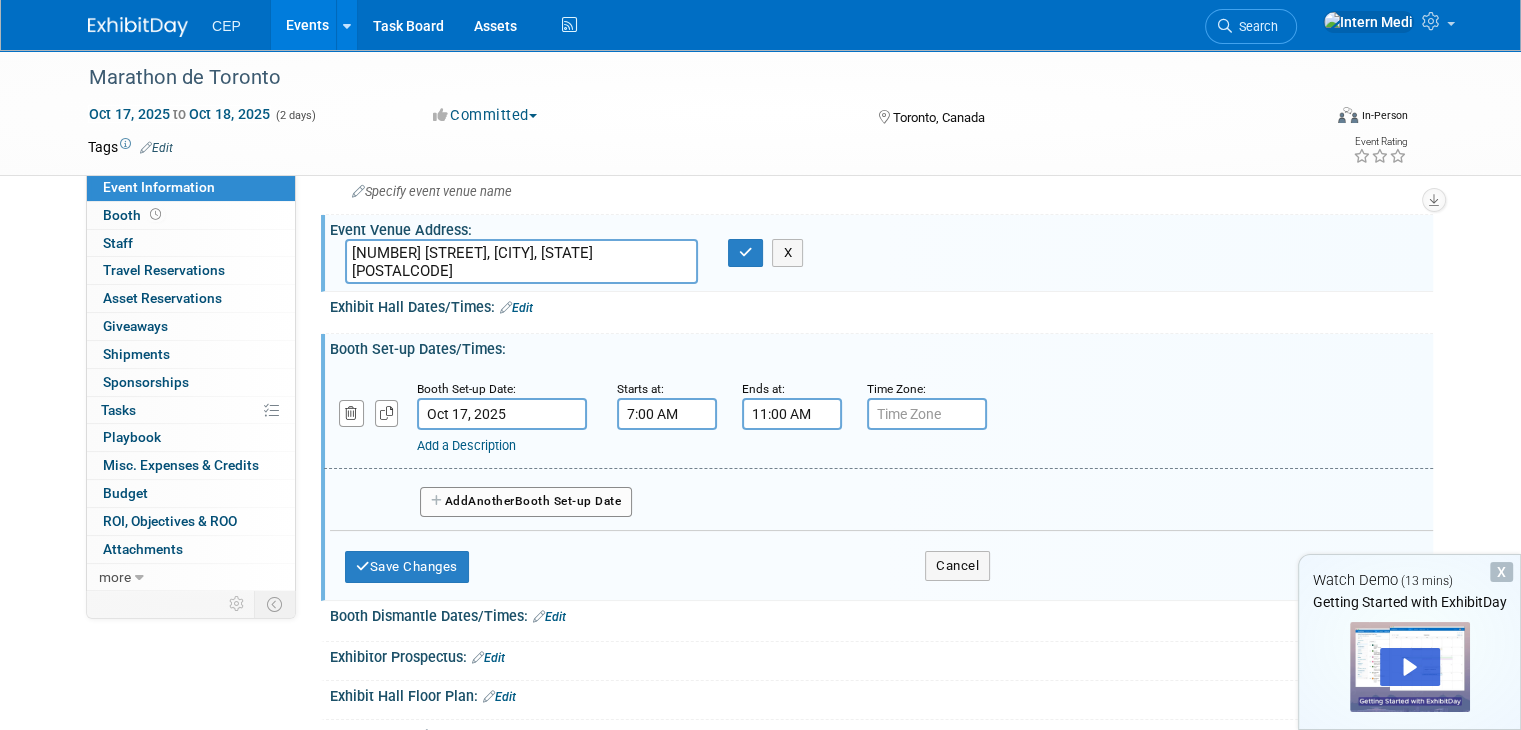 click on "Add a Description" at bounding box center [466, 445] 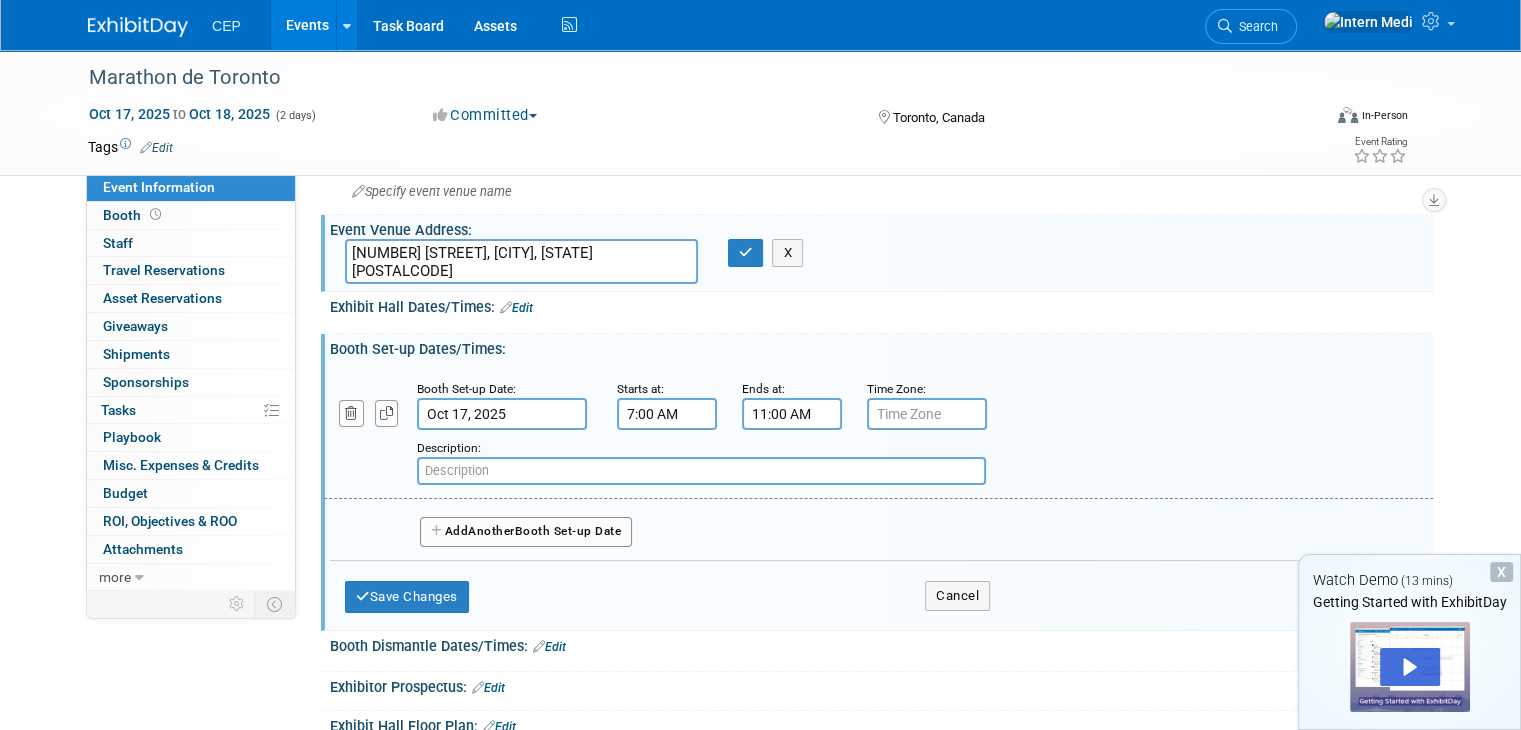 click at bounding box center [701, 471] 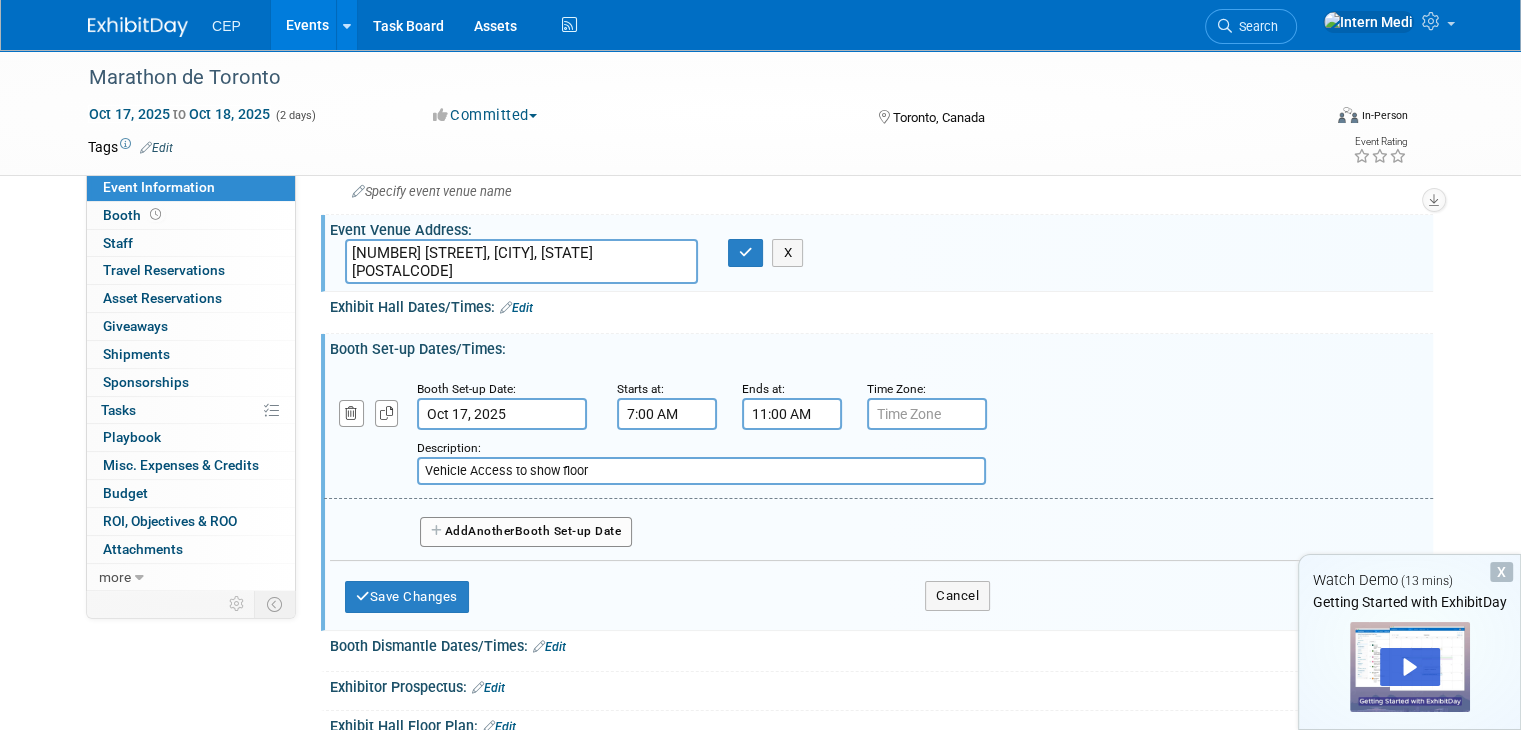 scroll, scrollTop: 128, scrollLeft: 0, axis: vertical 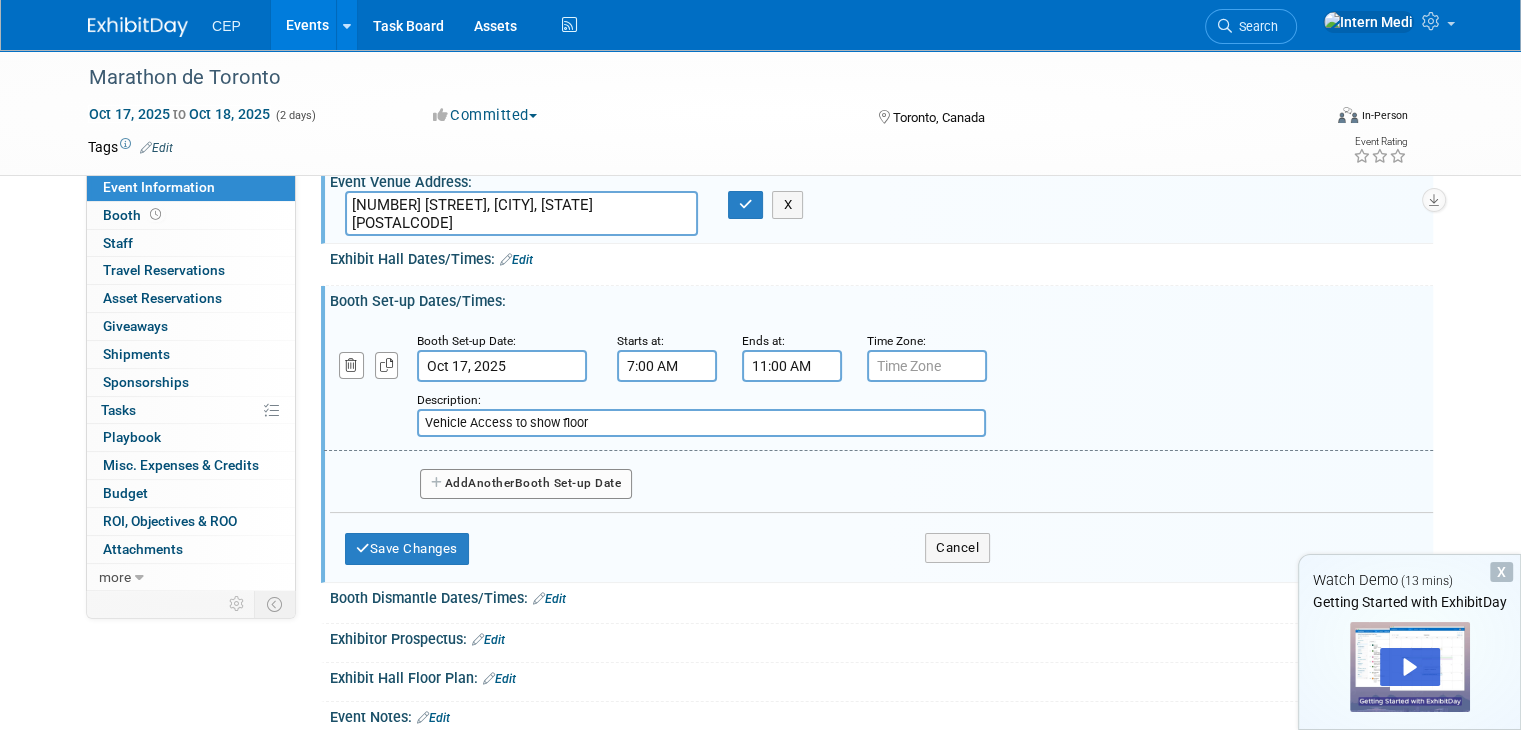 type on "Vehicle Access to show floor" 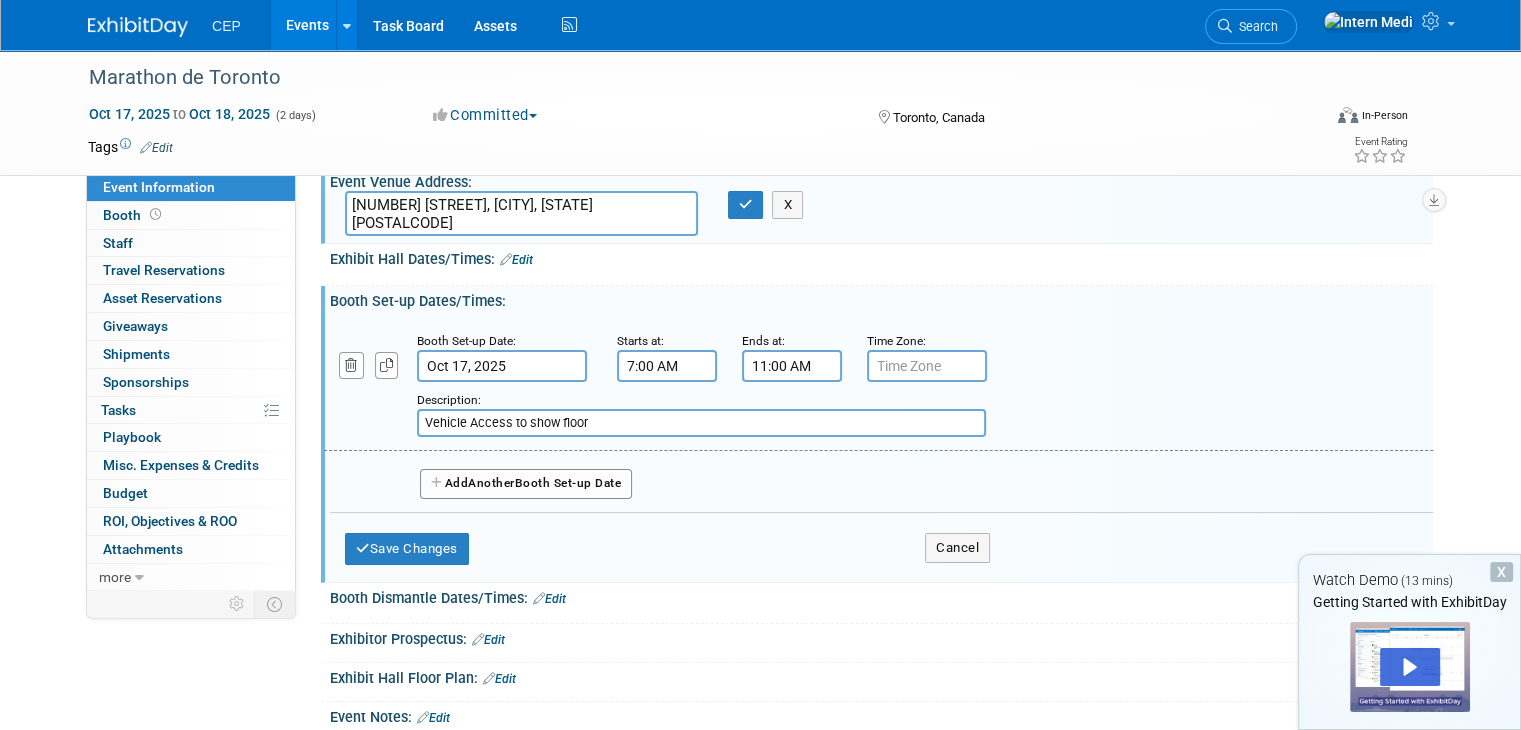 click on "Add  Another  Booth Set-up Date" at bounding box center [526, 484] 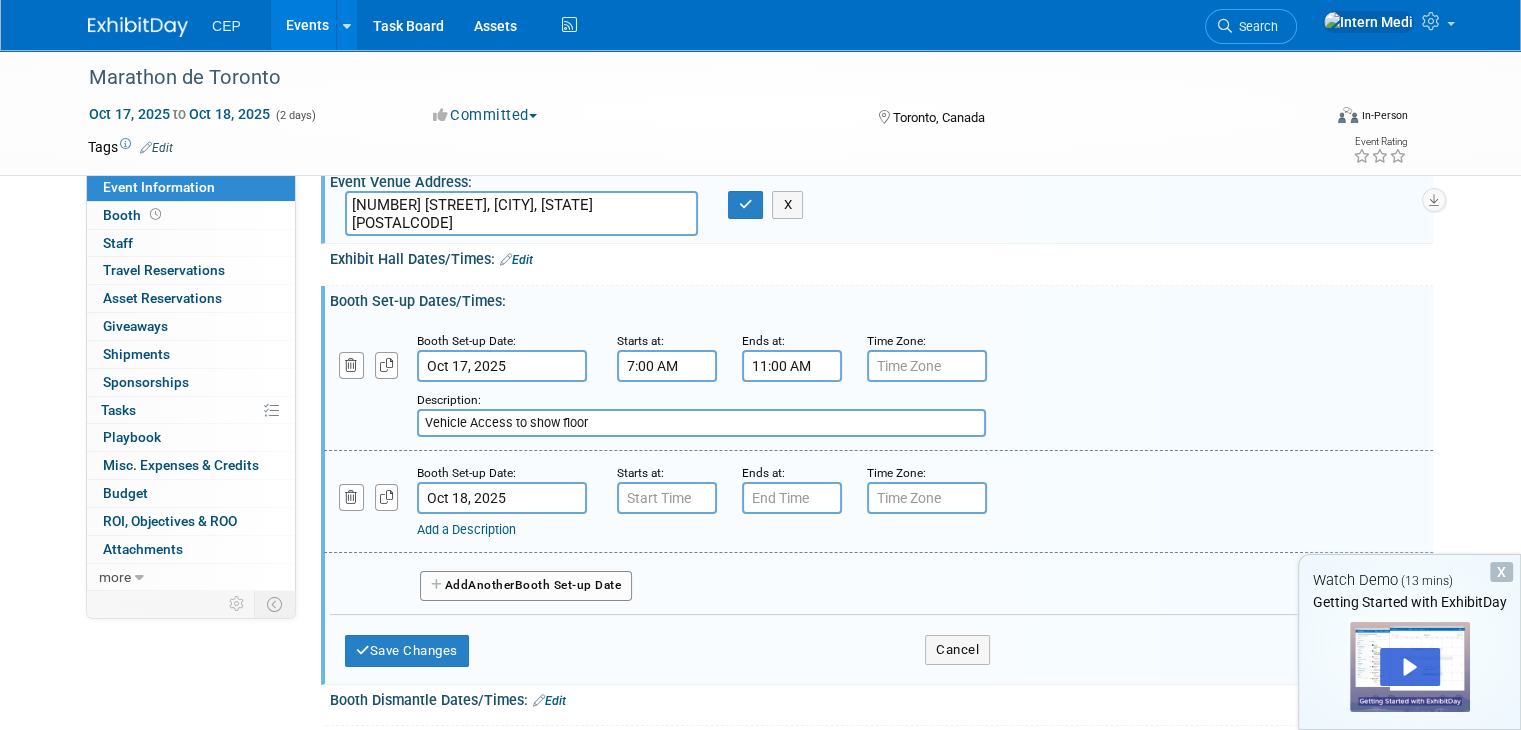 click on "Oct 18, 2025" at bounding box center [502, 498] 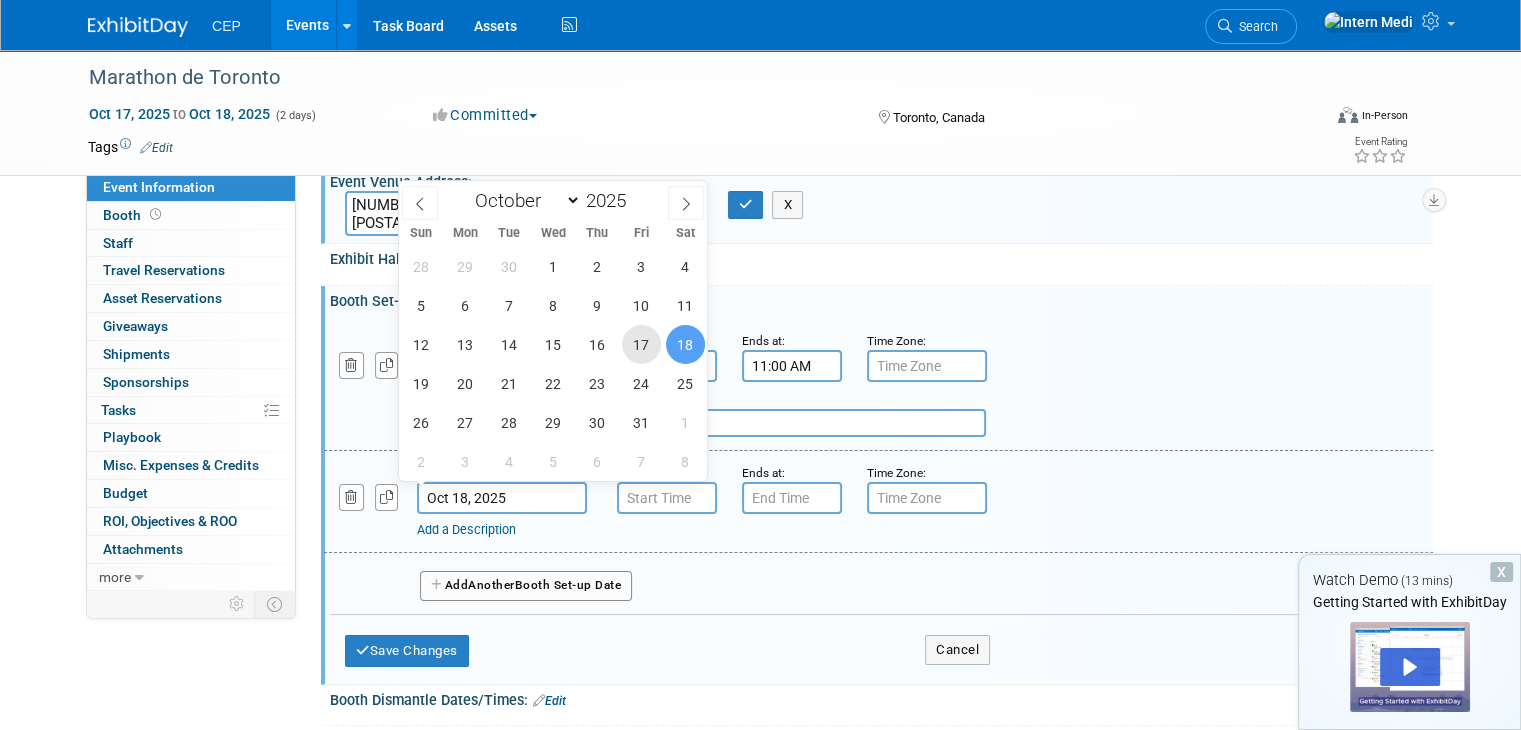 click on "17" at bounding box center [641, 344] 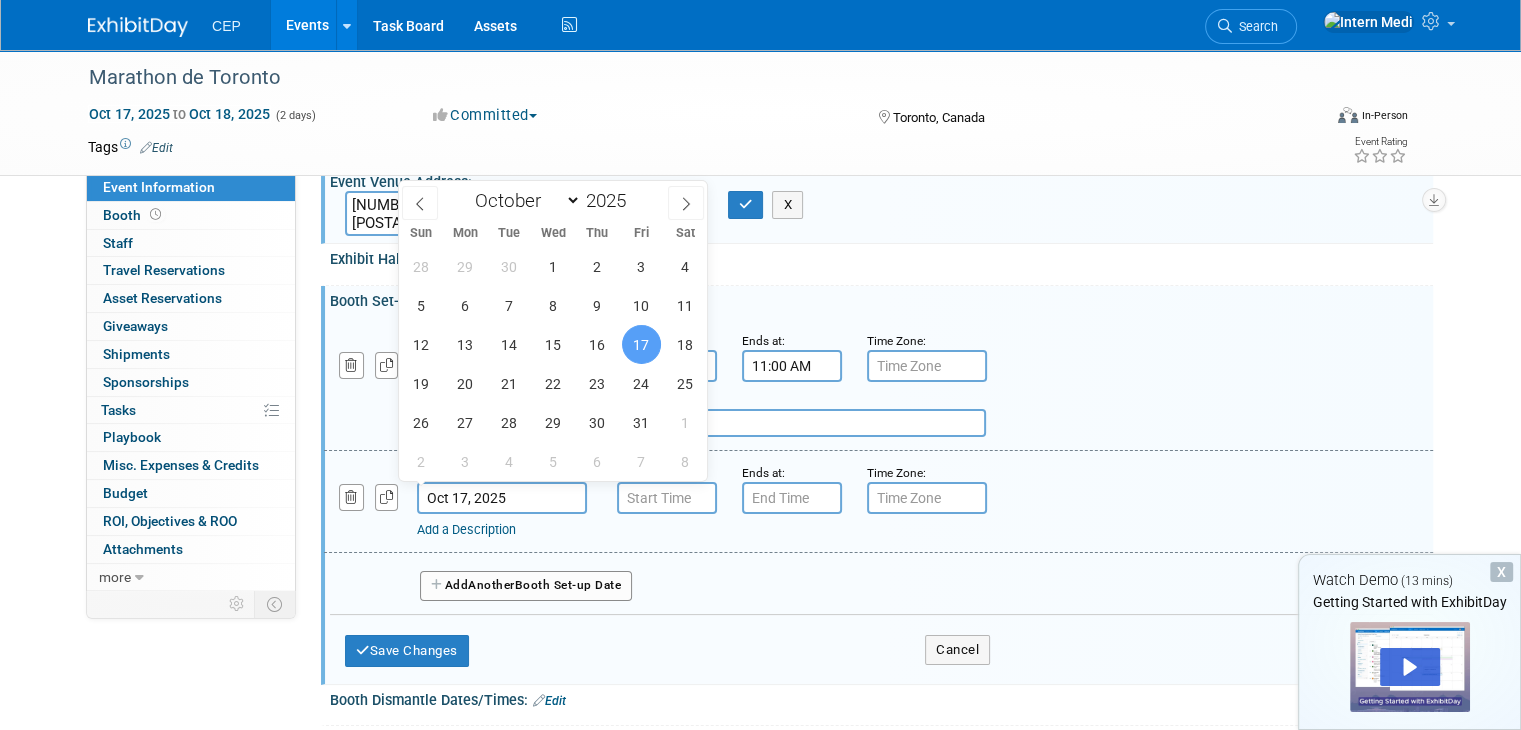 click on "Booth Set-up Date:
Oct 17, 2025
Starts at:
Ends at:
Time Zone:  Apply to all
Add a Description
Description:" at bounding box center [878, 502] 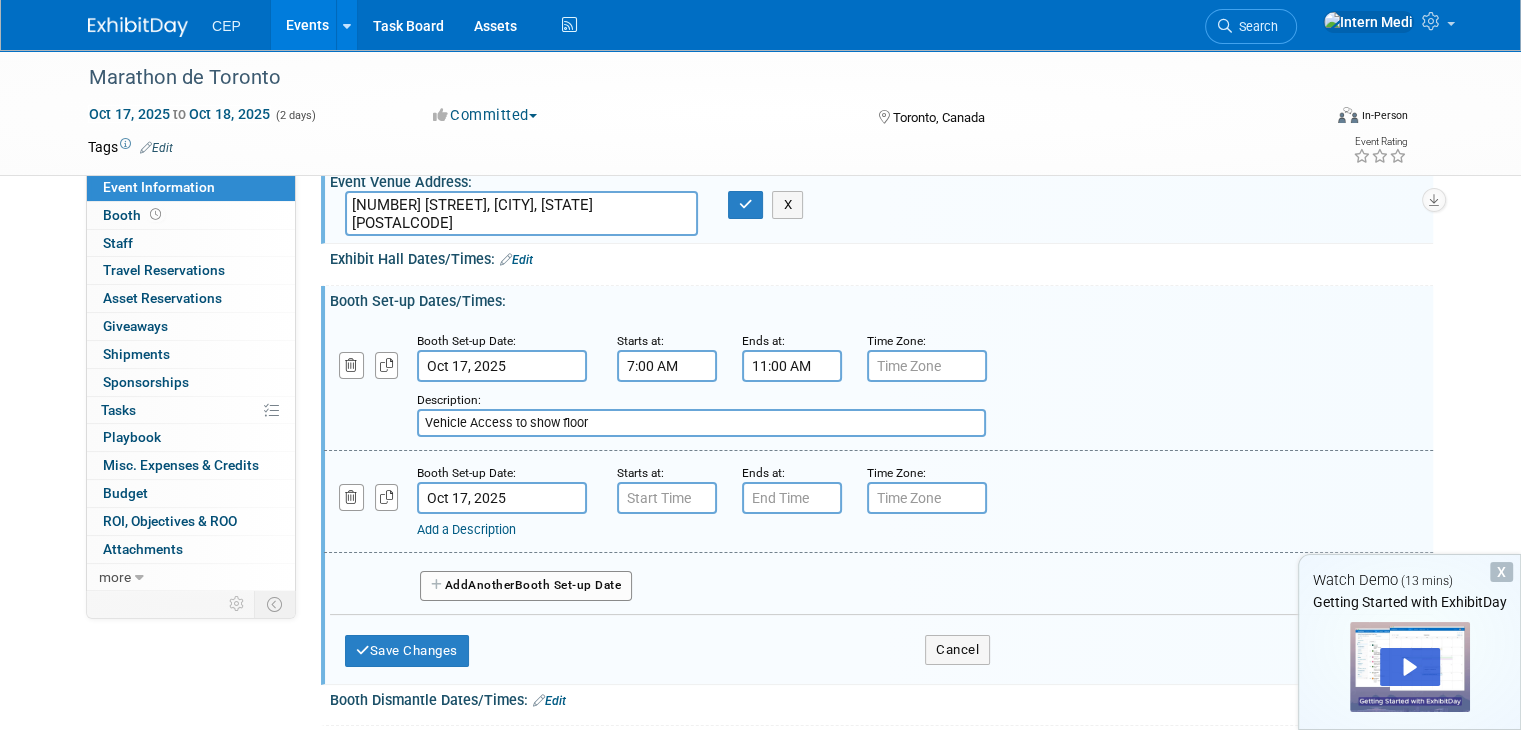 click on "7:00 AM" at bounding box center (667, 366) 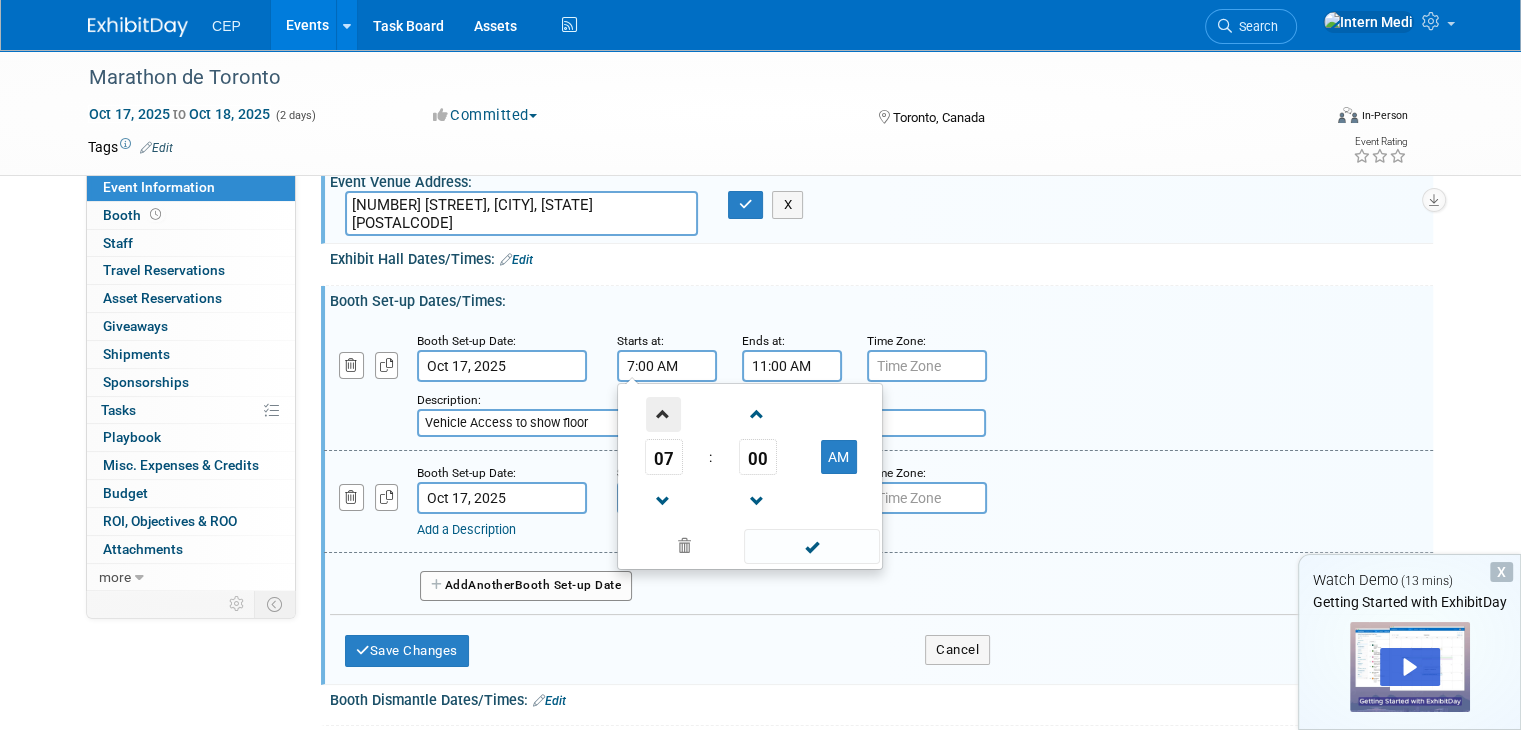 click at bounding box center (663, 414) 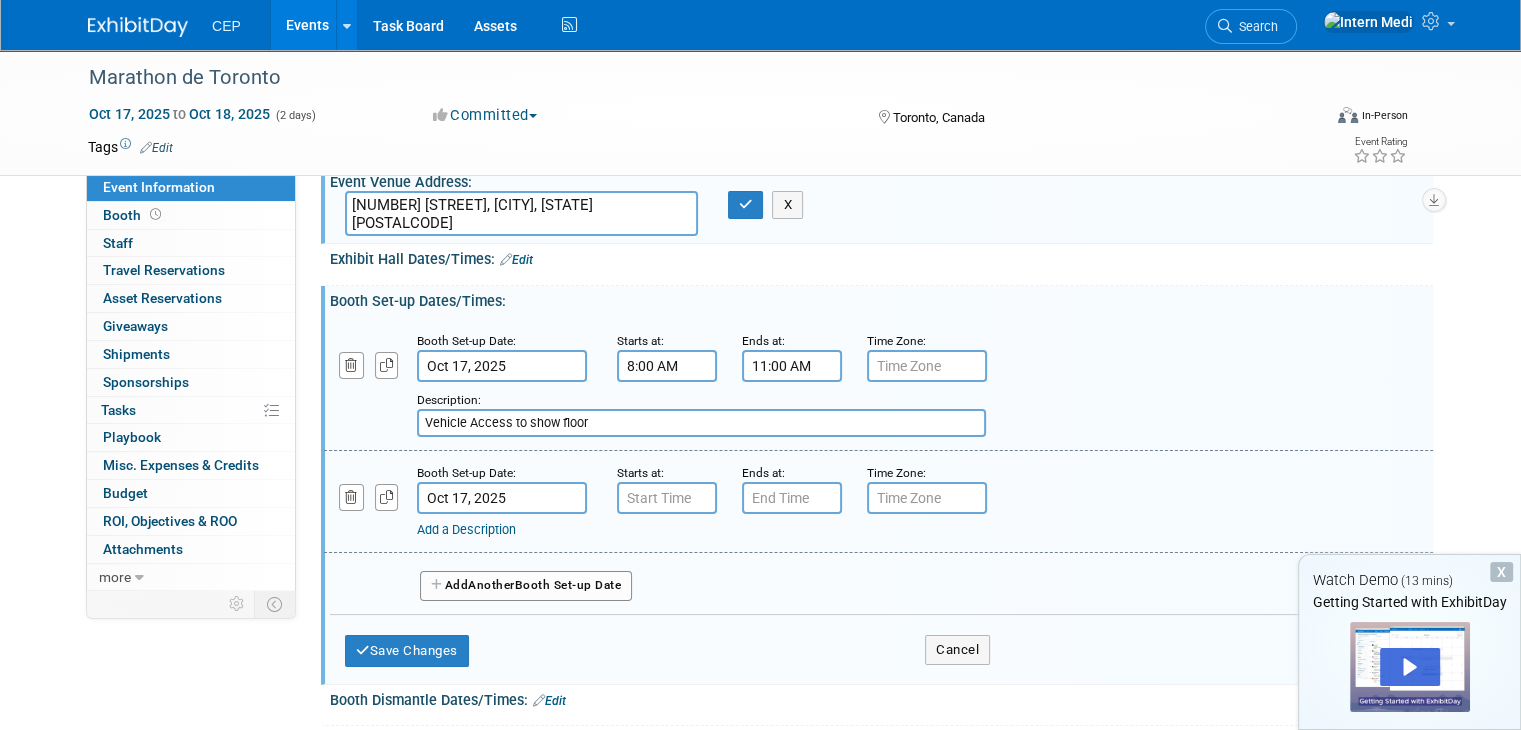 click on "Add a Description" at bounding box center (830, 530) 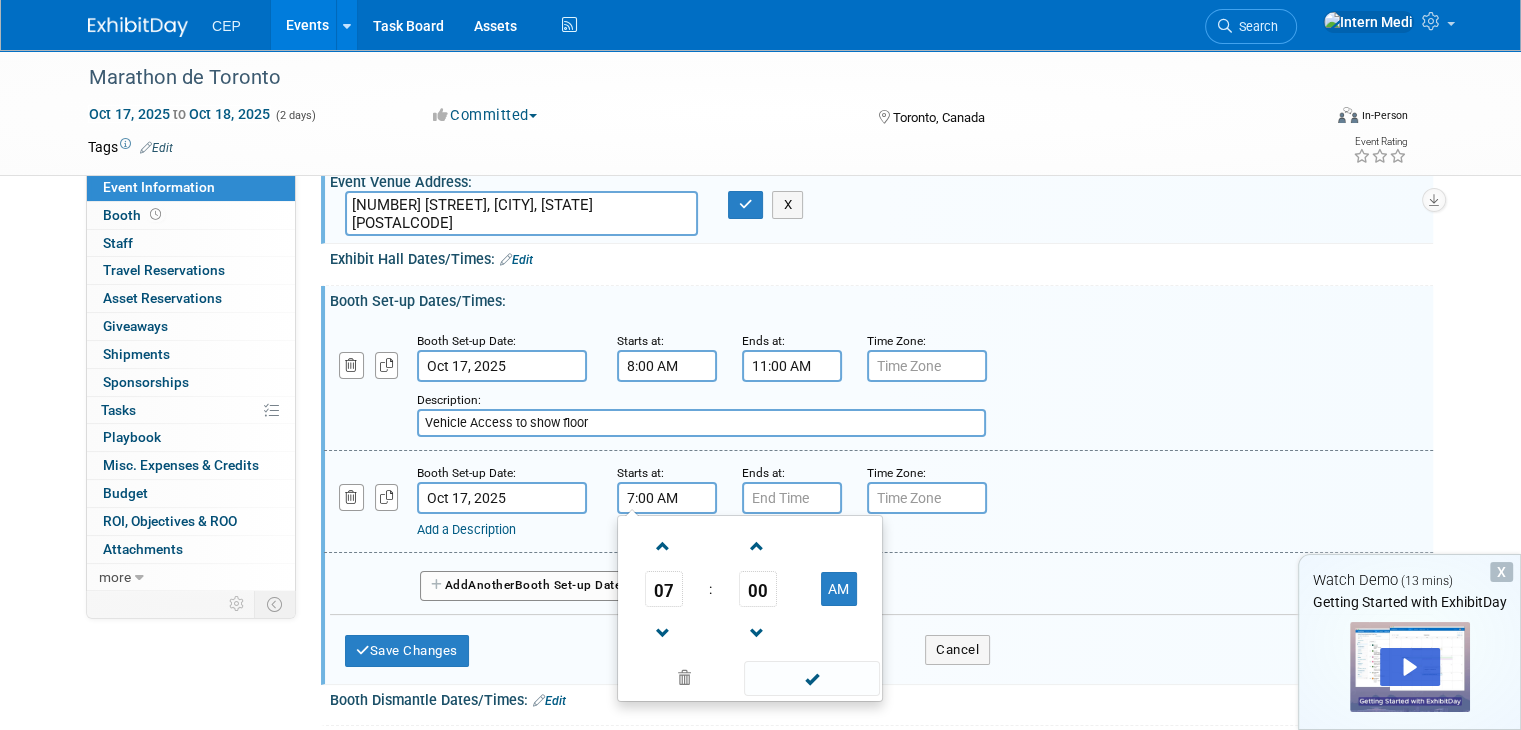 click on "7:00 AM" at bounding box center [667, 498] 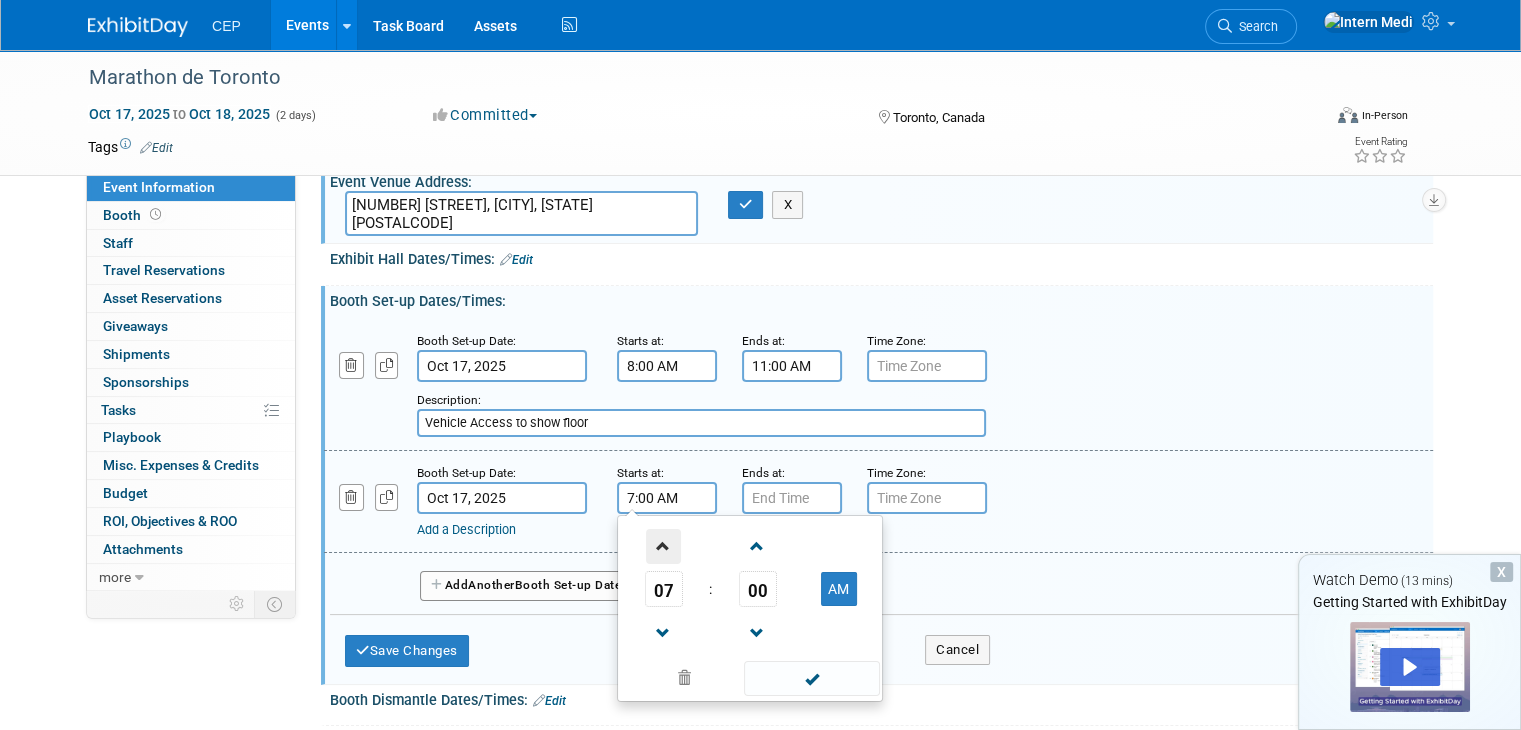 click at bounding box center [663, 546] 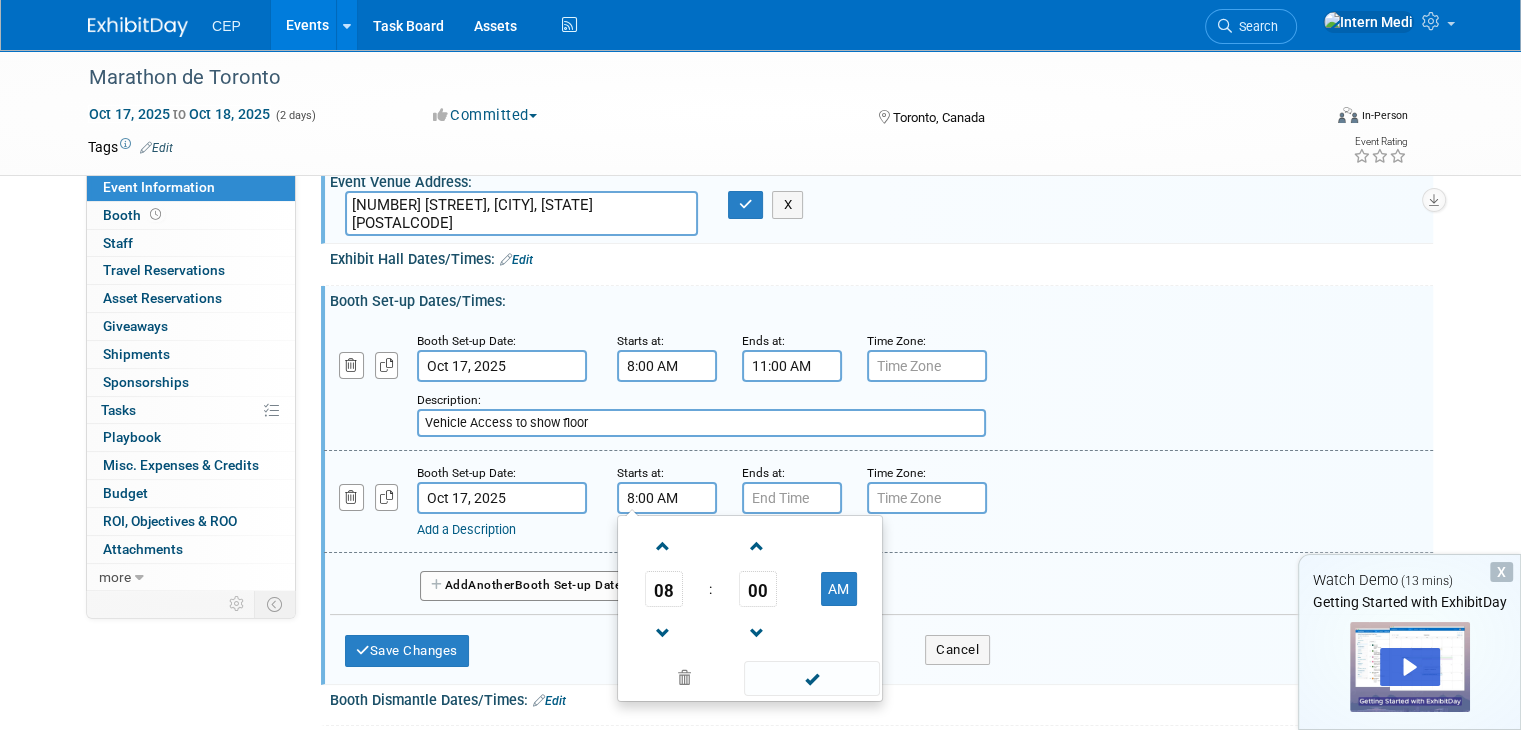 type on "7:00 PM" 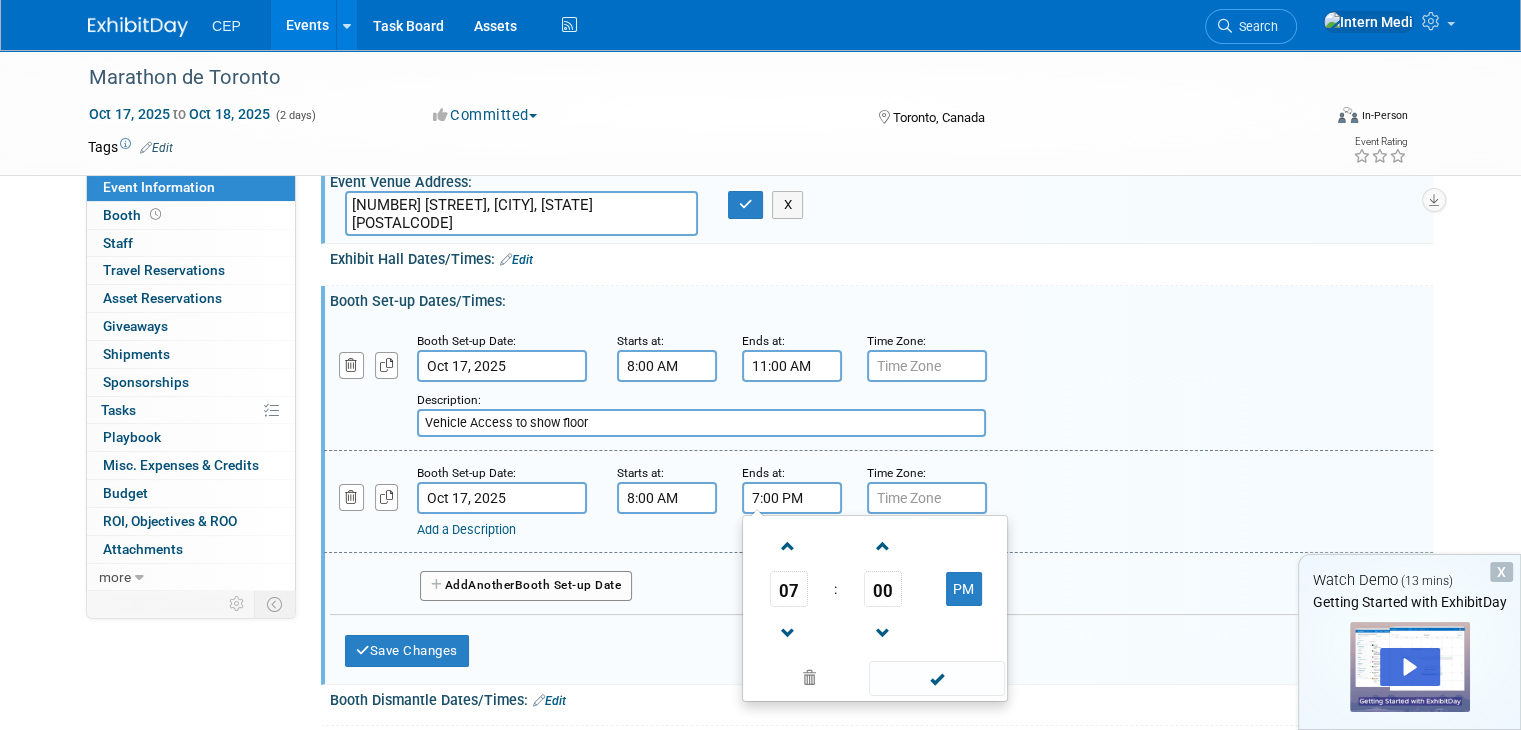 click on "7:00 PM" at bounding box center [792, 498] 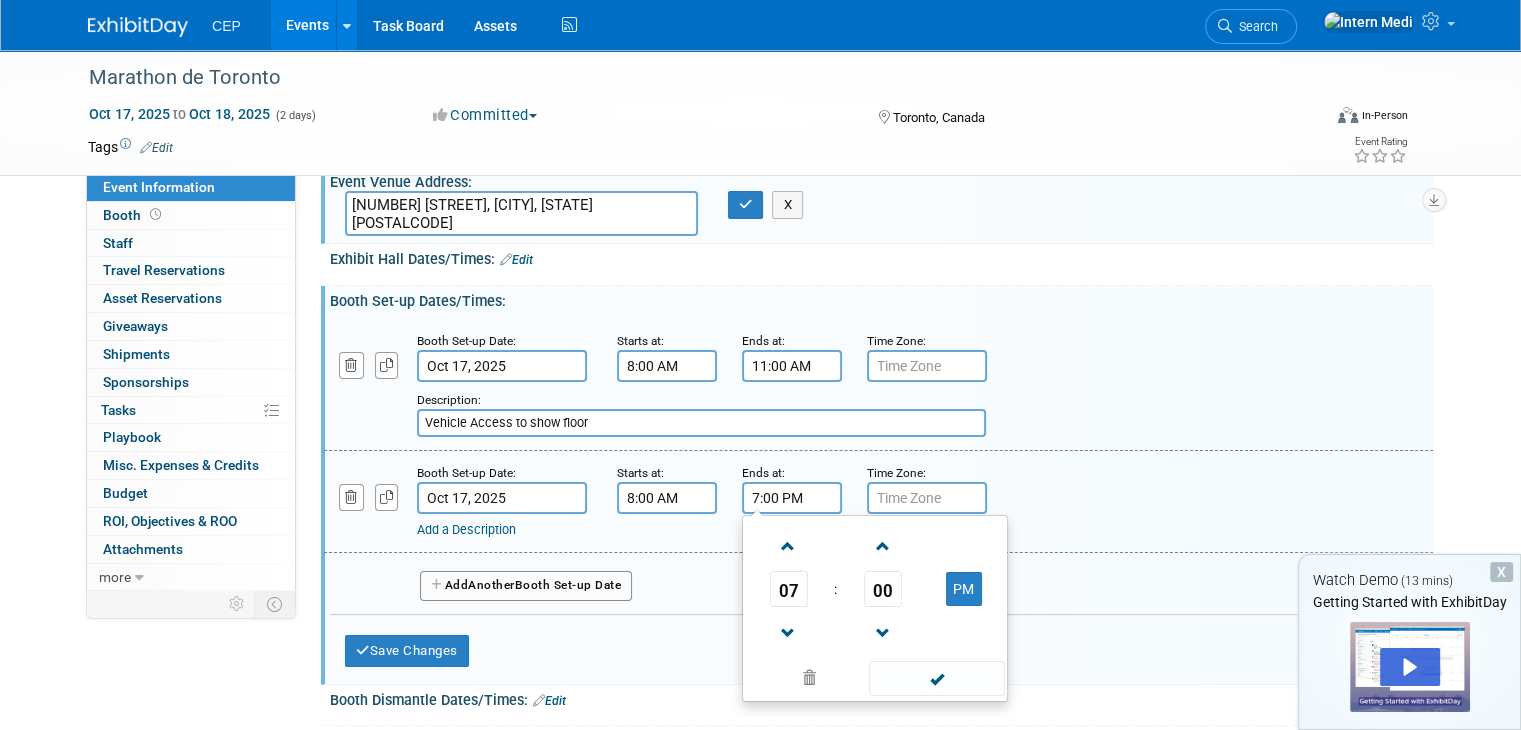 click on "Add a Description" at bounding box center [830, 530] 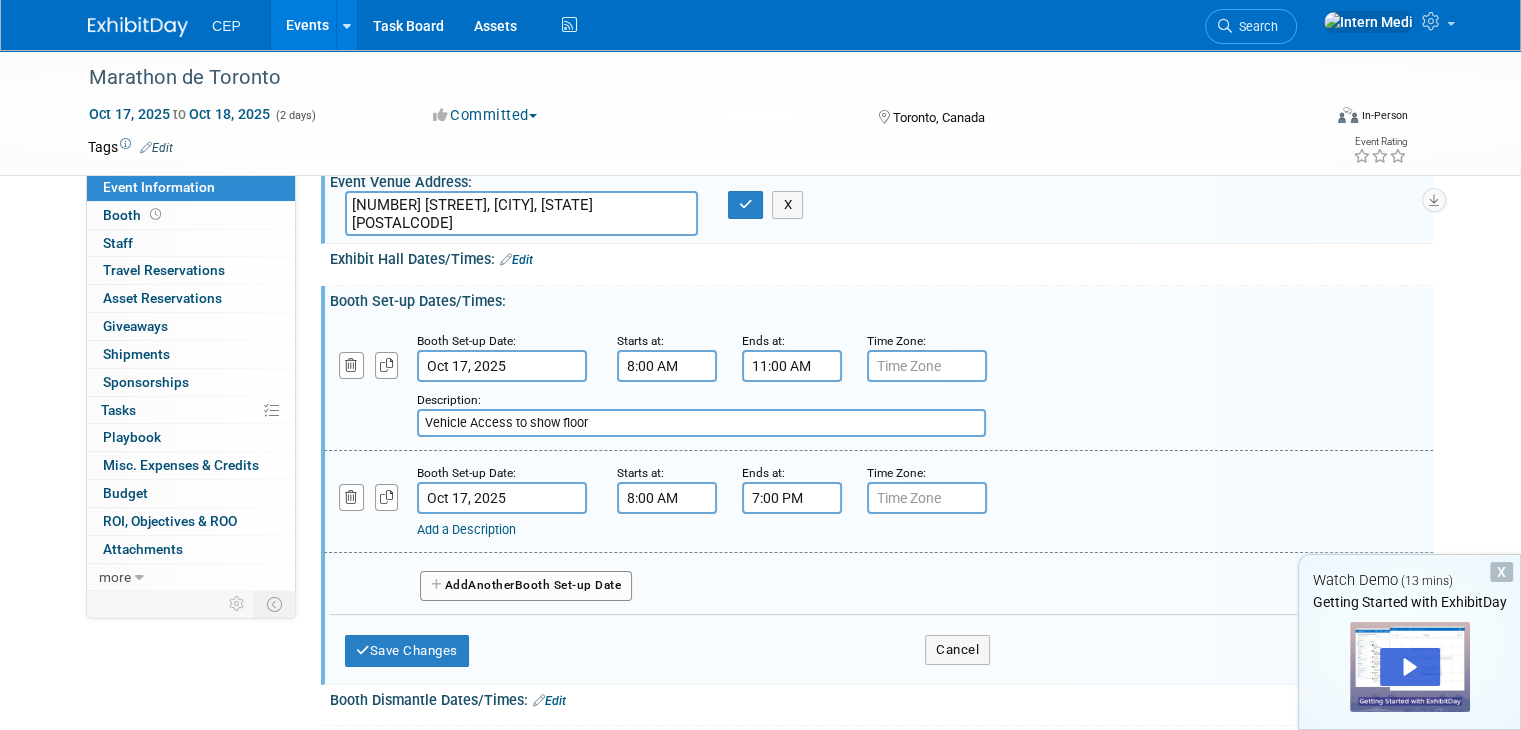 click on "Add a Description" at bounding box center [466, 529] 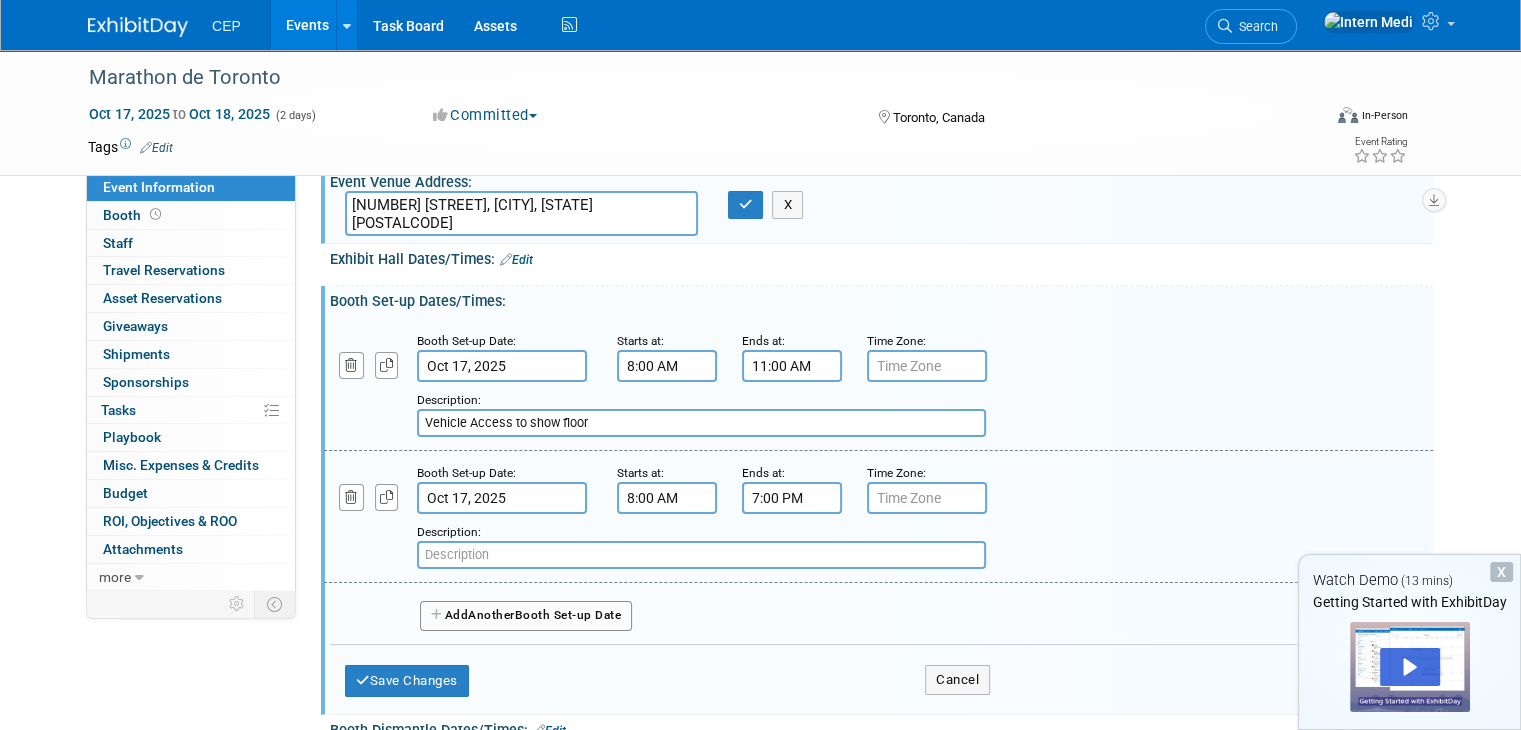 paste on "Move-in hours" 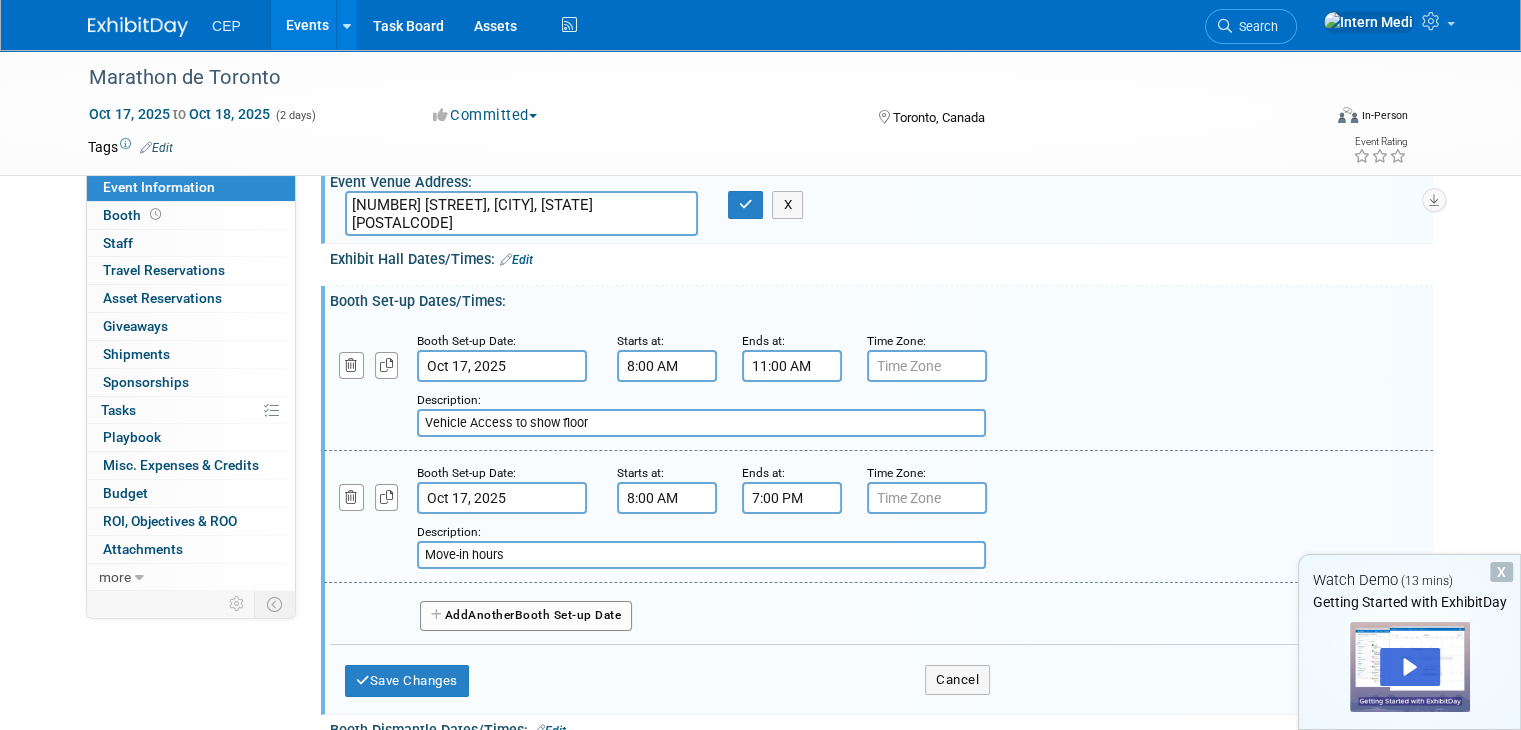 type on "Move-in hours" 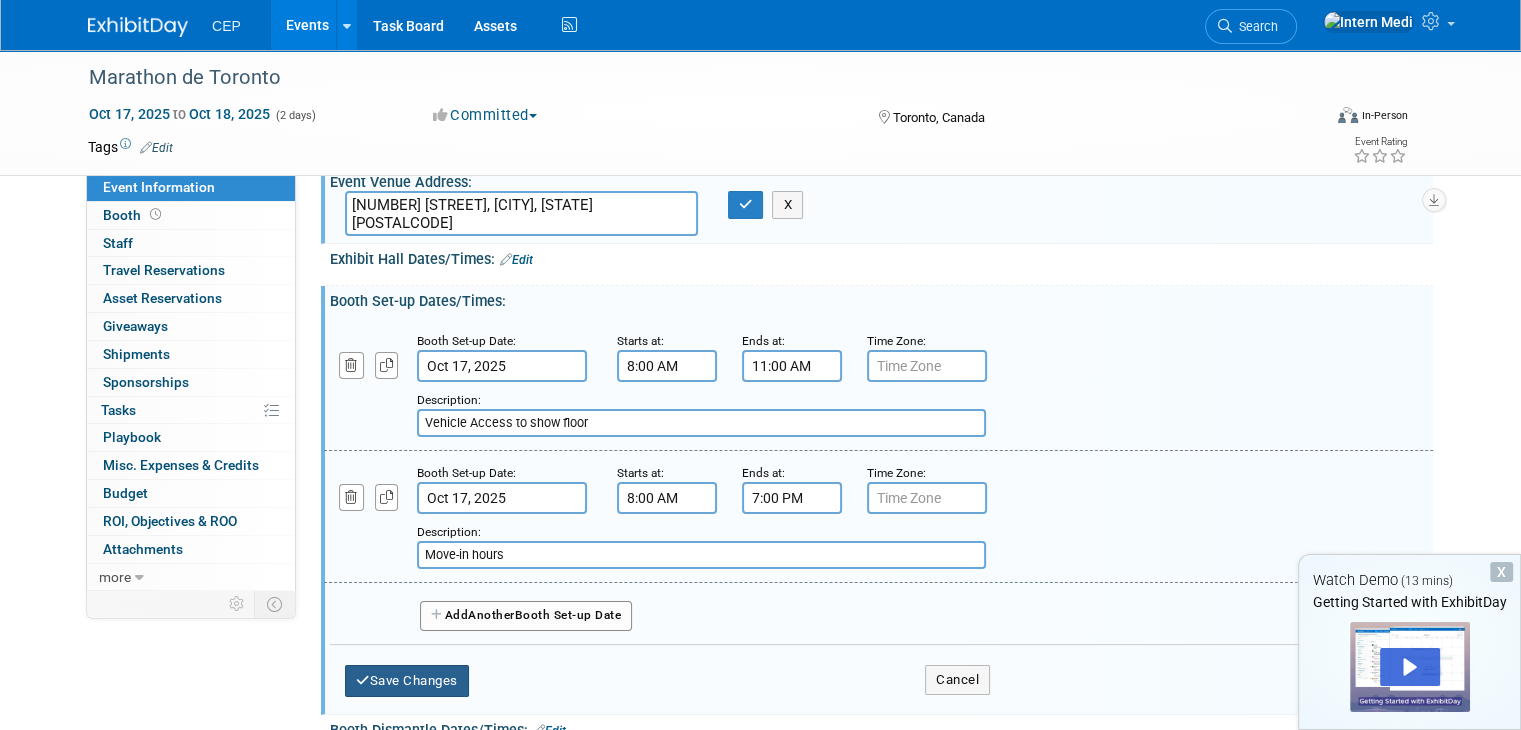 click on "Save Changes" at bounding box center (407, 681) 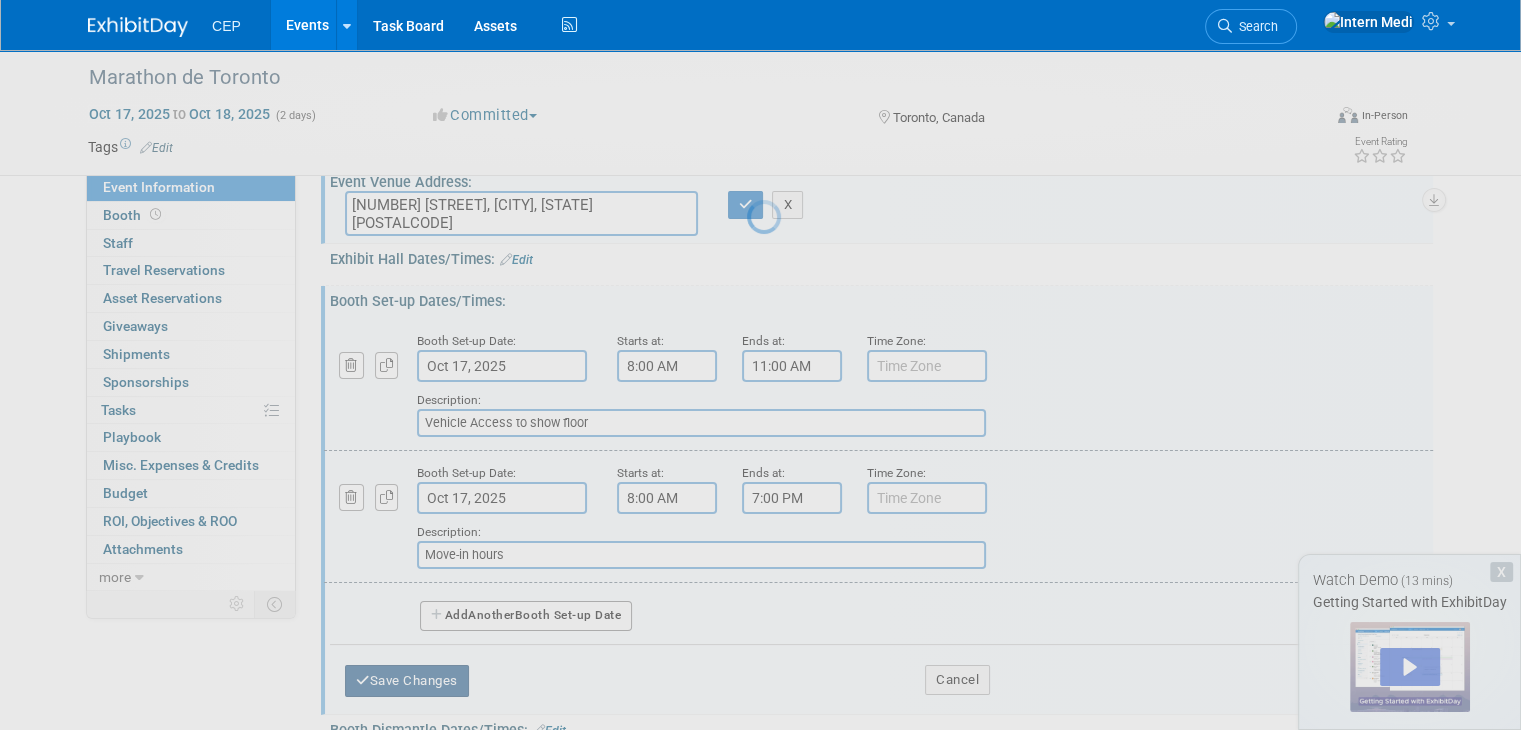 scroll, scrollTop: 108, scrollLeft: 0, axis: vertical 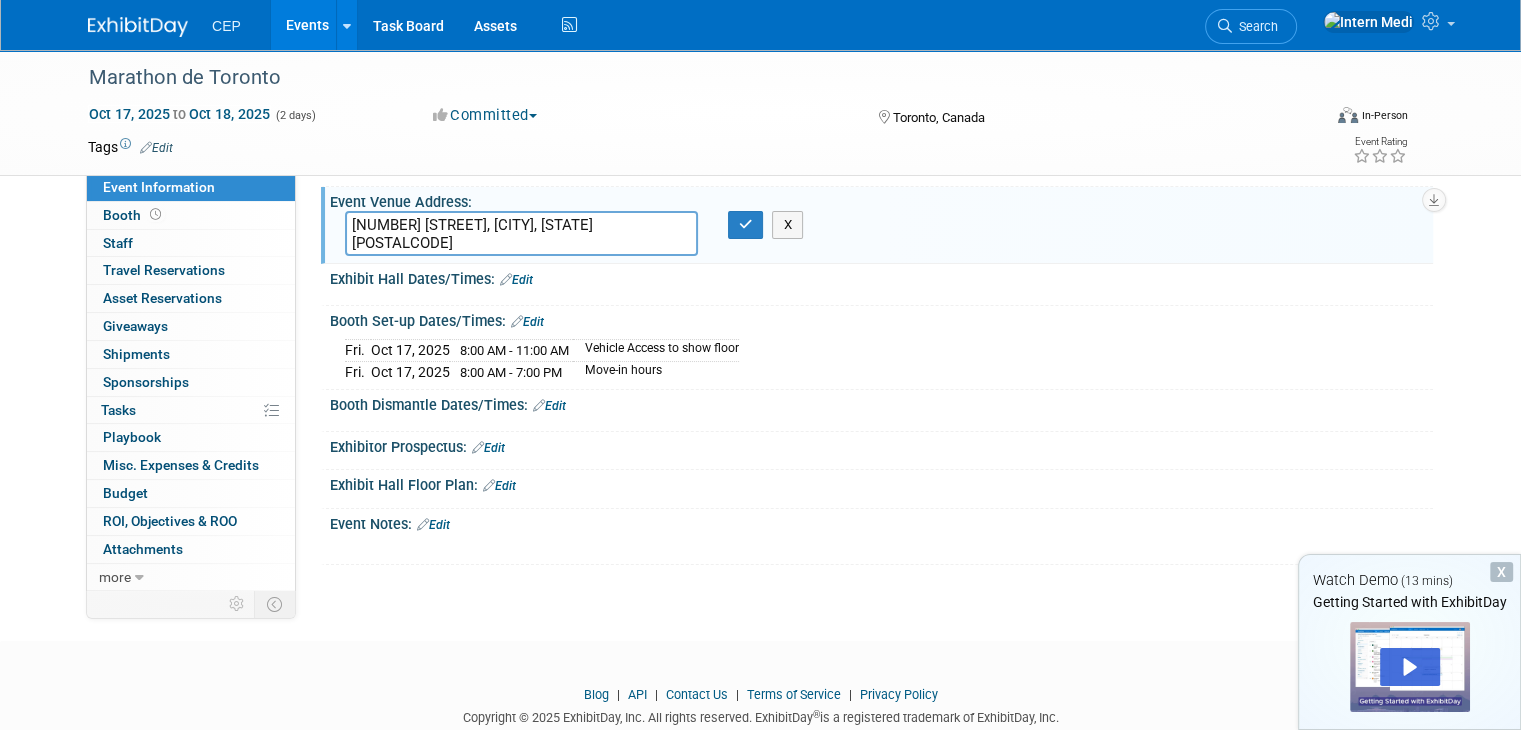 click at bounding box center (539, 405) 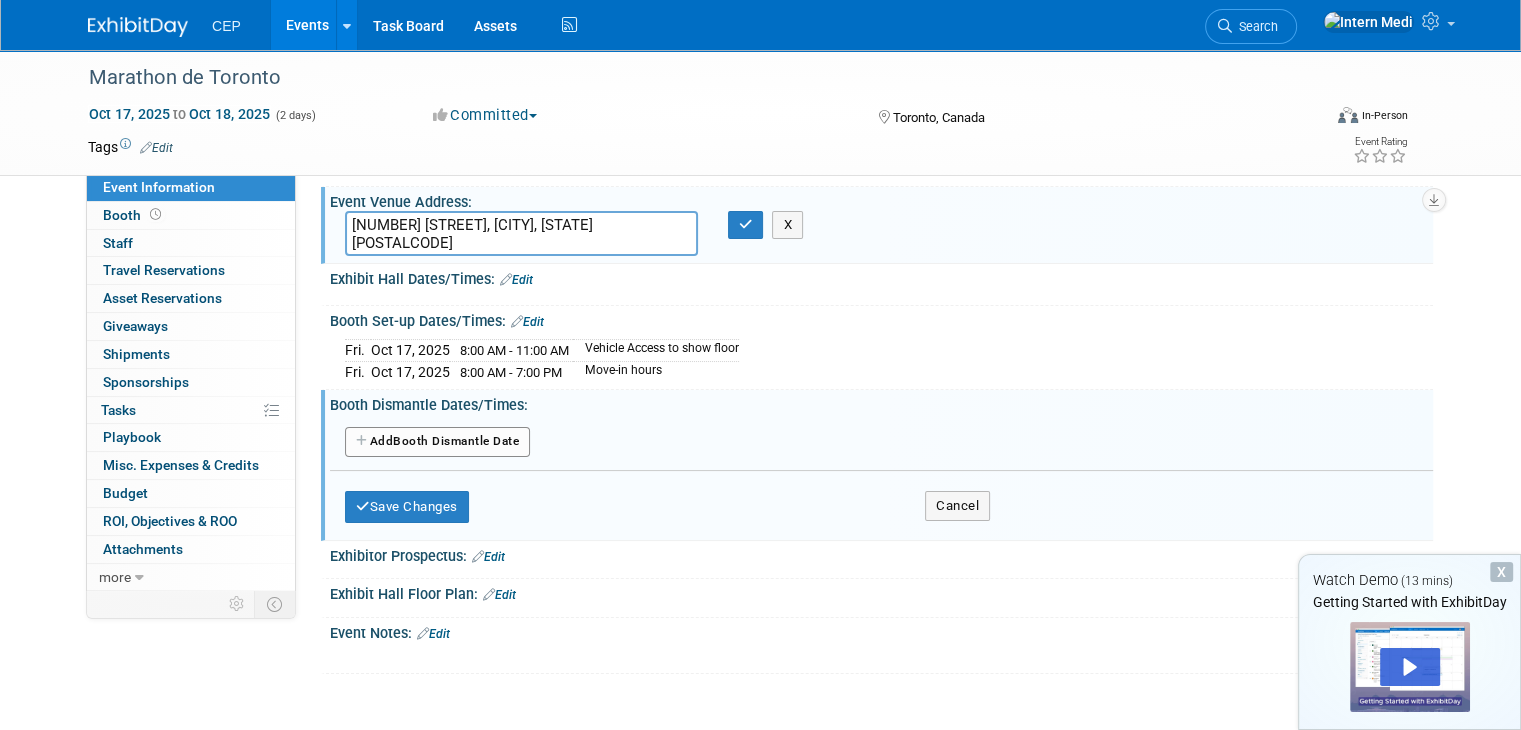 click on "Add  Another  Booth Dismantle Date" at bounding box center (437, 442) 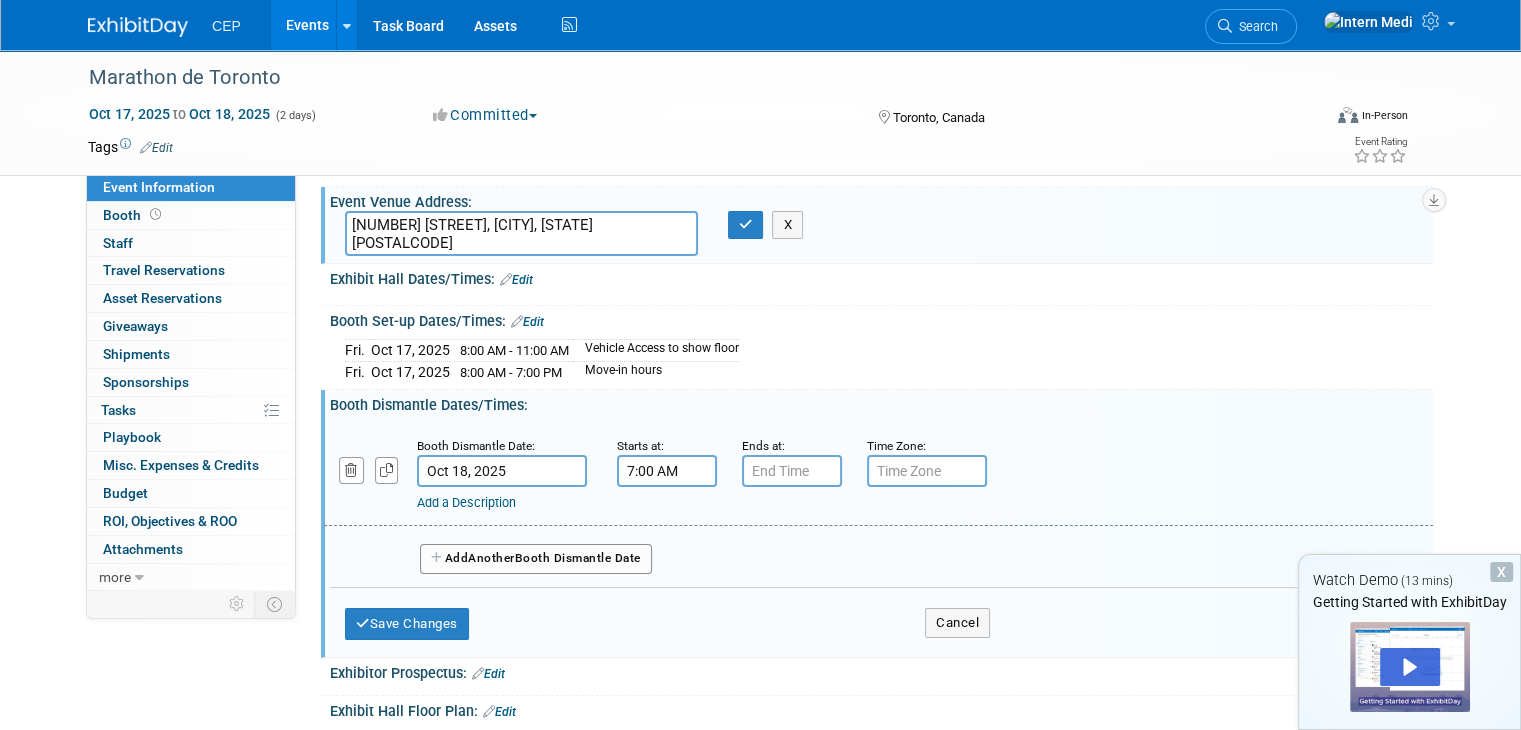 click on "7:00 AM" at bounding box center [667, 471] 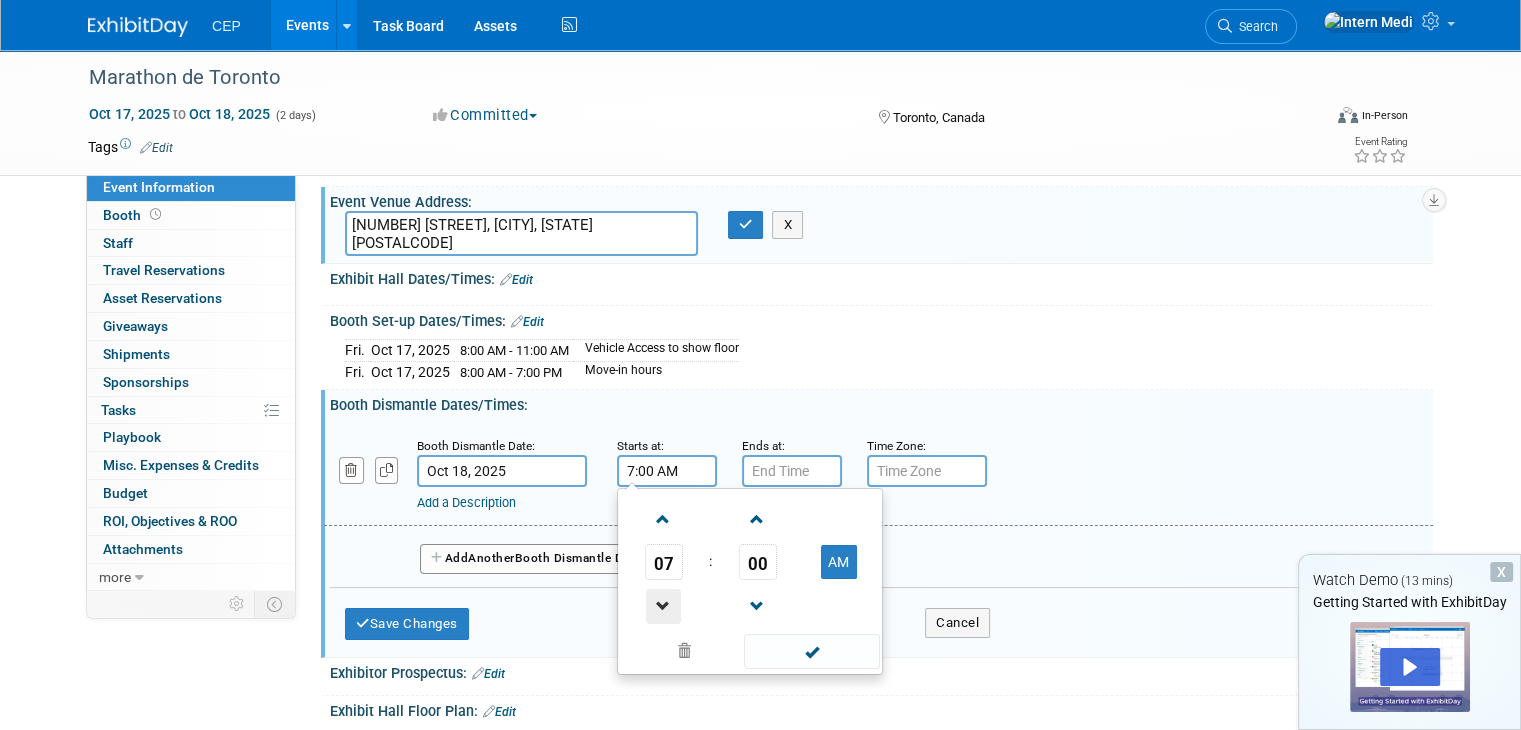 click at bounding box center (663, 606) 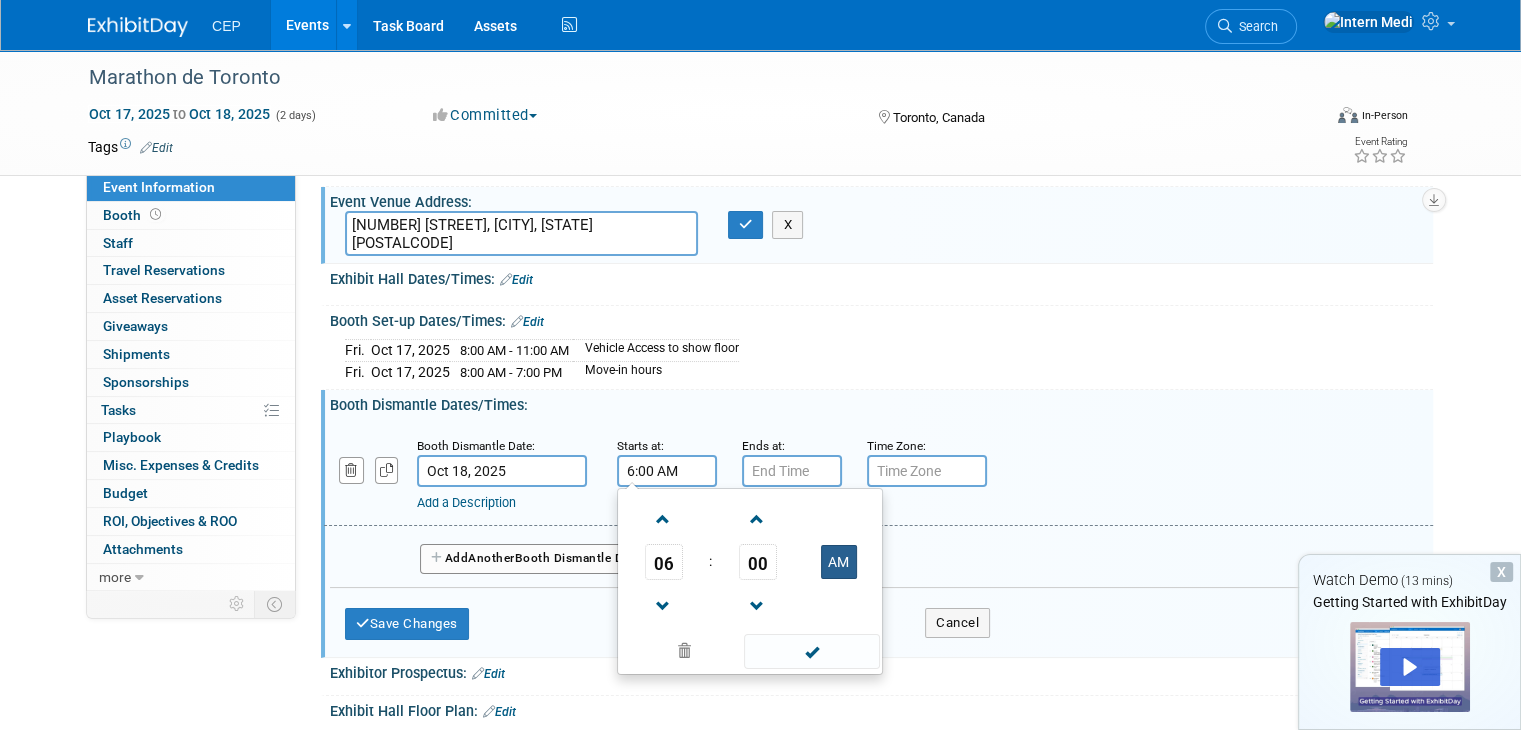 click on "AM" at bounding box center [839, 562] 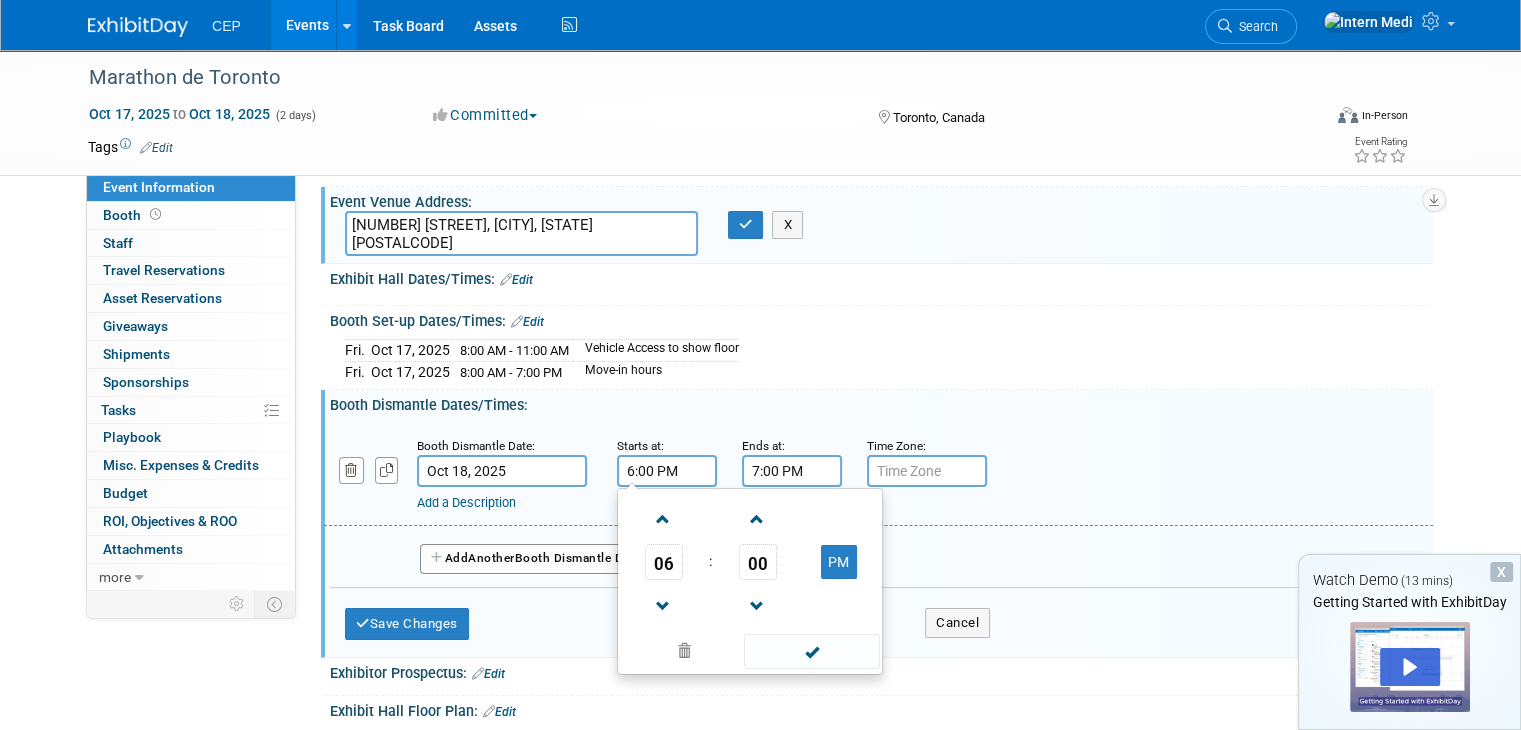 click on "7:00 PM" at bounding box center (792, 471) 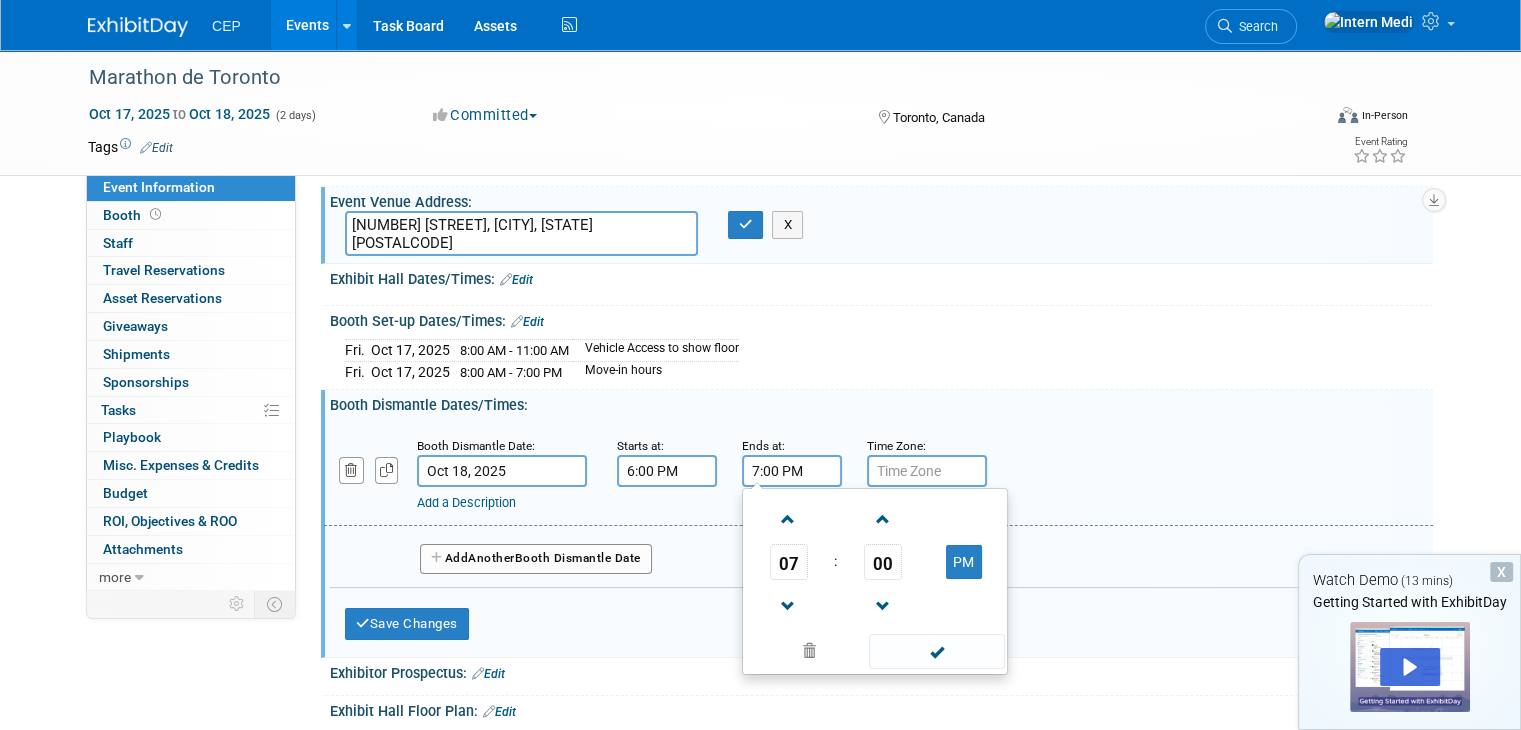 click on "7:00 PM" at bounding box center [792, 471] 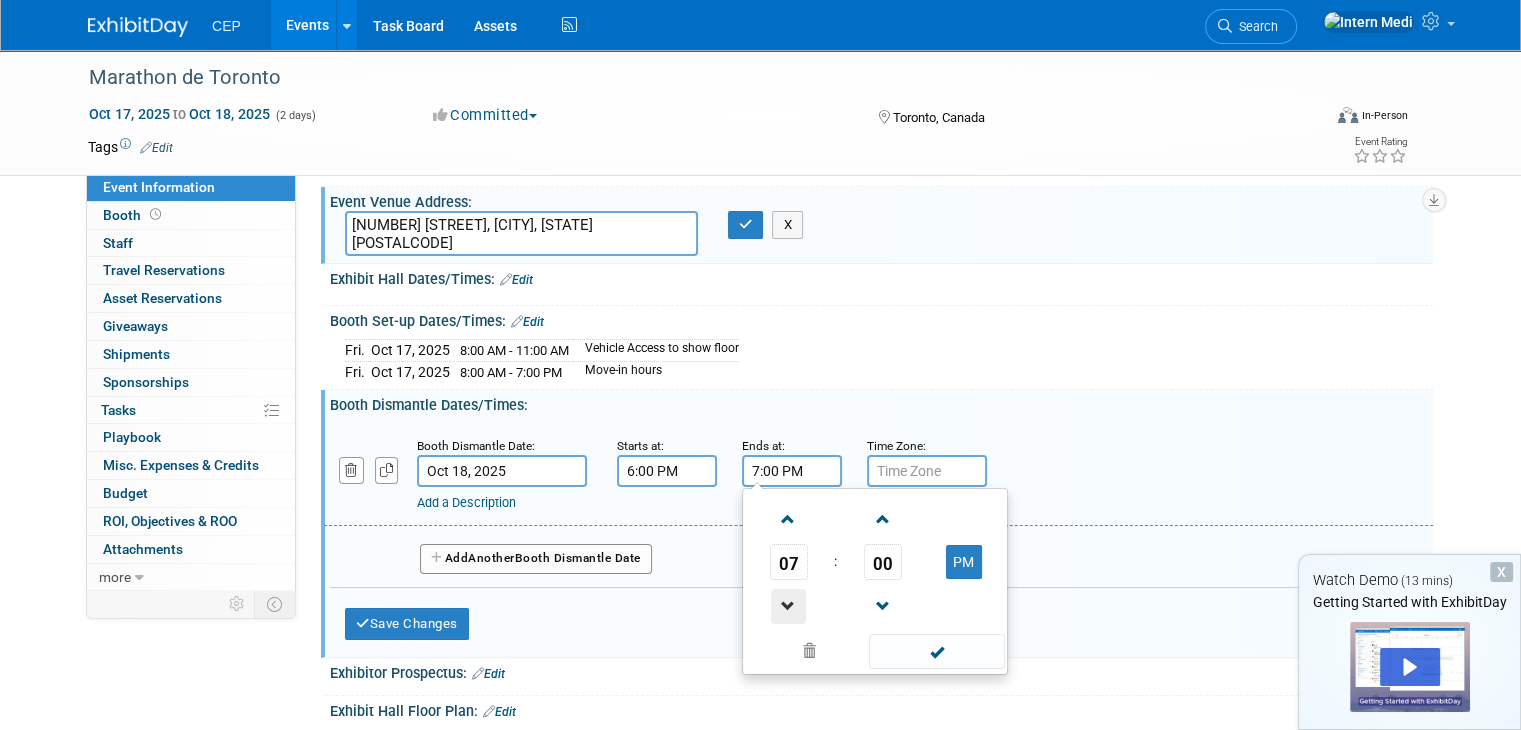click at bounding box center (788, 606) 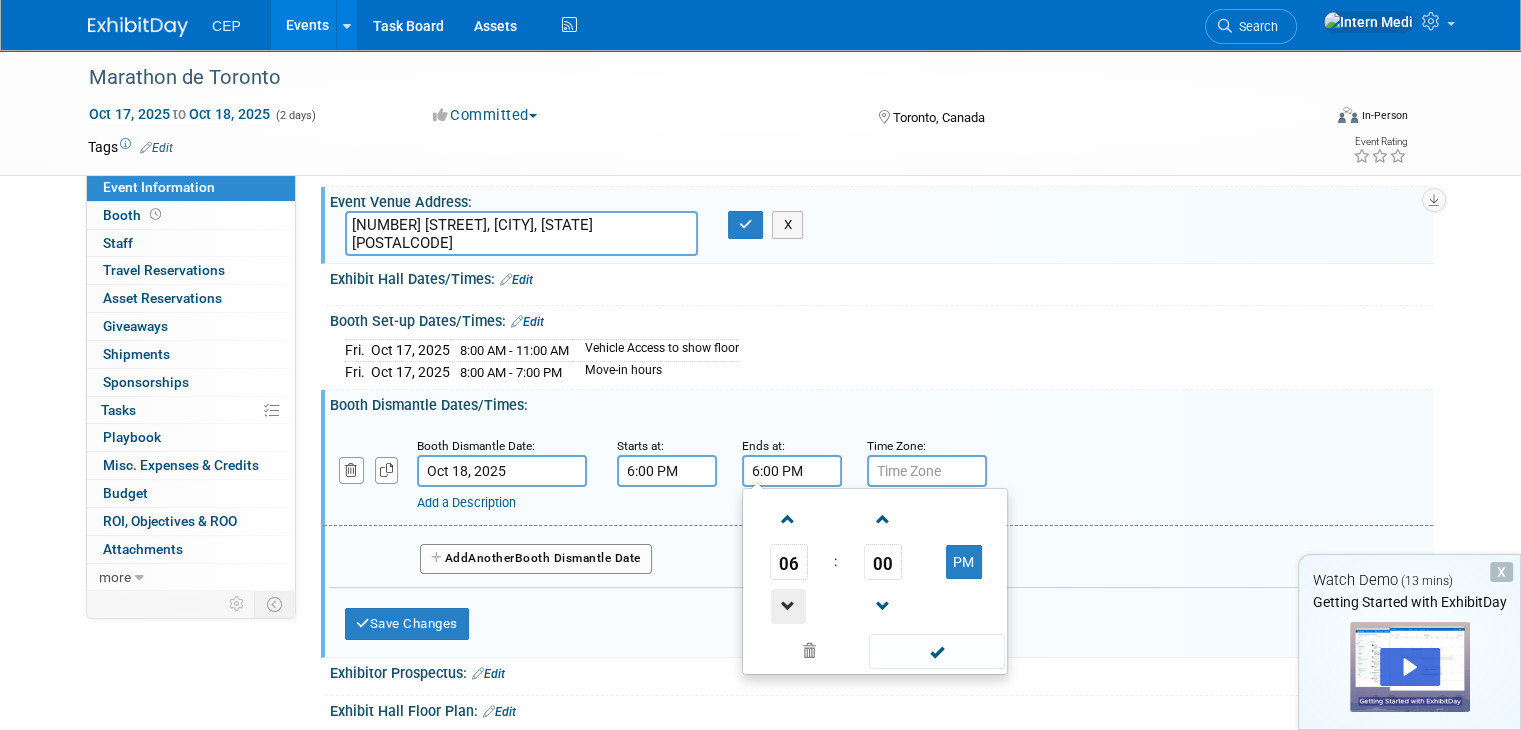 click at bounding box center [788, 606] 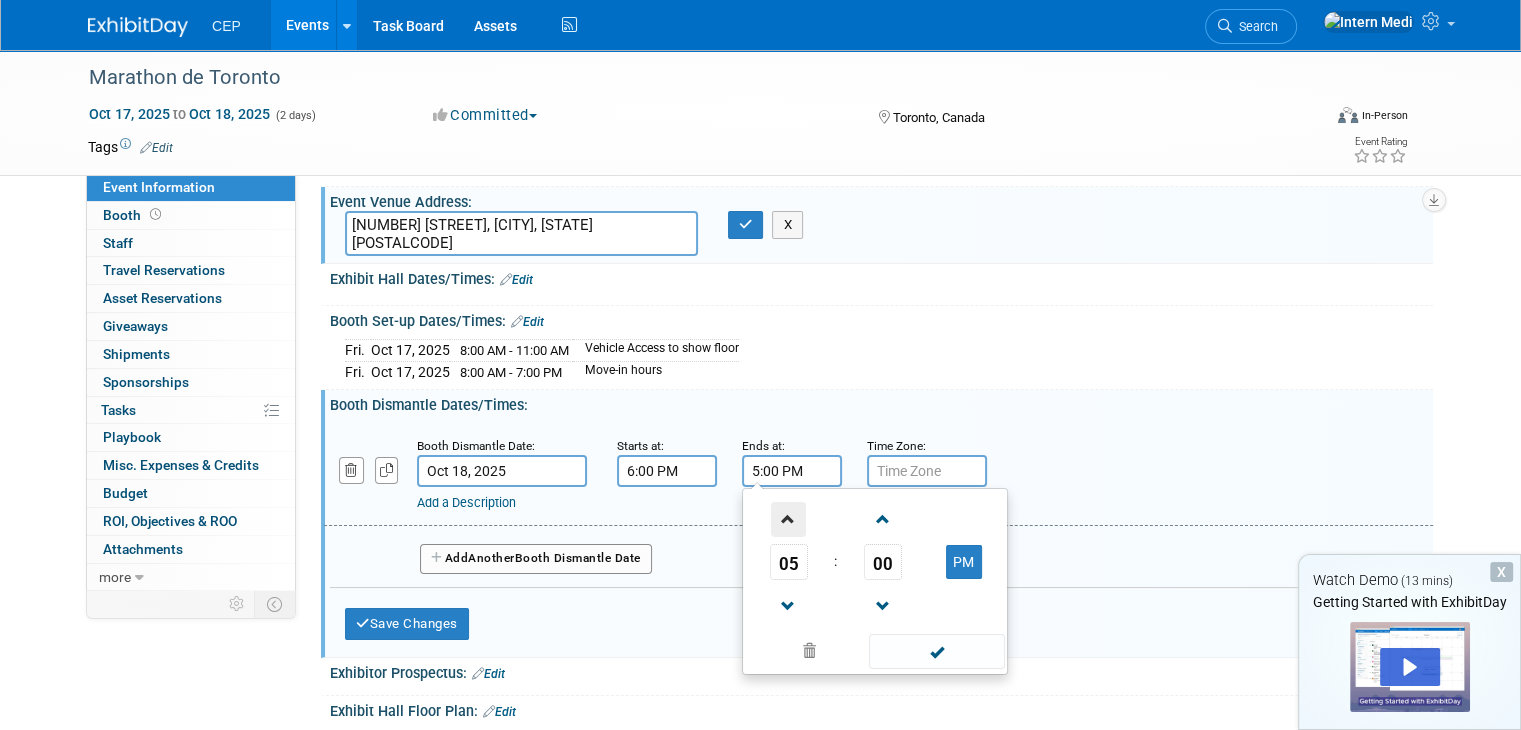 click at bounding box center [788, 519] 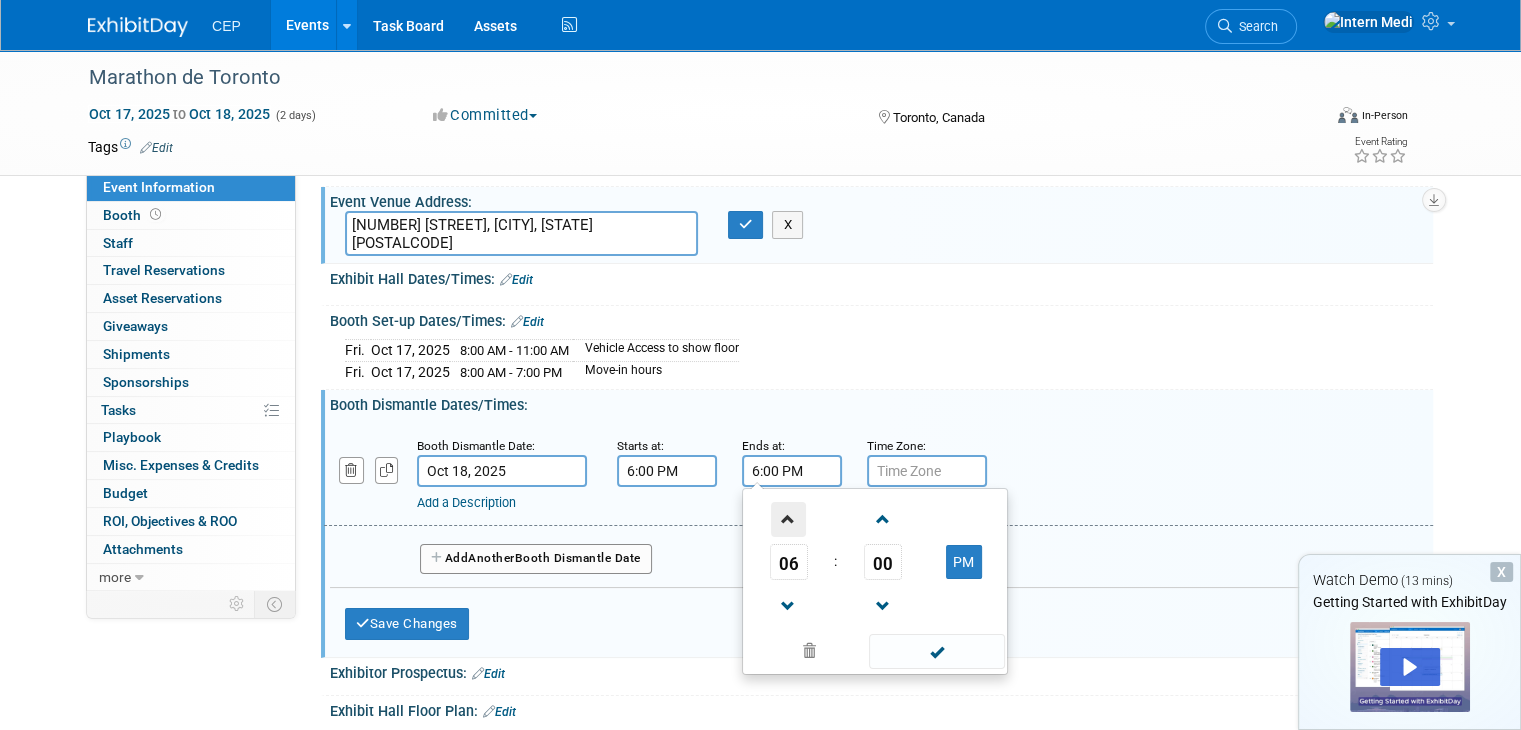 click at bounding box center [788, 519] 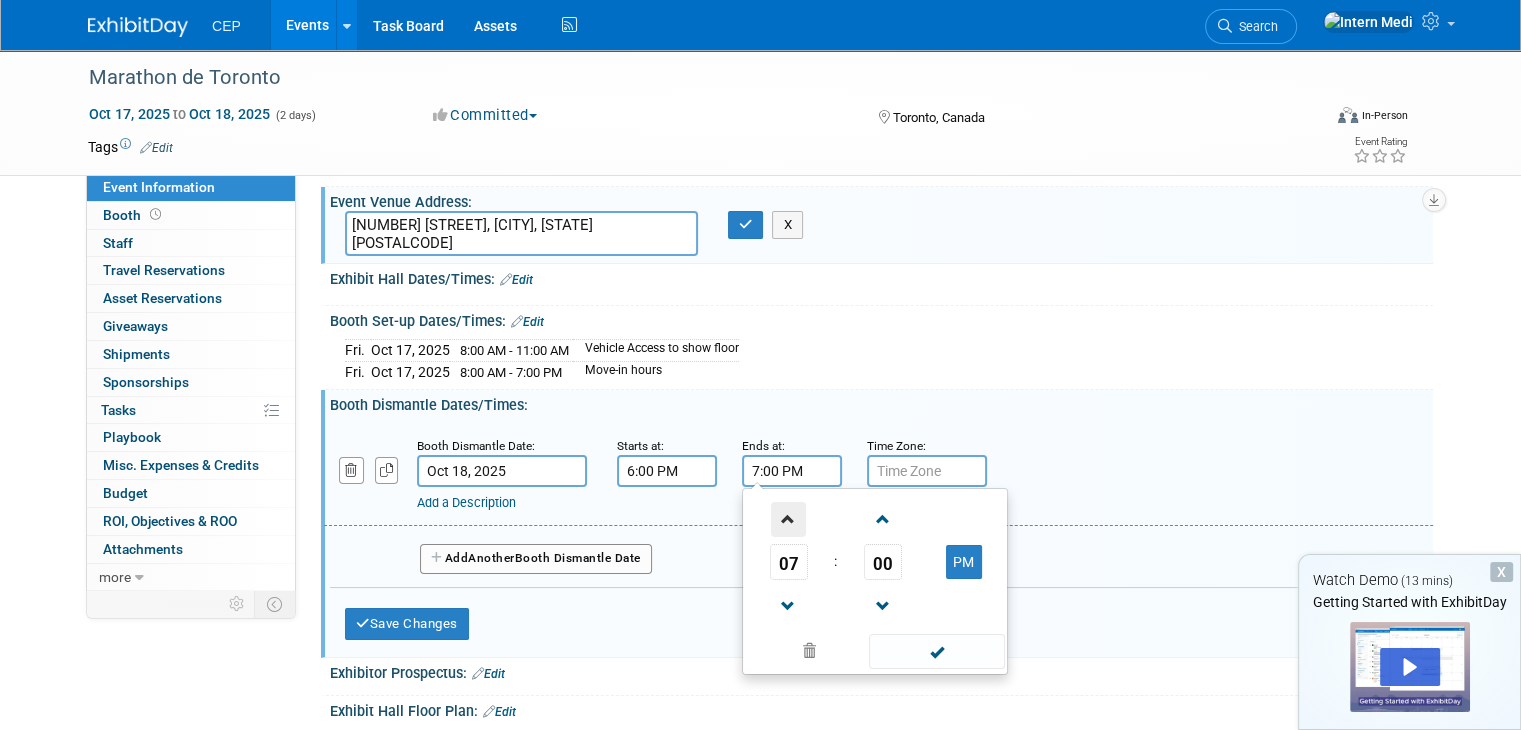 click at bounding box center (788, 519) 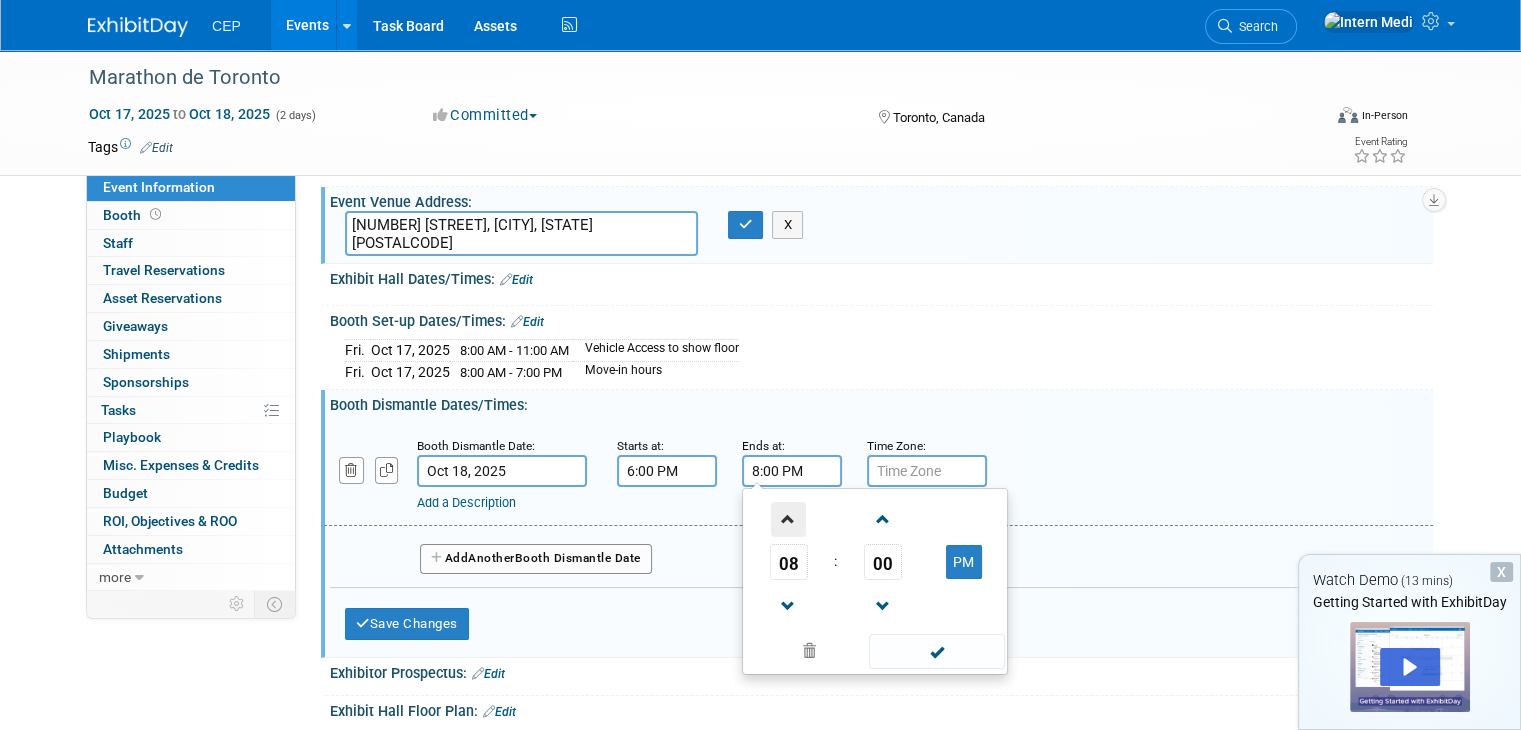 click at bounding box center [788, 519] 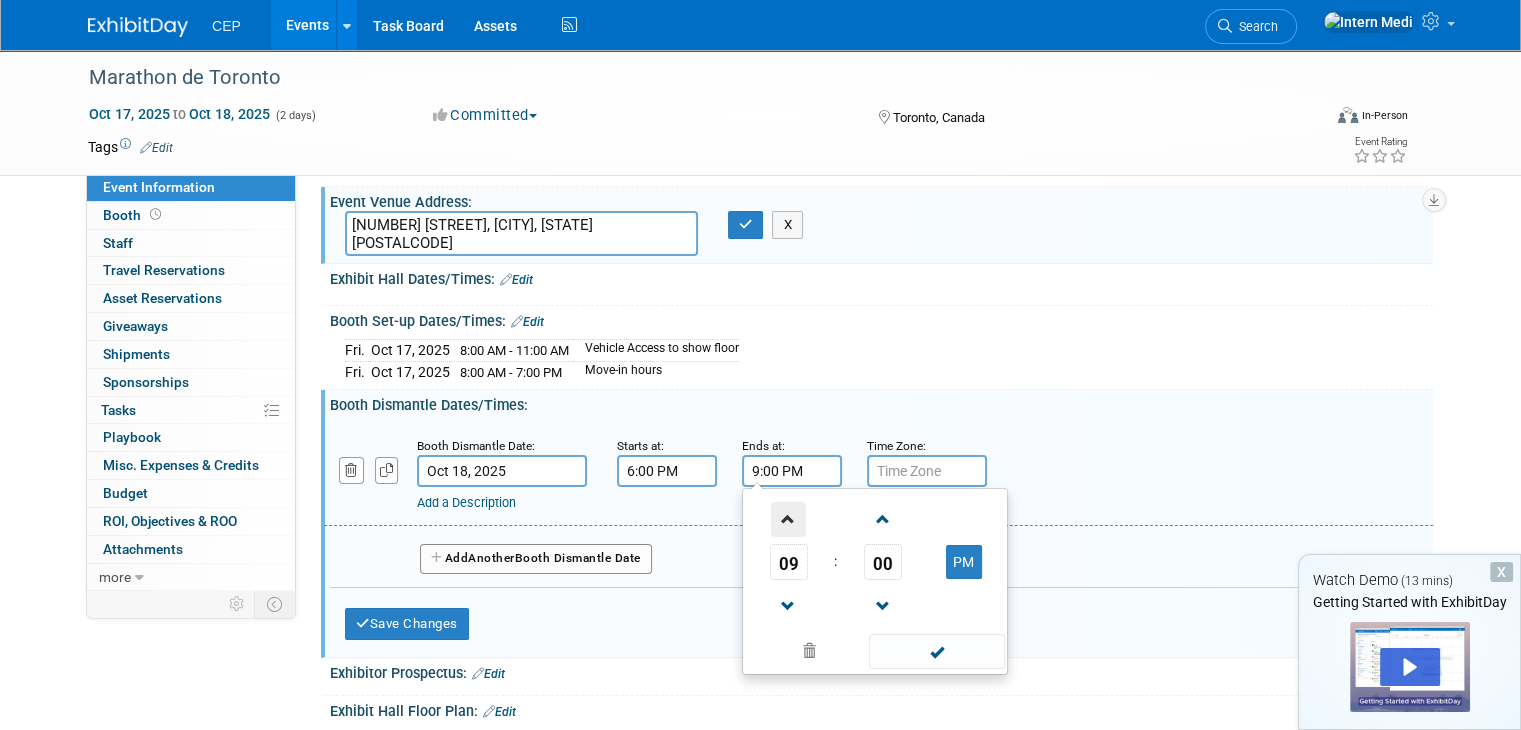 click at bounding box center [788, 519] 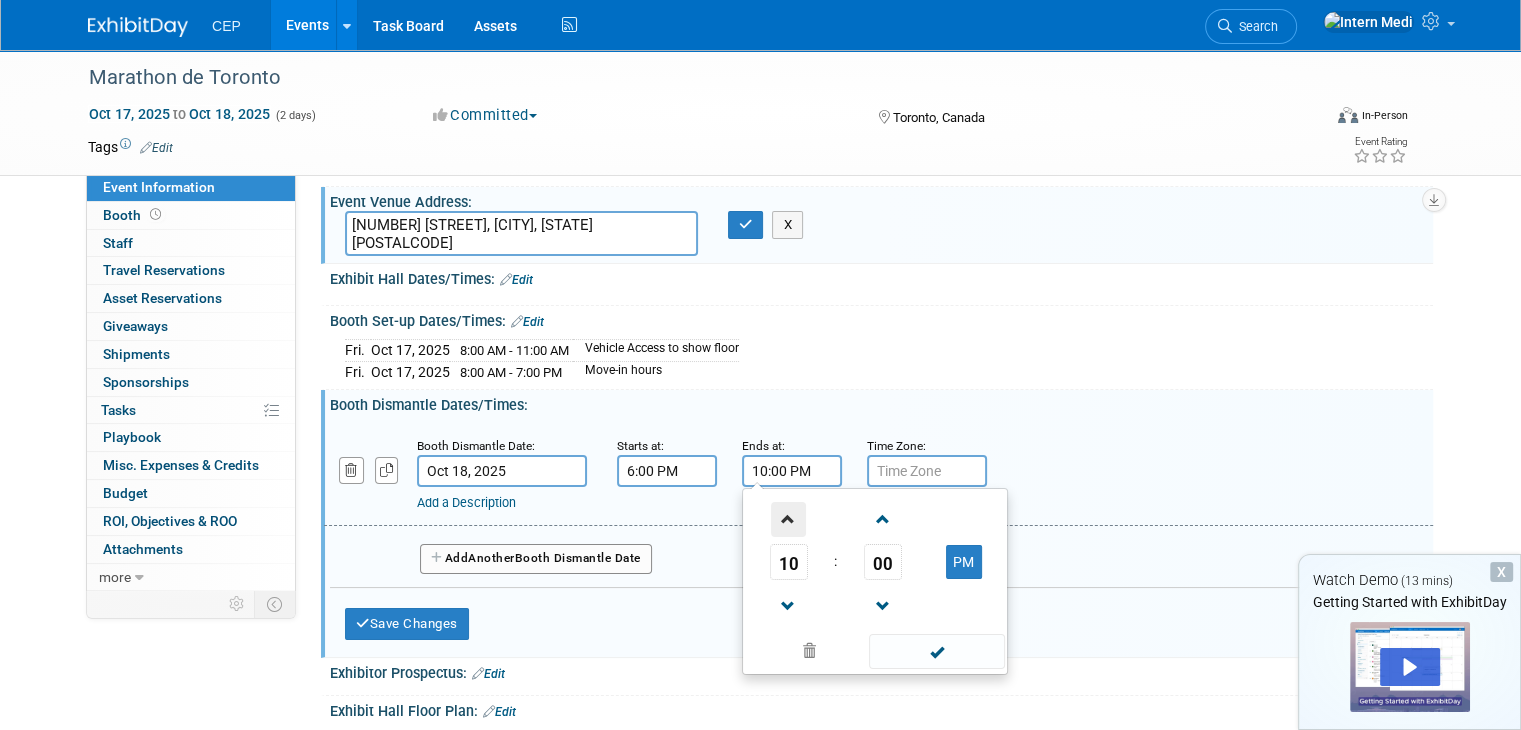 click at bounding box center (788, 519) 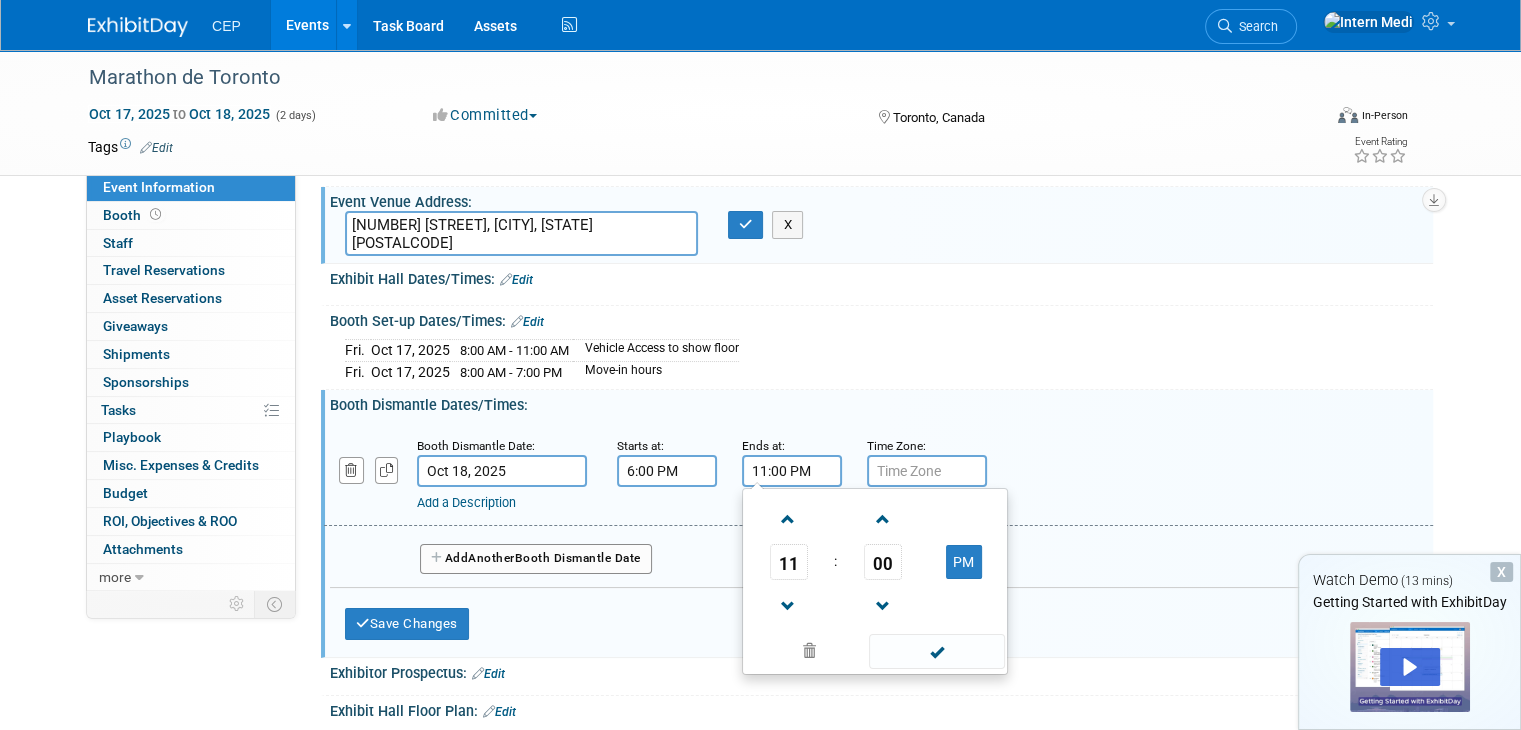 click on "Add a Description
Description:" at bounding box center [878, 473] 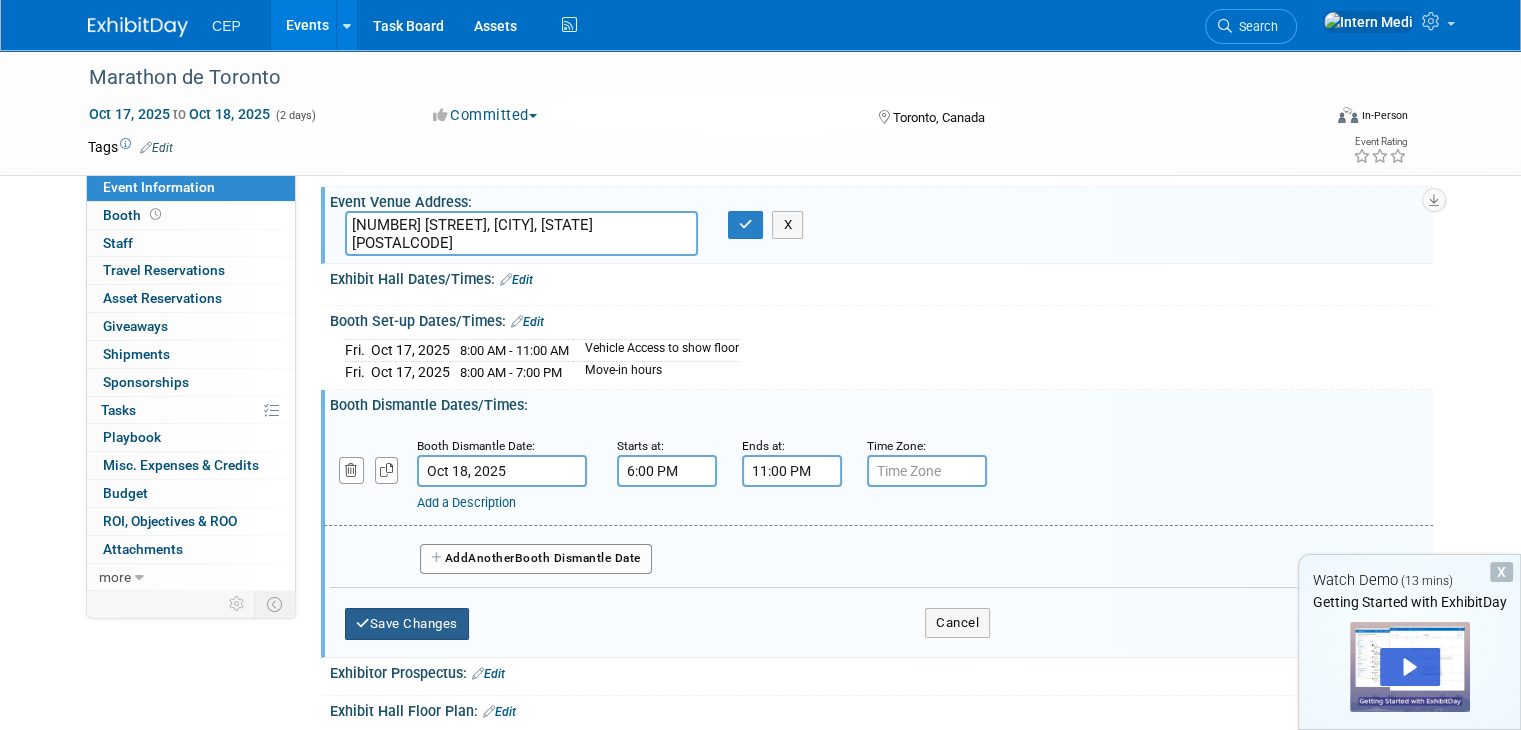 click on "Save Changes" at bounding box center (407, 624) 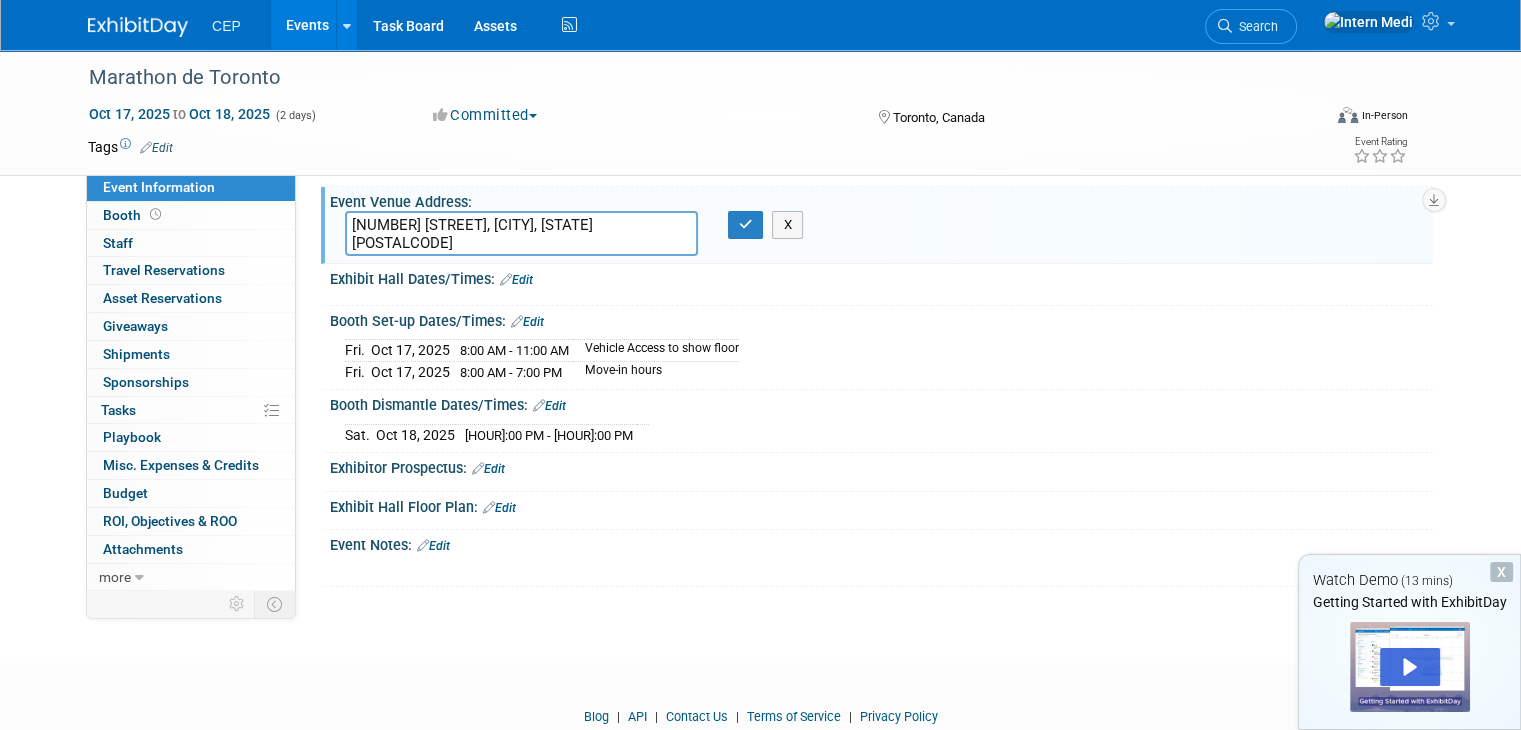 click on "Edit" at bounding box center [516, 280] 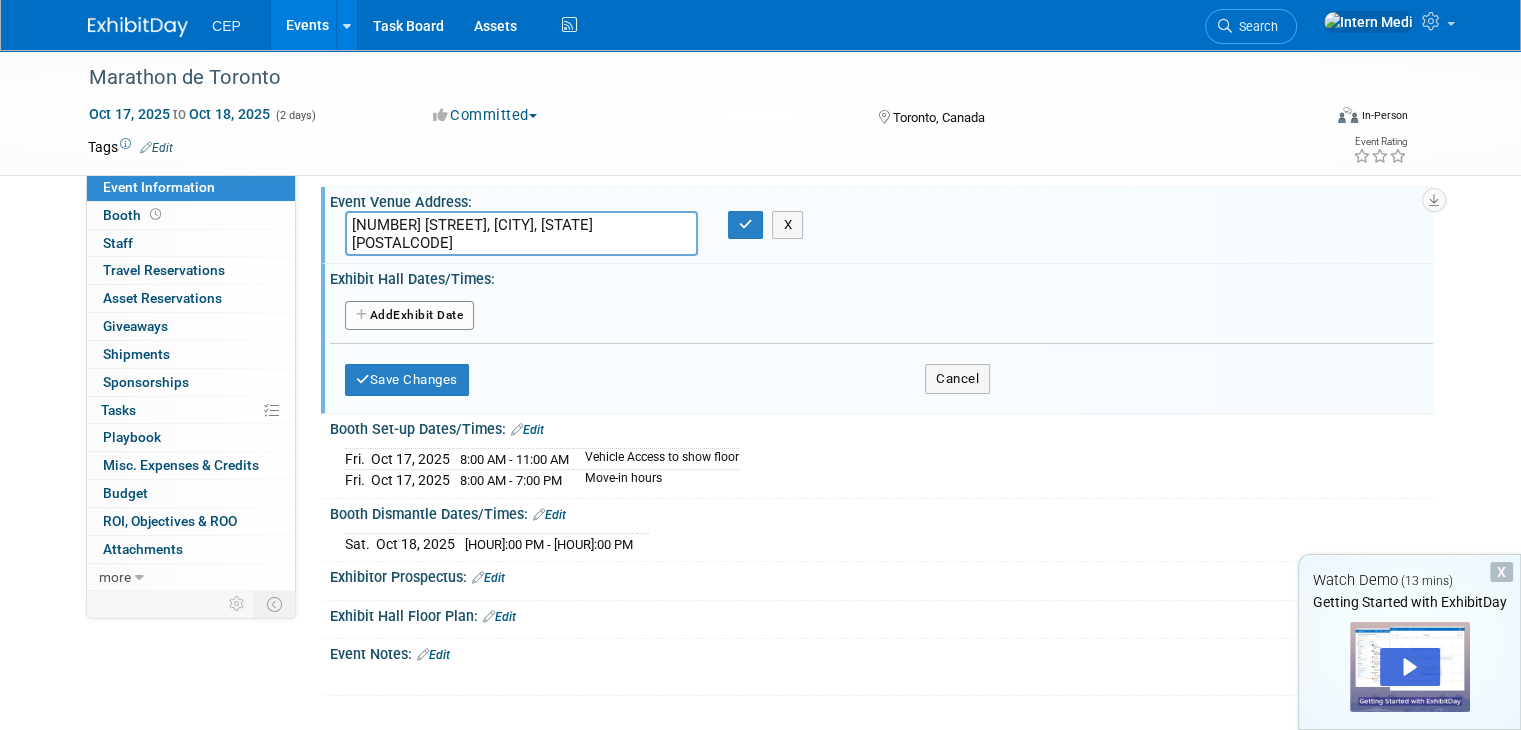 click on "Add  Another  Exhibit Date" at bounding box center [409, 316] 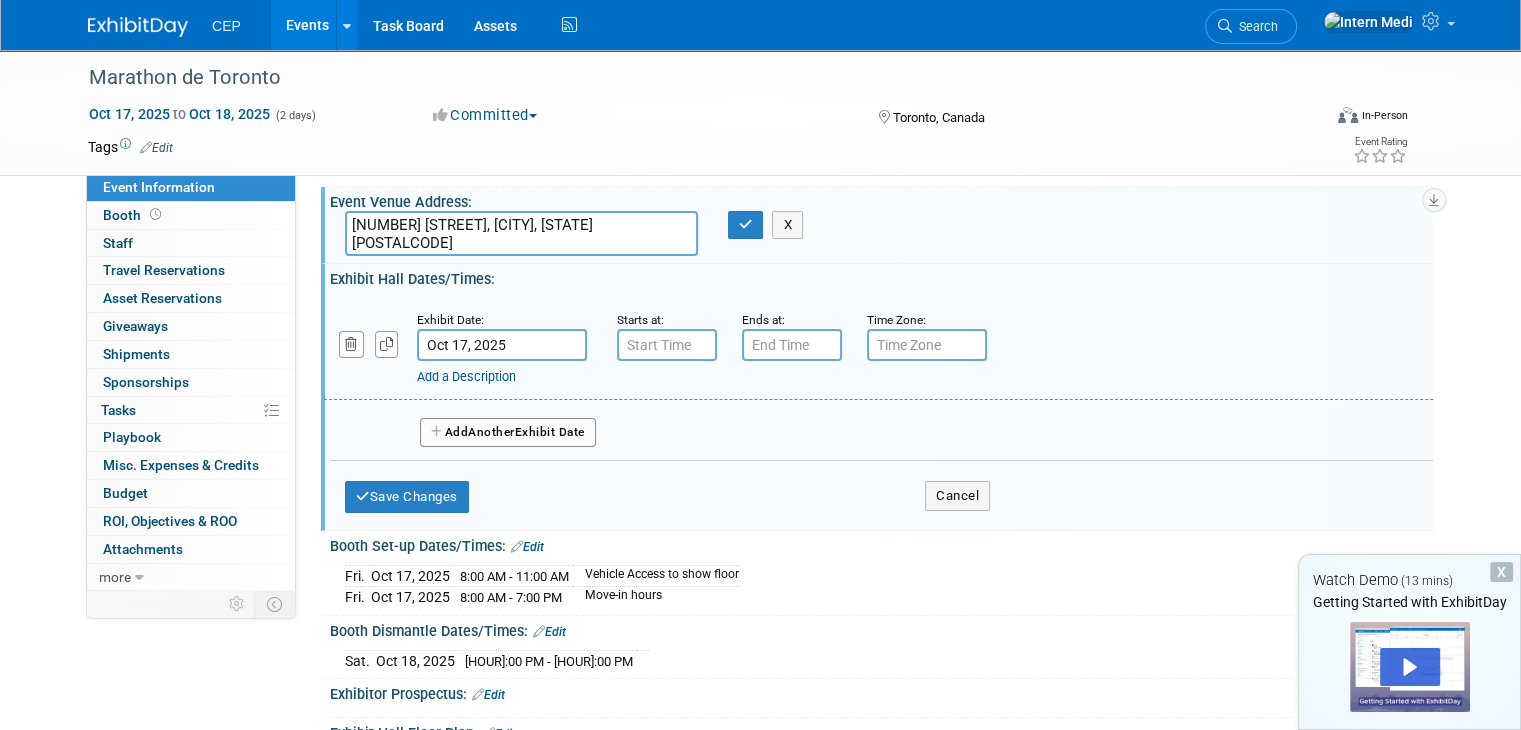 type on "7:00 AM" 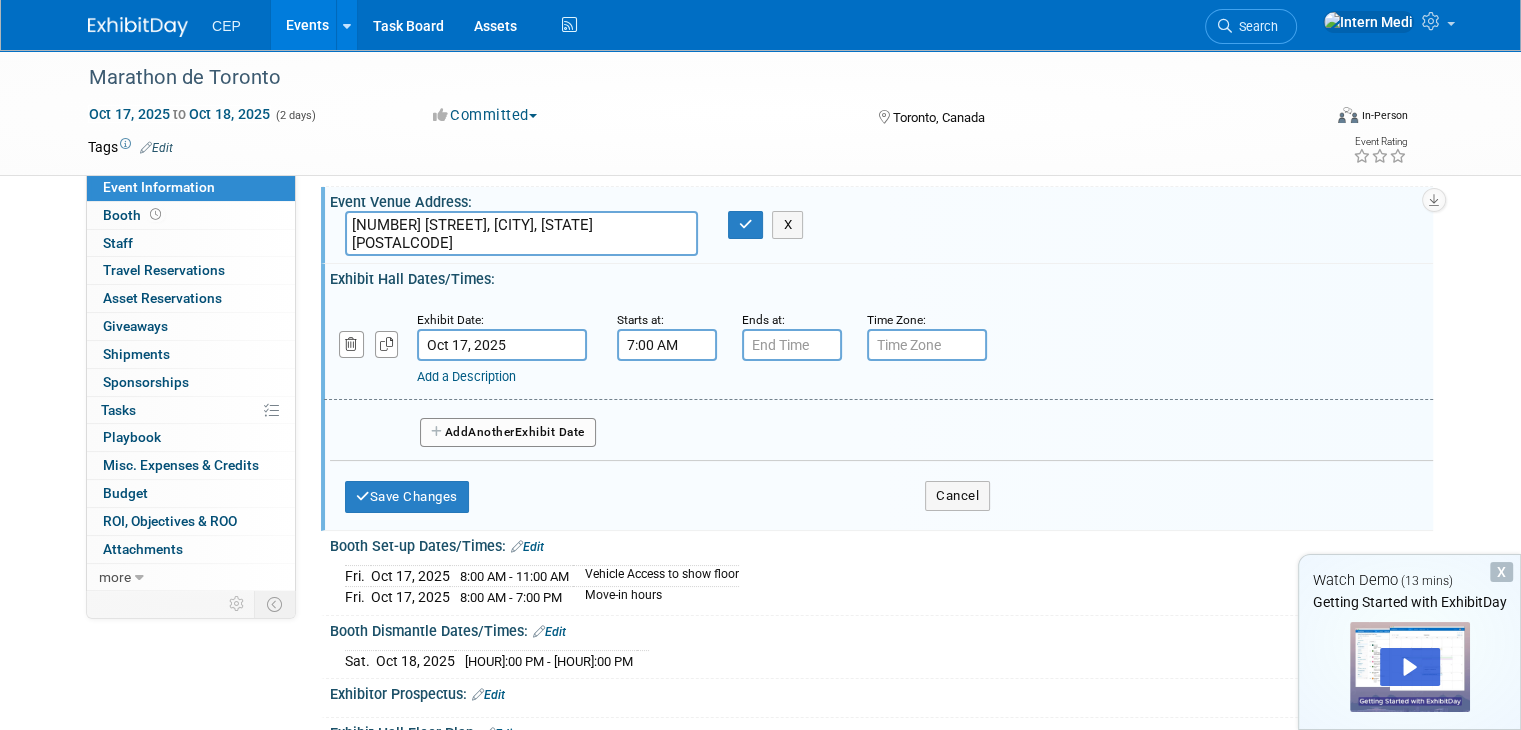 click on "7:00 AM" at bounding box center (667, 345) 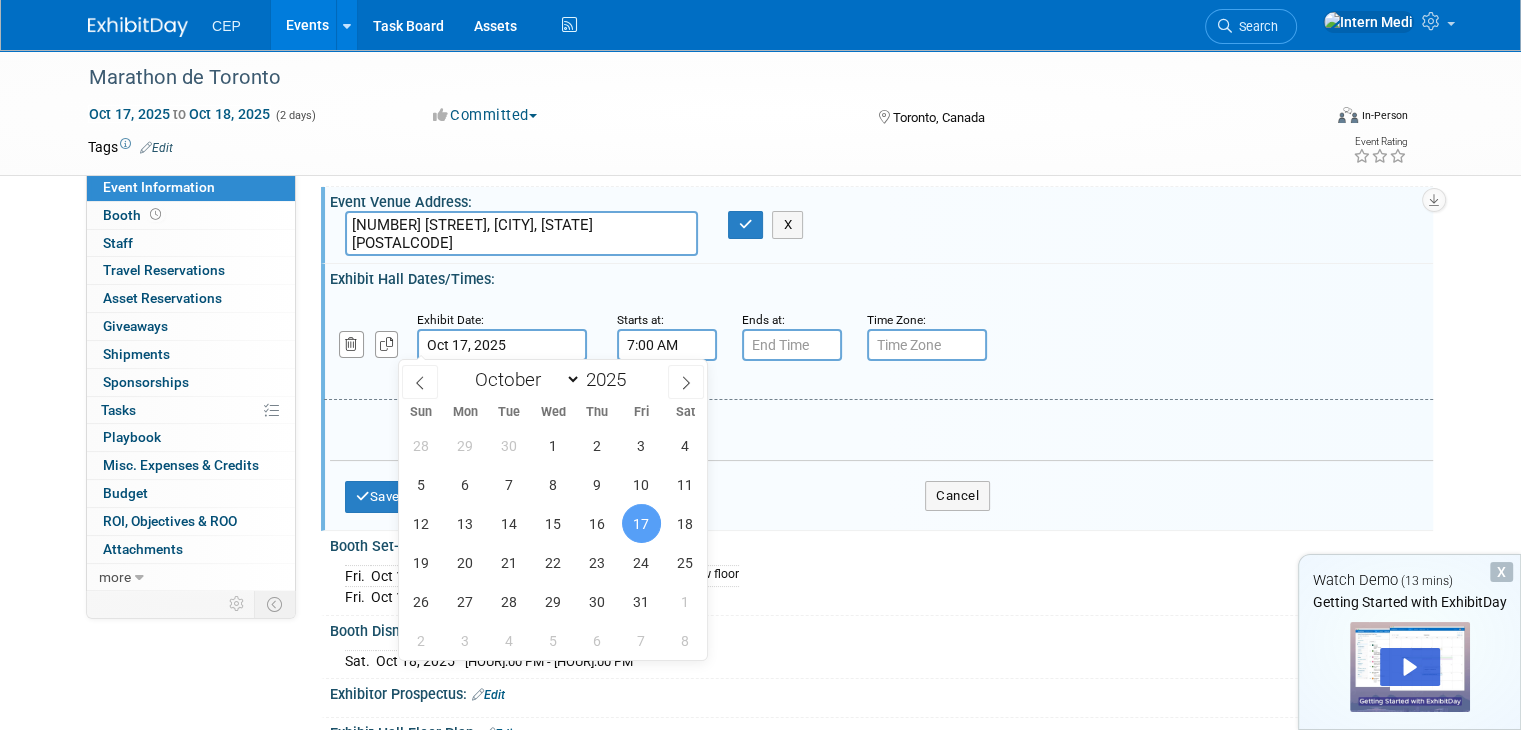 click on "Oct 17, 2025" at bounding box center (502, 345) 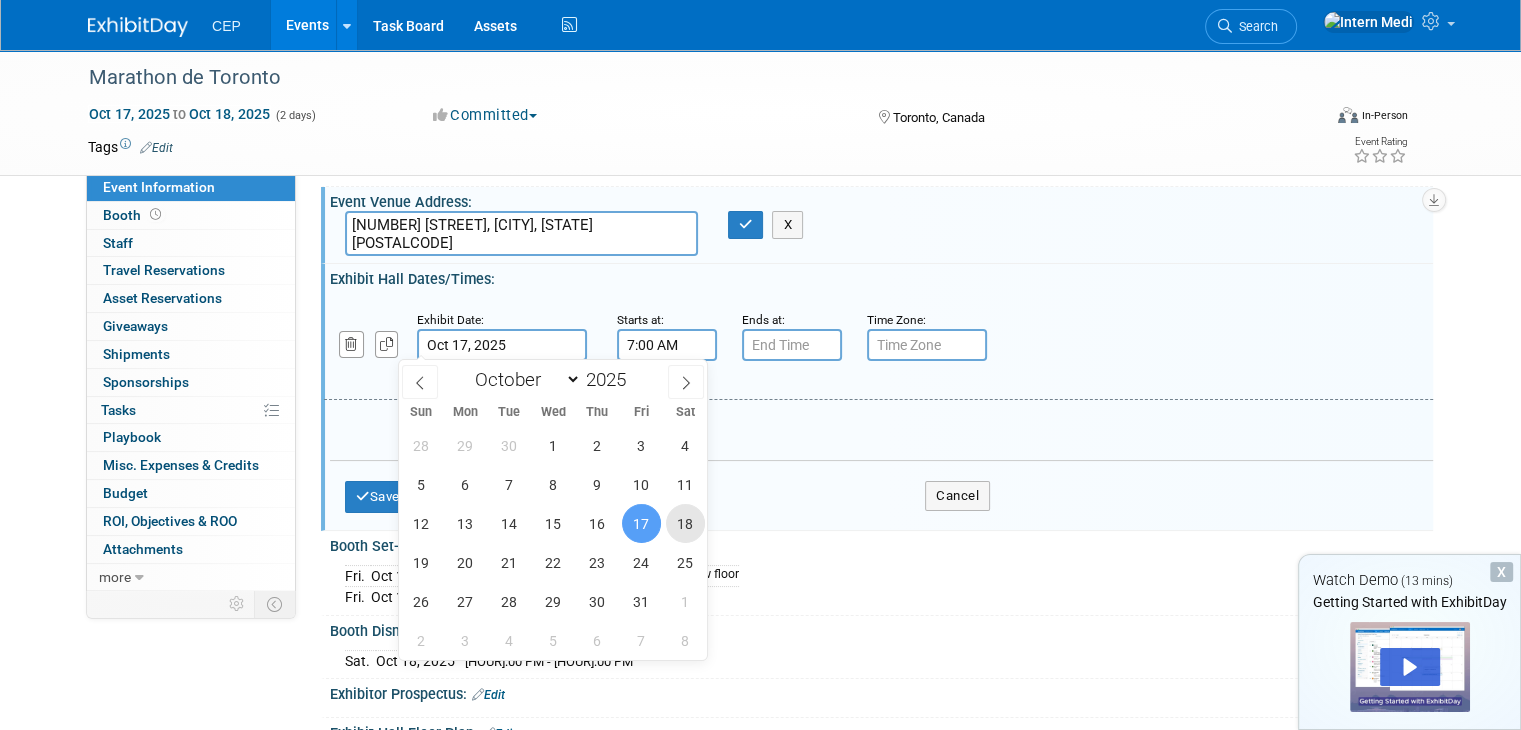 click on "18" at bounding box center (685, 523) 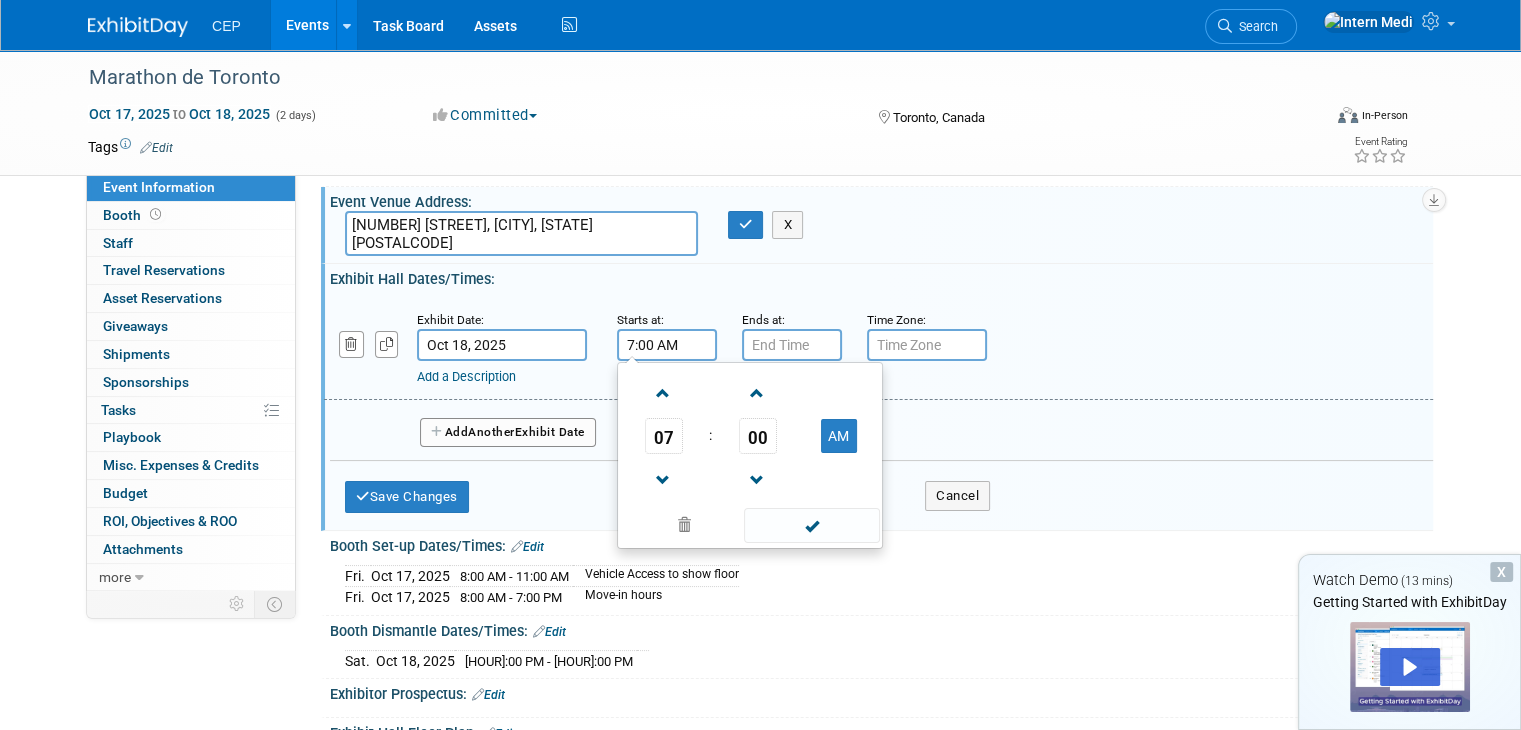 click on "7:00 AM" at bounding box center [667, 345] 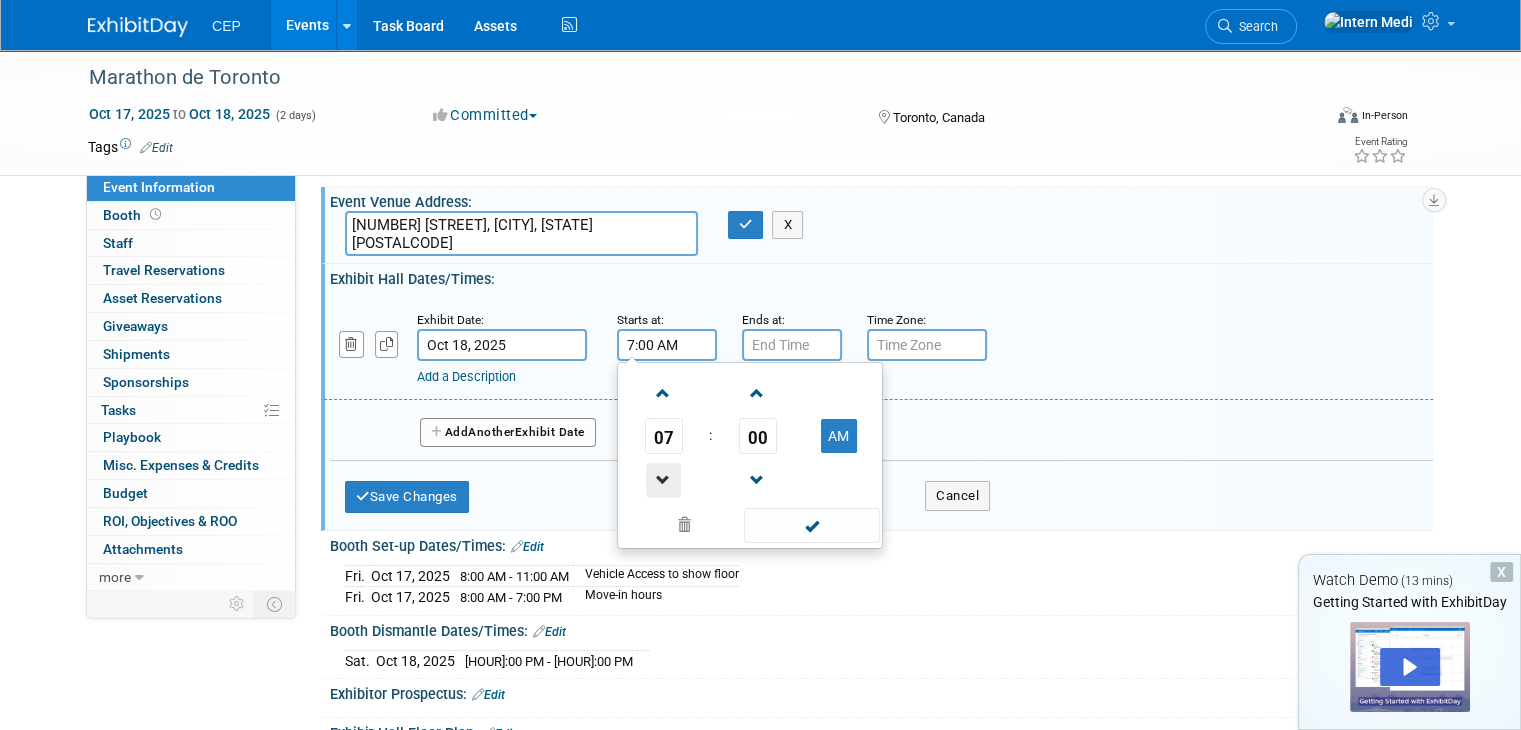 click at bounding box center (663, 480) 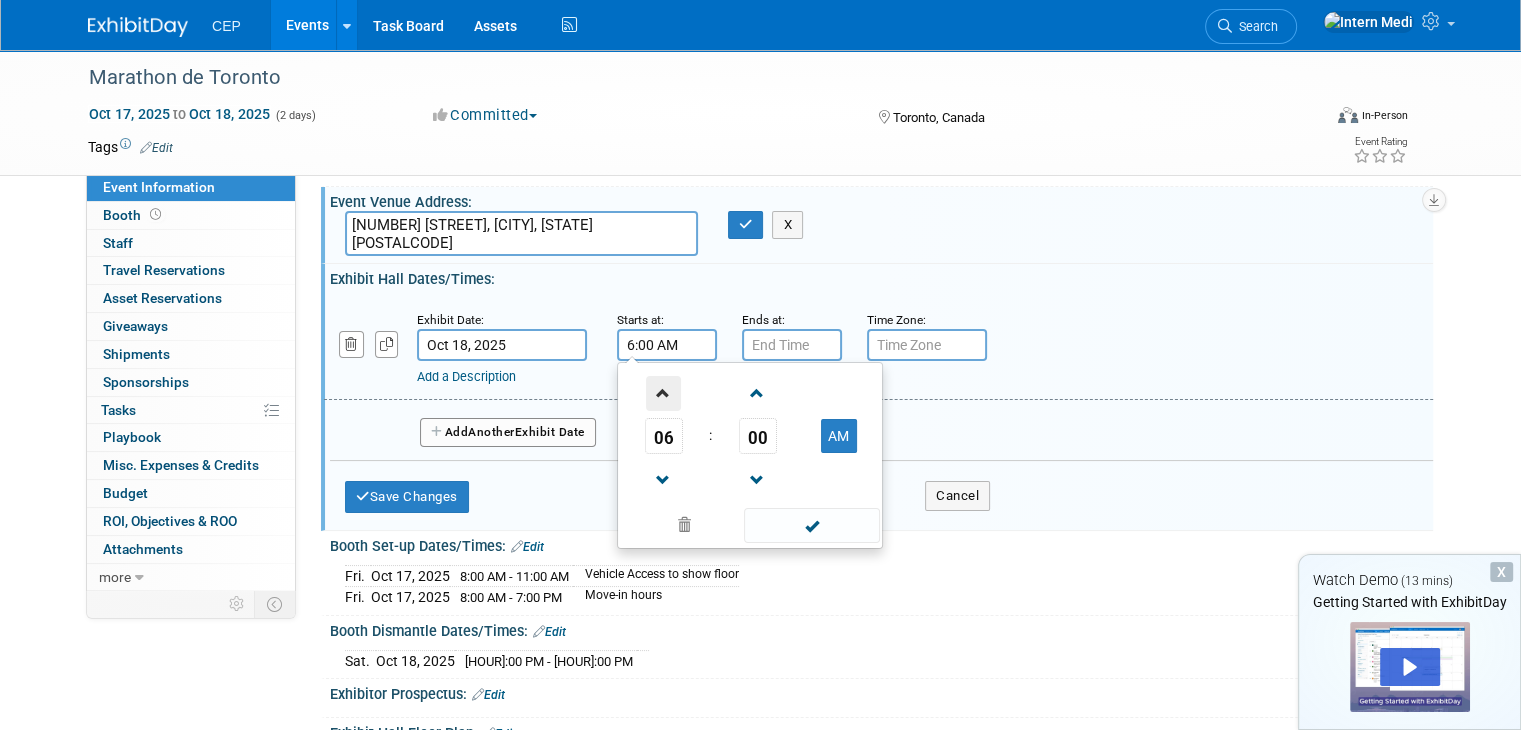 click at bounding box center [663, 393] 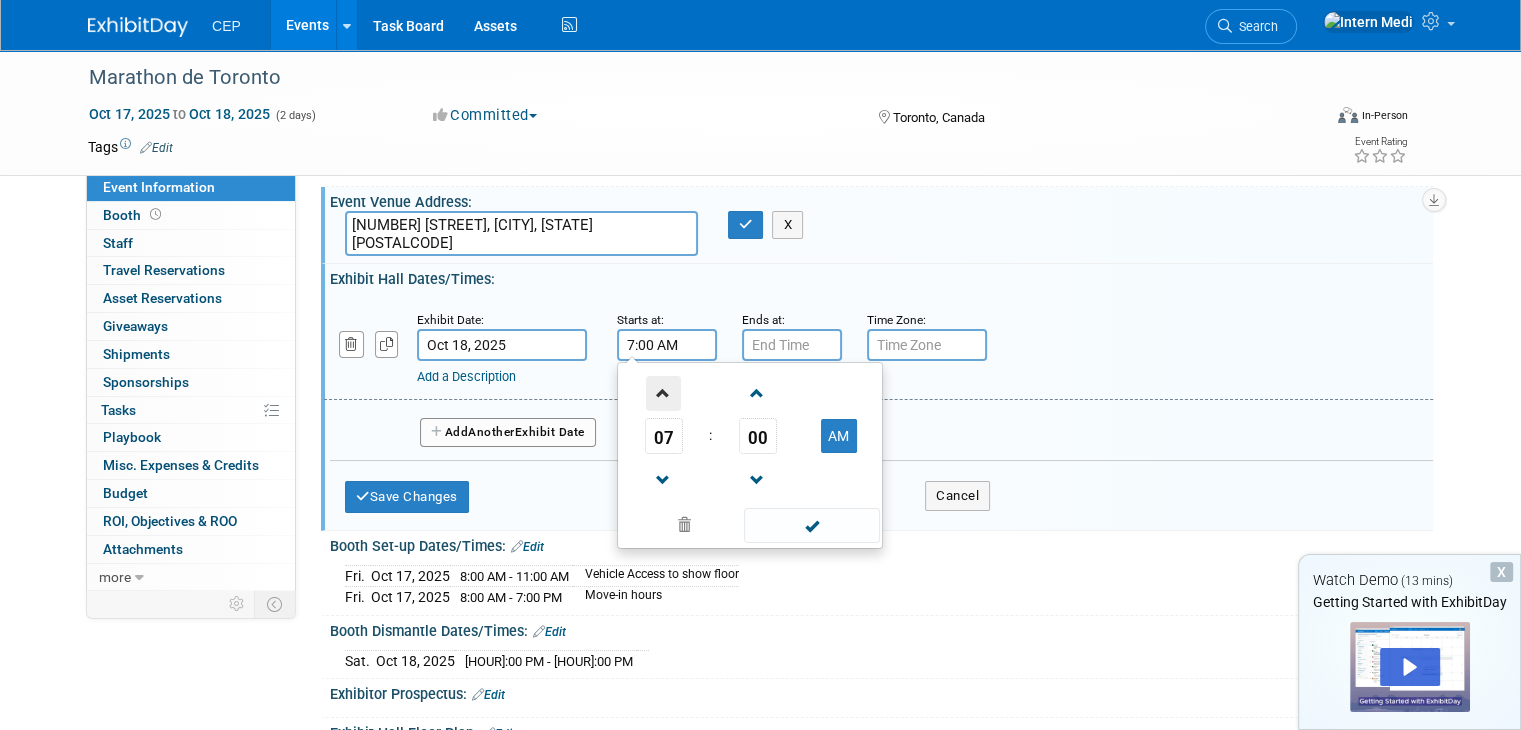 click at bounding box center (663, 393) 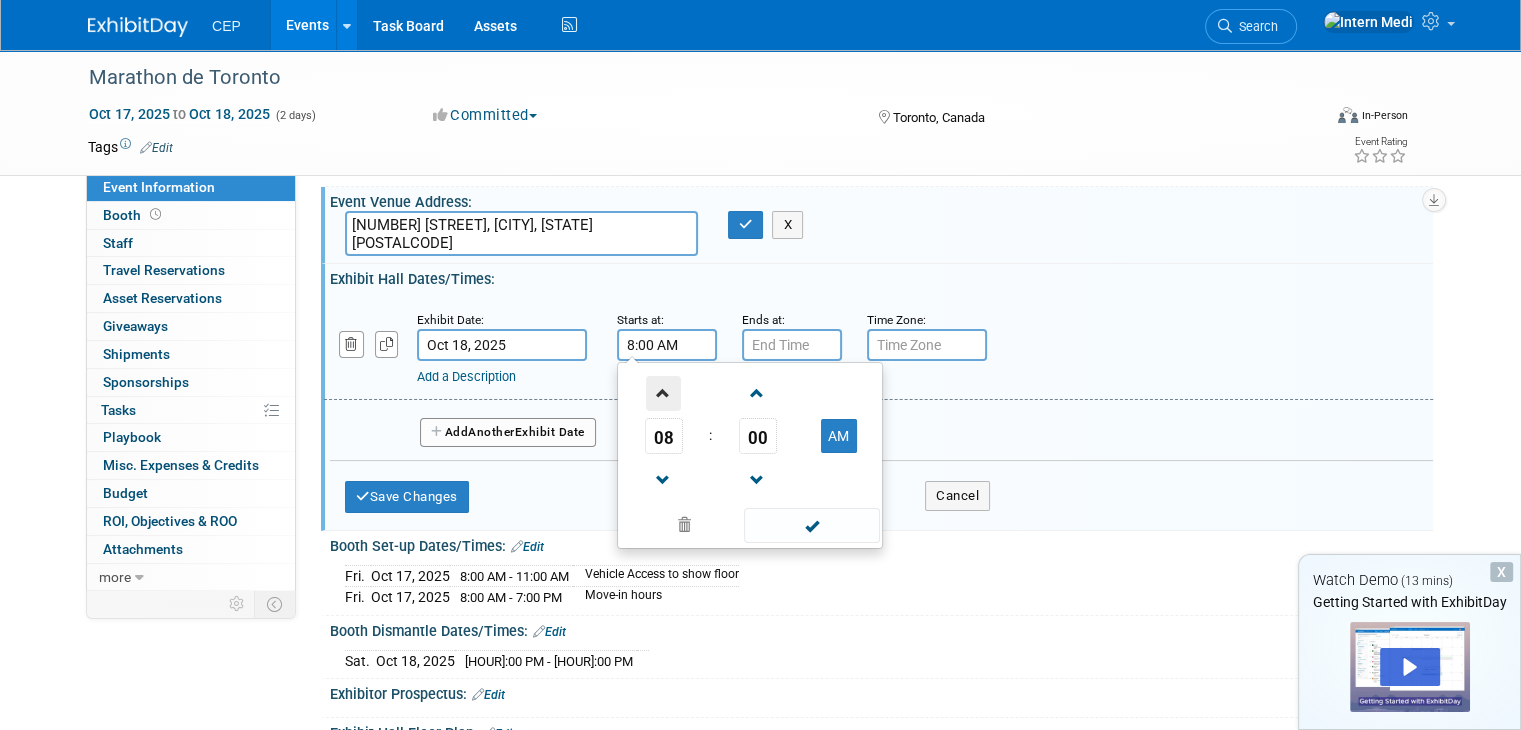 click at bounding box center (663, 393) 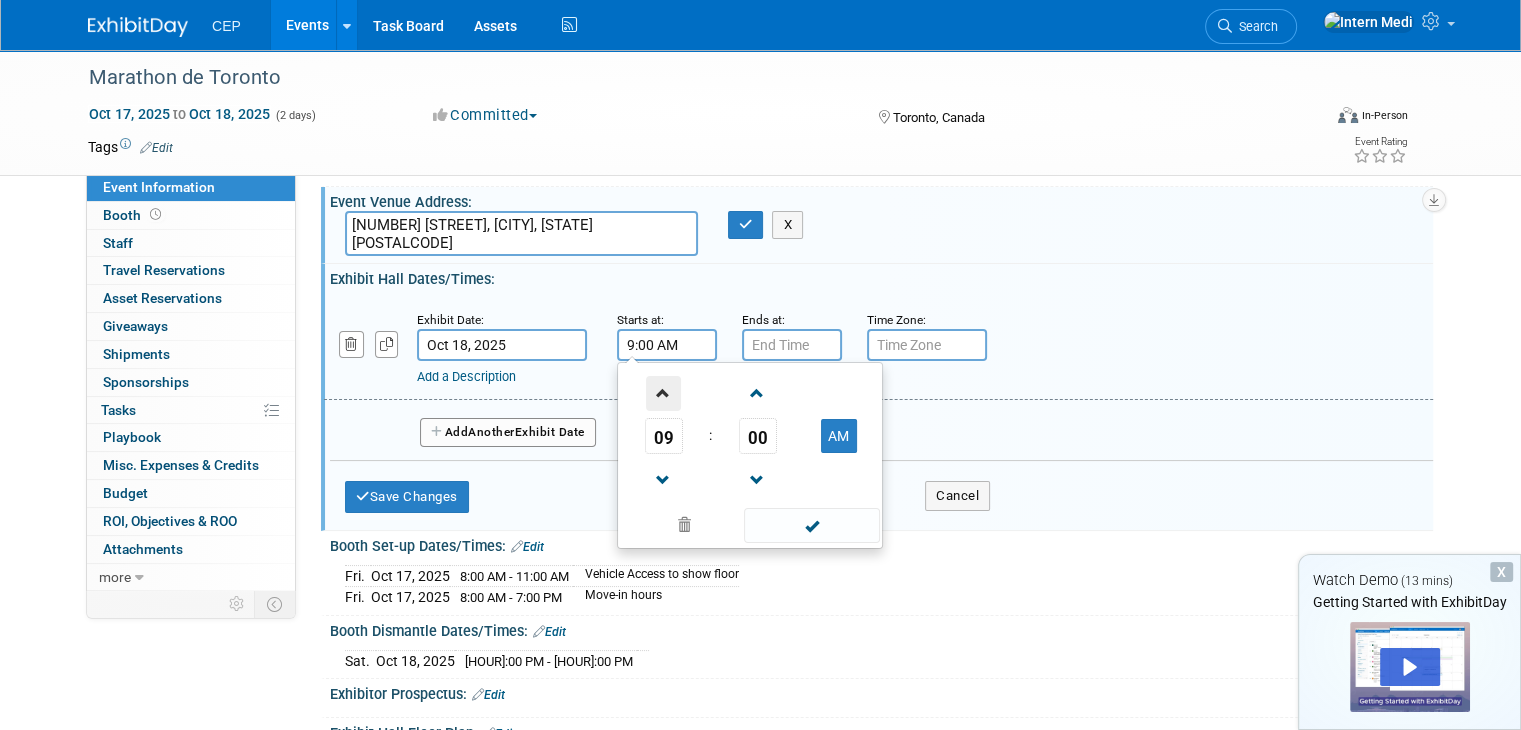 click at bounding box center [663, 393] 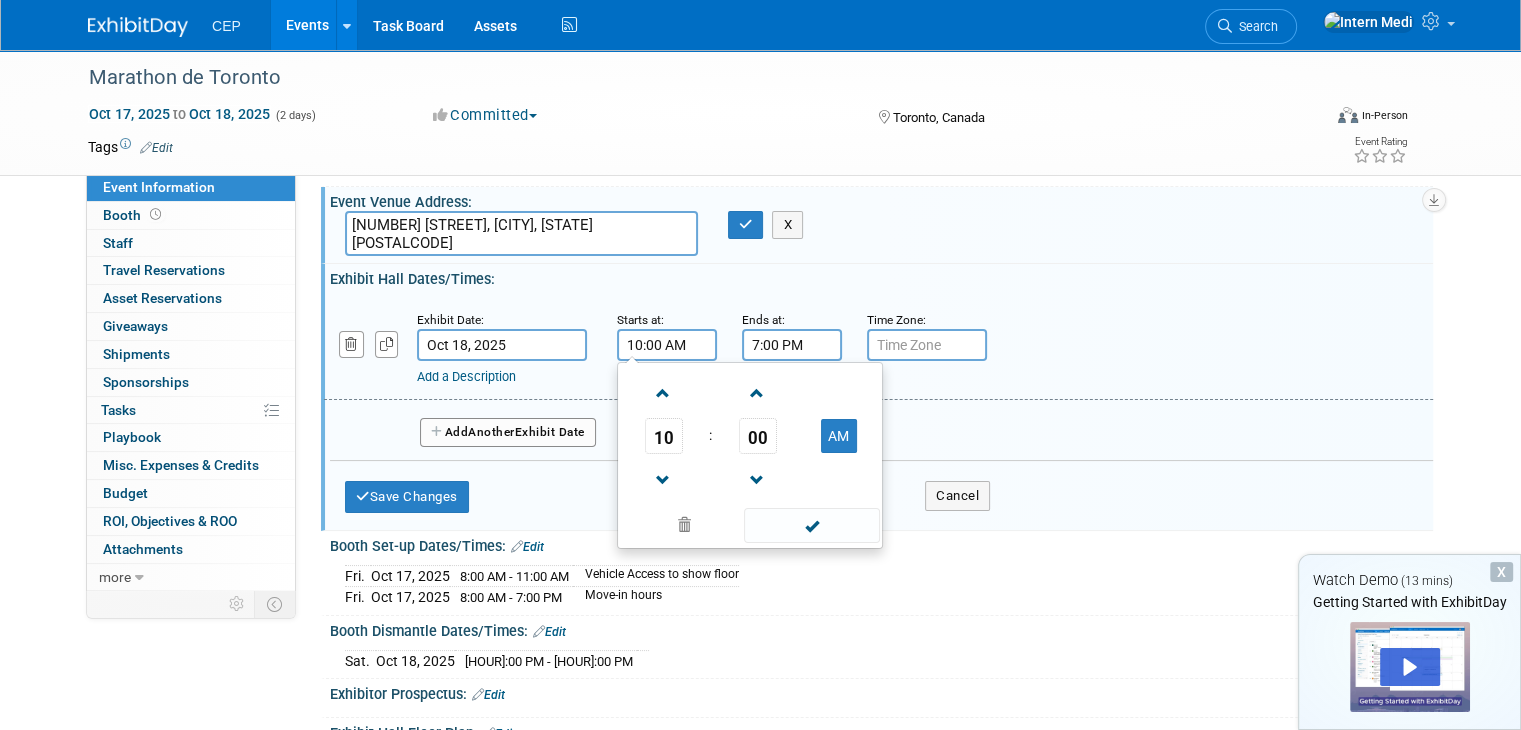 click on "7:00 PM" at bounding box center [792, 345] 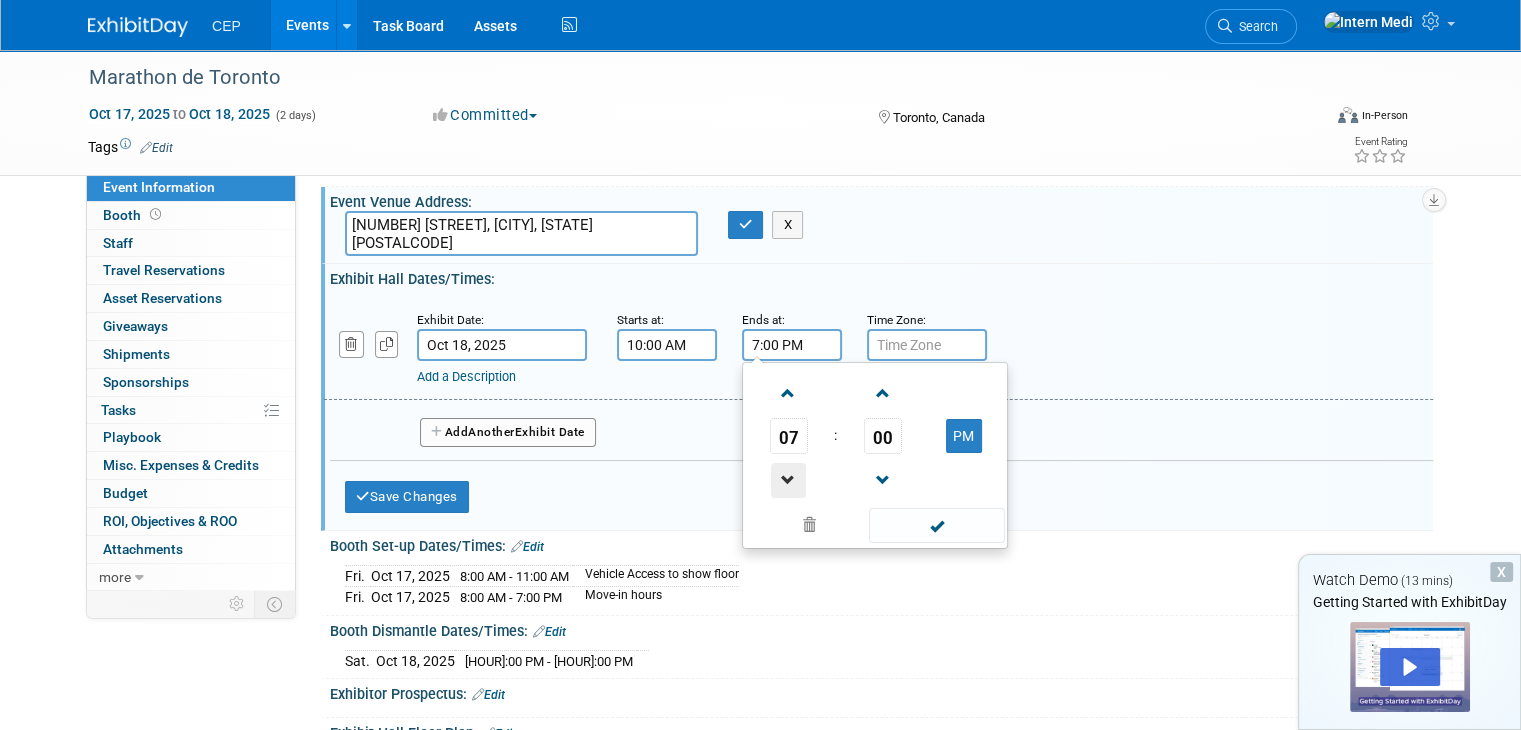 click at bounding box center (788, 480) 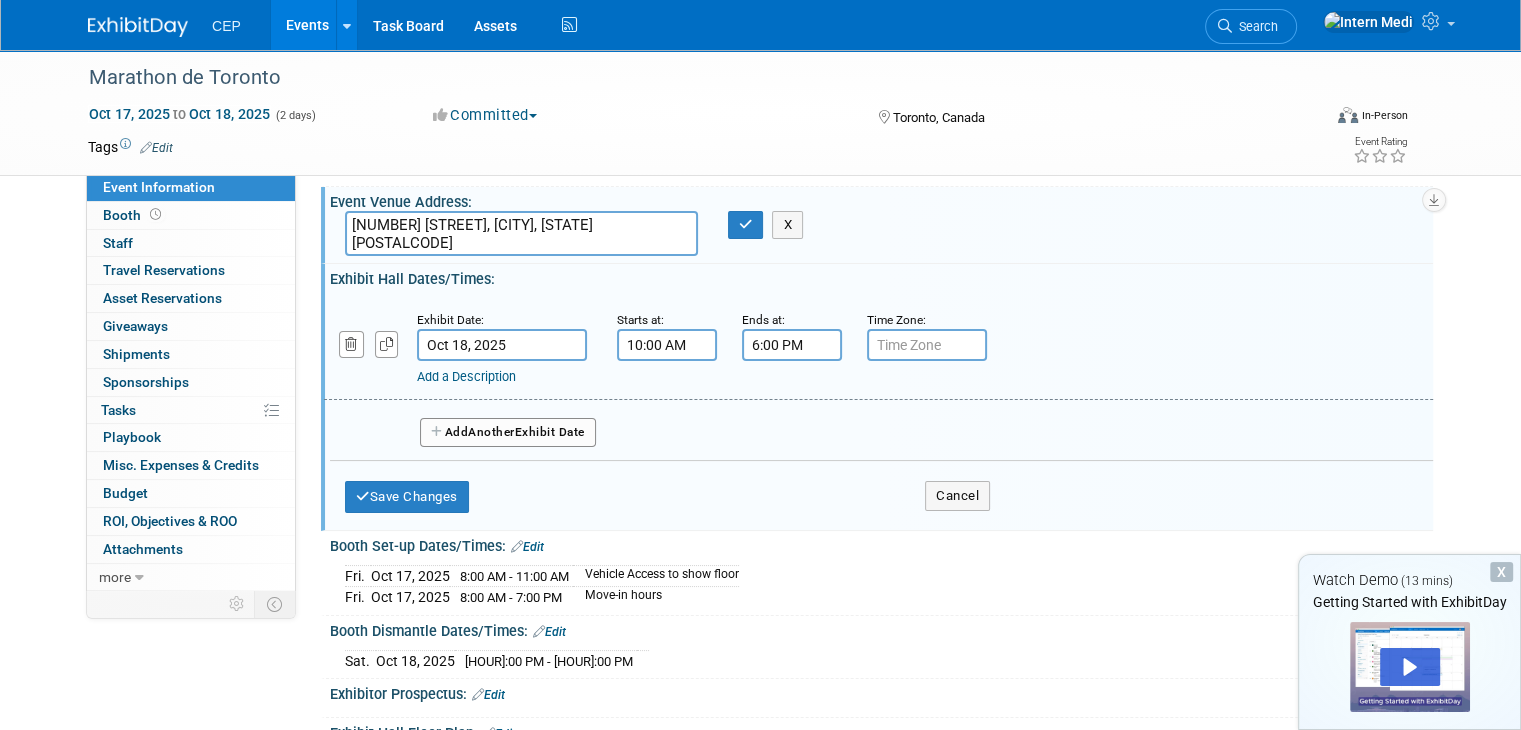 click on "Add a Description
Description:" at bounding box center [878, 347] 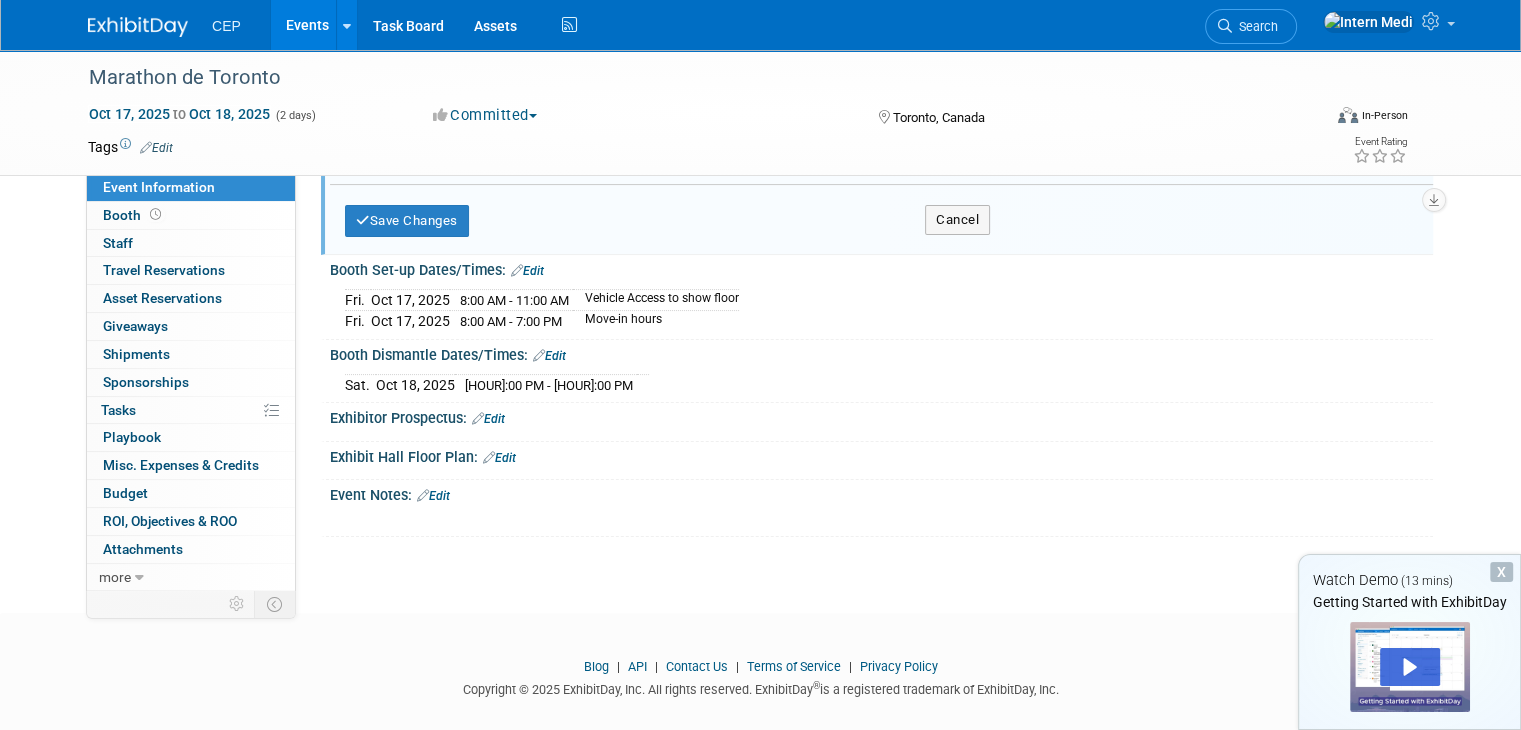 scroll, scrollTop: 400, scrollLeft: 0, axis: vertical 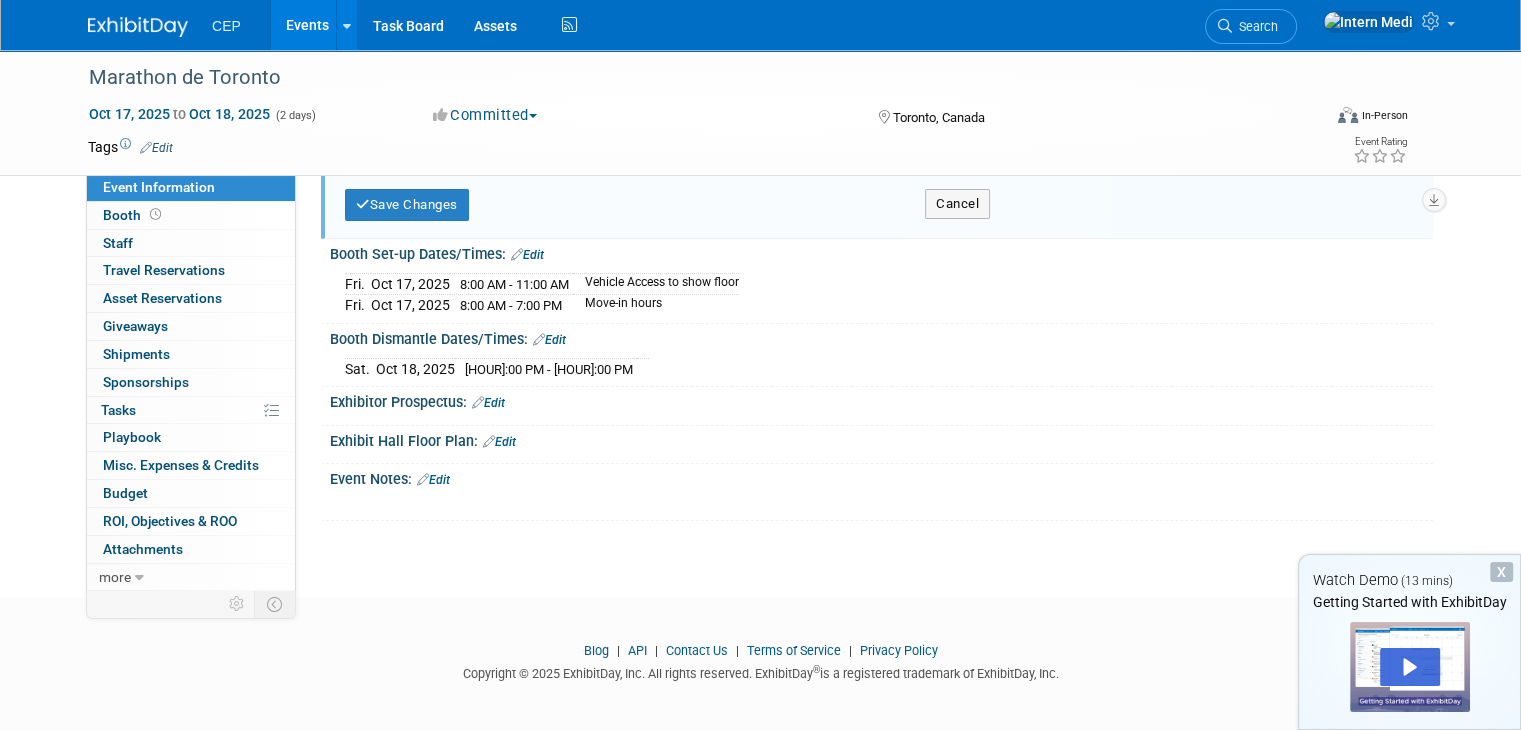 click on "Edit" at bounding box center [499, 442] 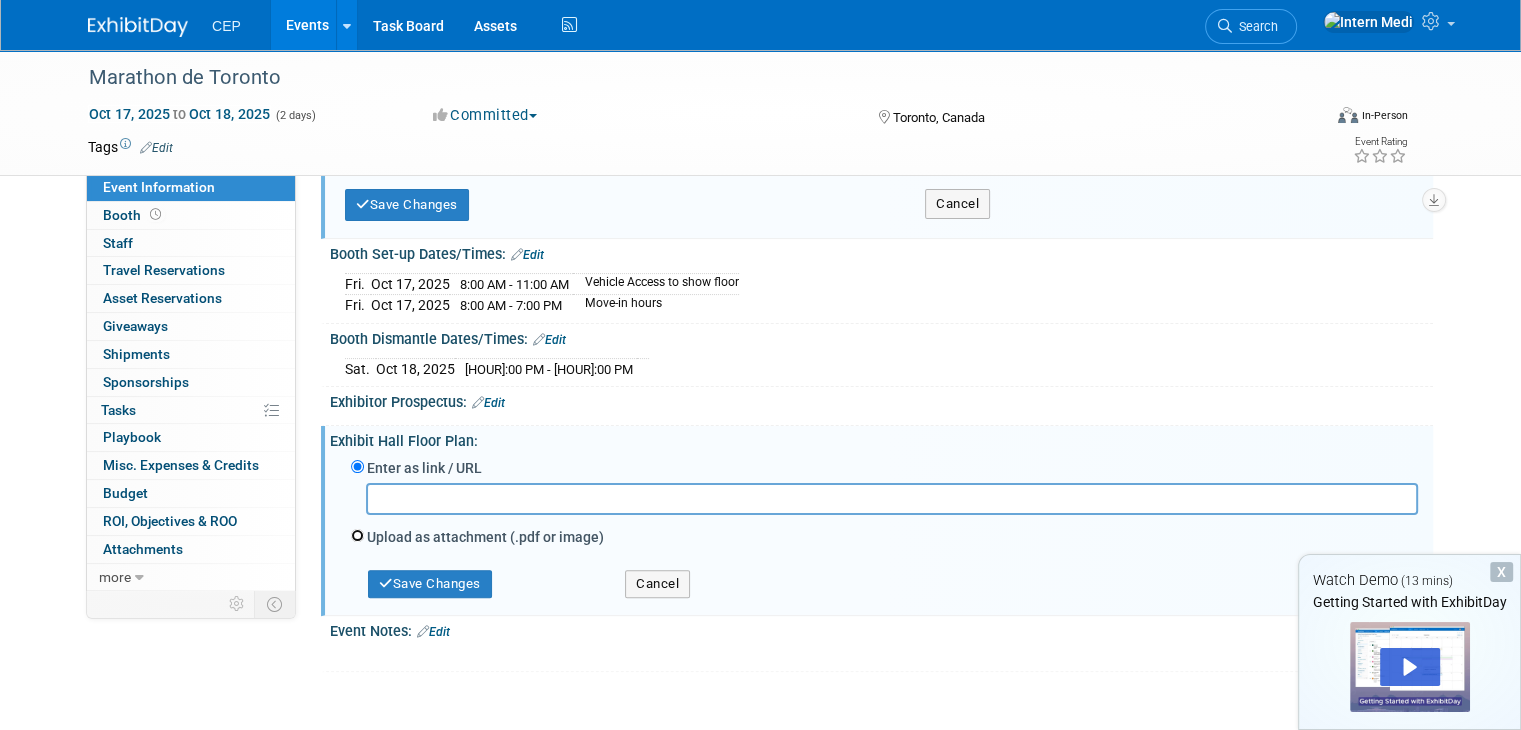 click on "Upload as attachment (.pdf or image)" at bounding box center (357, 535) 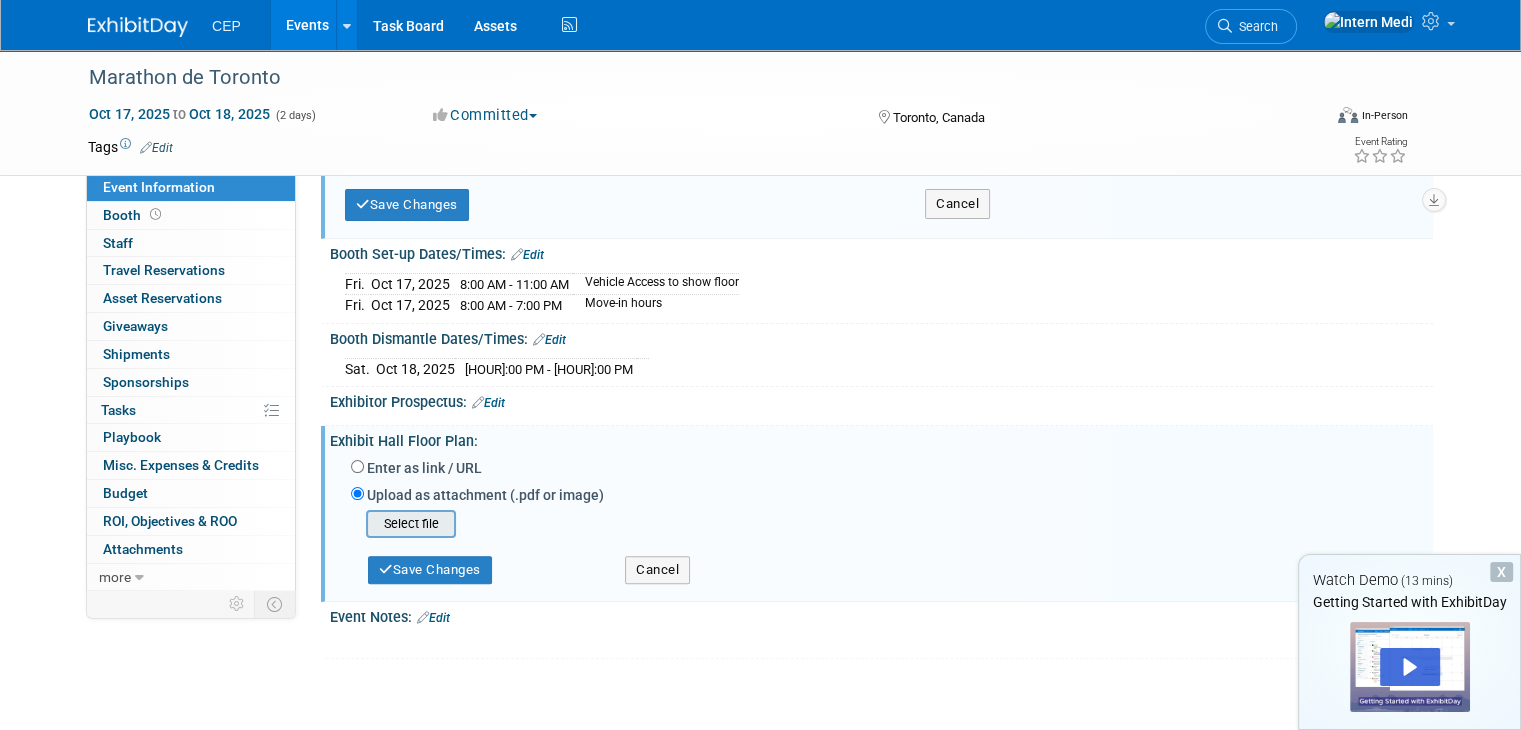 click at bounding box center (335, 524) 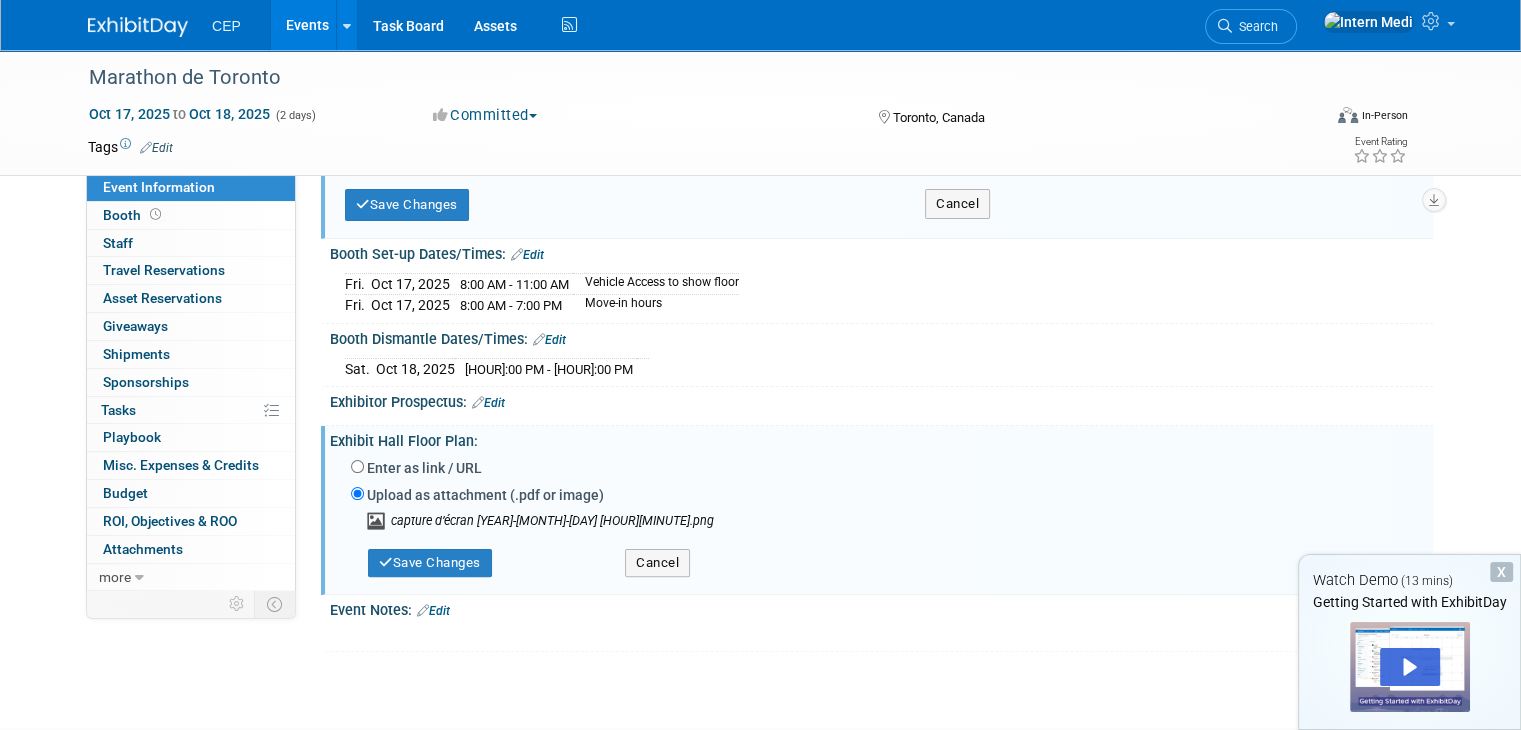 click on "Edit" at bounding box center (488, 403) 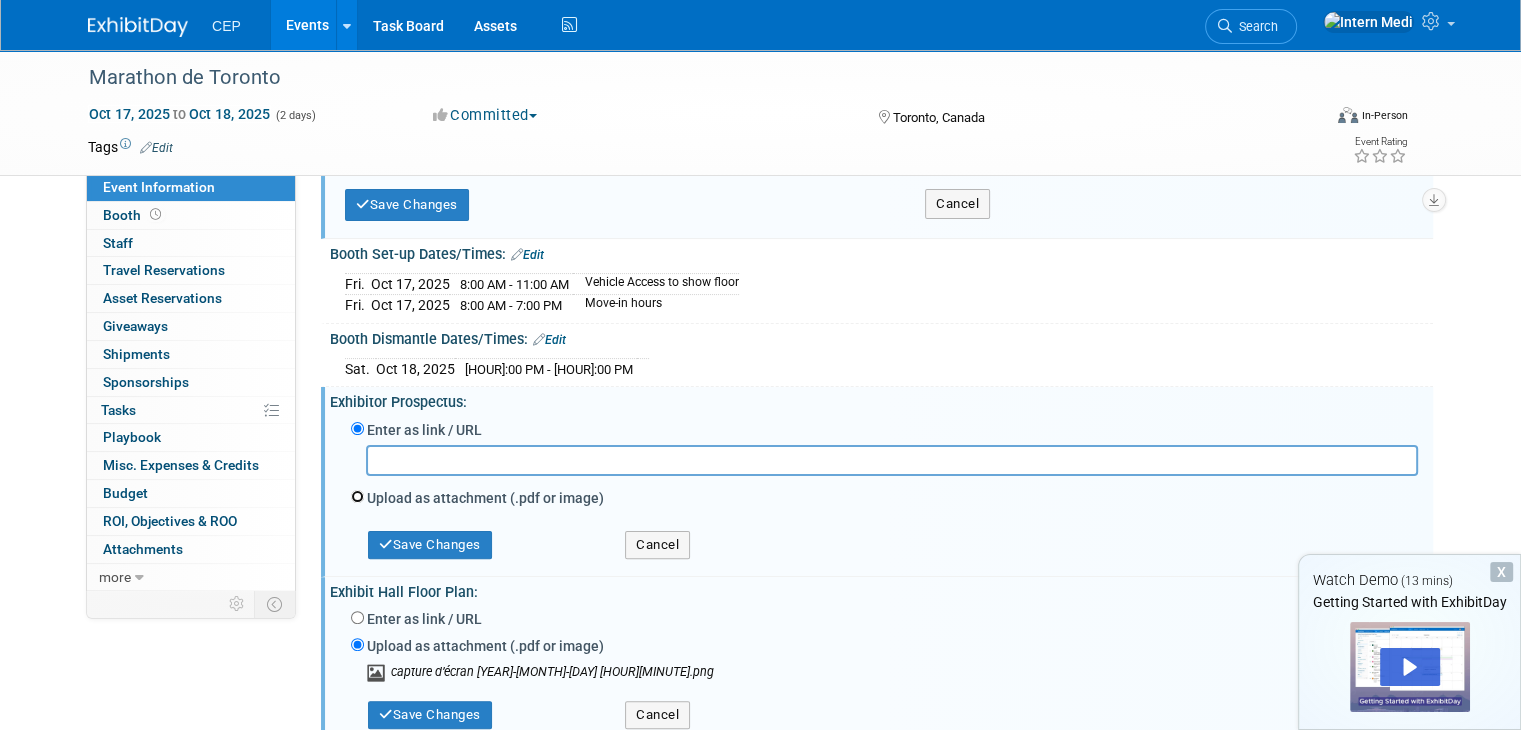 click on "Upload as attachment (.pdf or image)" at bounding box center [357, 496] 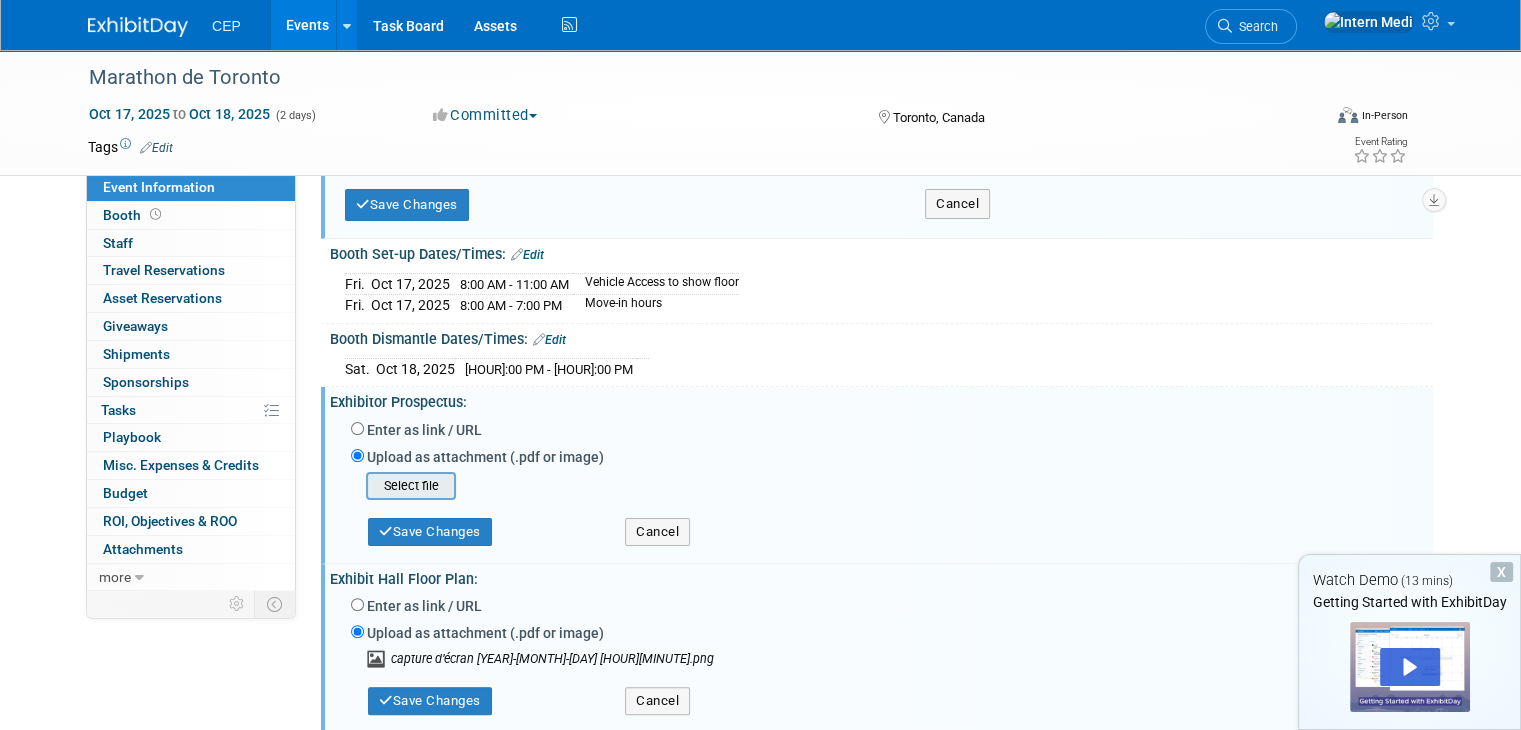click at bounding box center (335, 486) 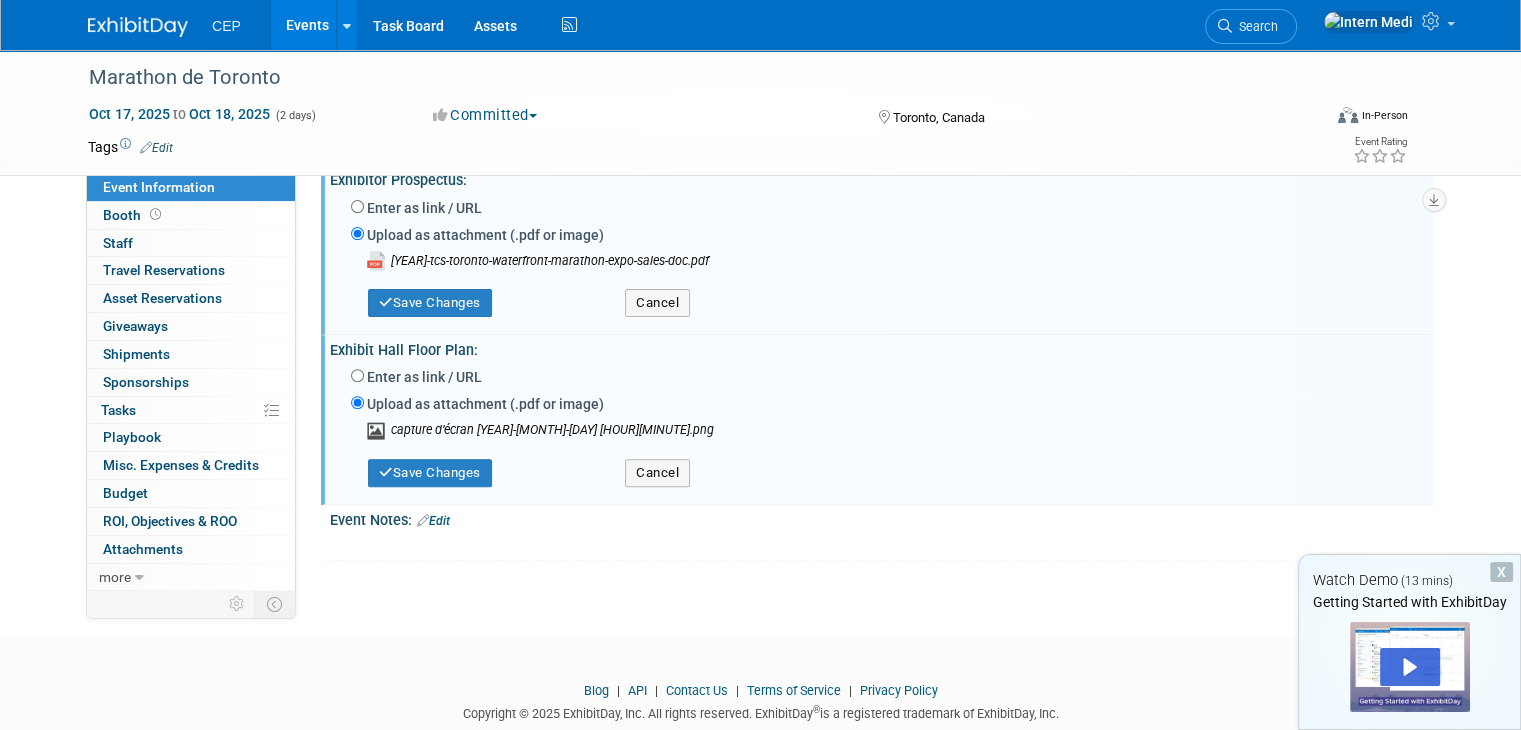 scroll, scrollTop: 584, scrollLeft: 0, axis: vertical 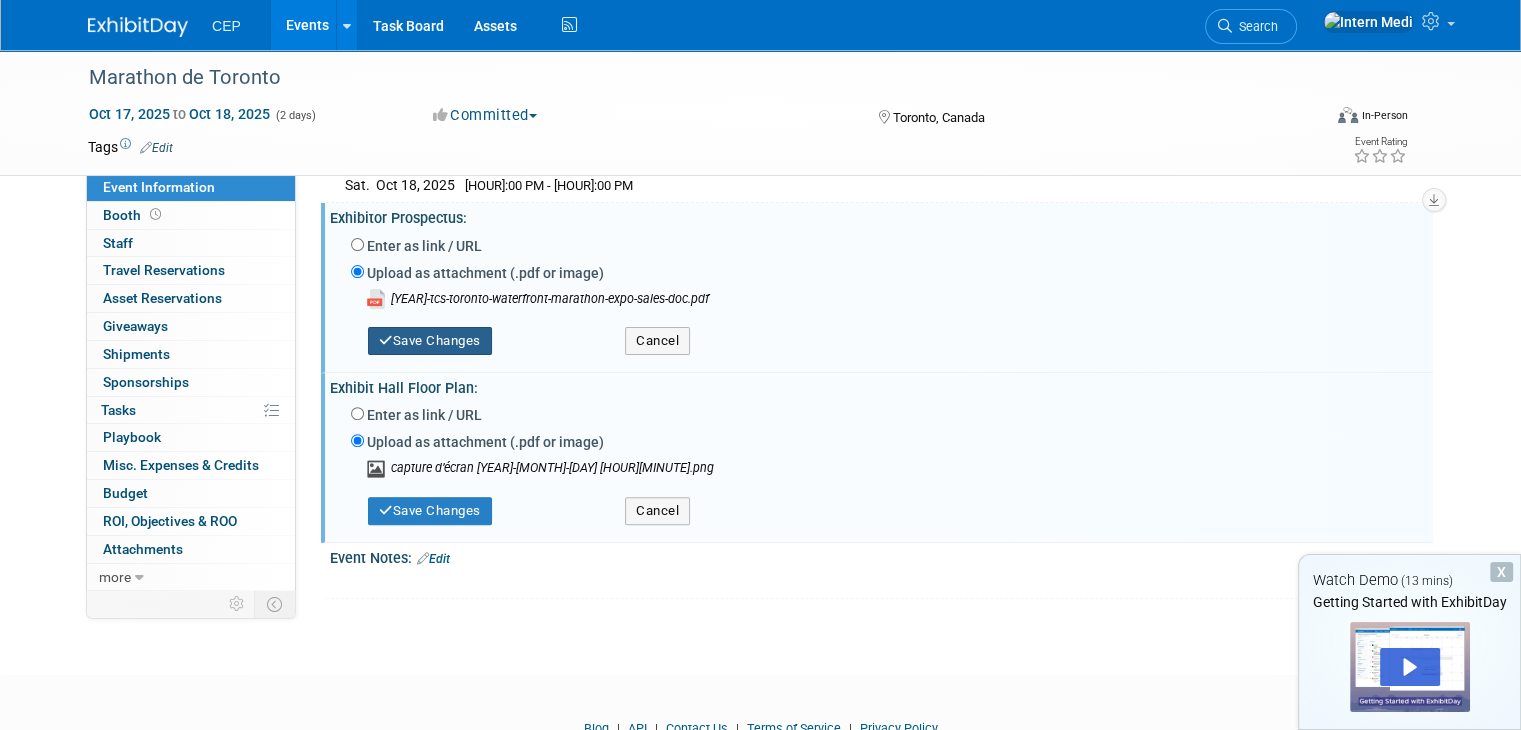 click on "Save Changes" at bounding box center (430, 341) 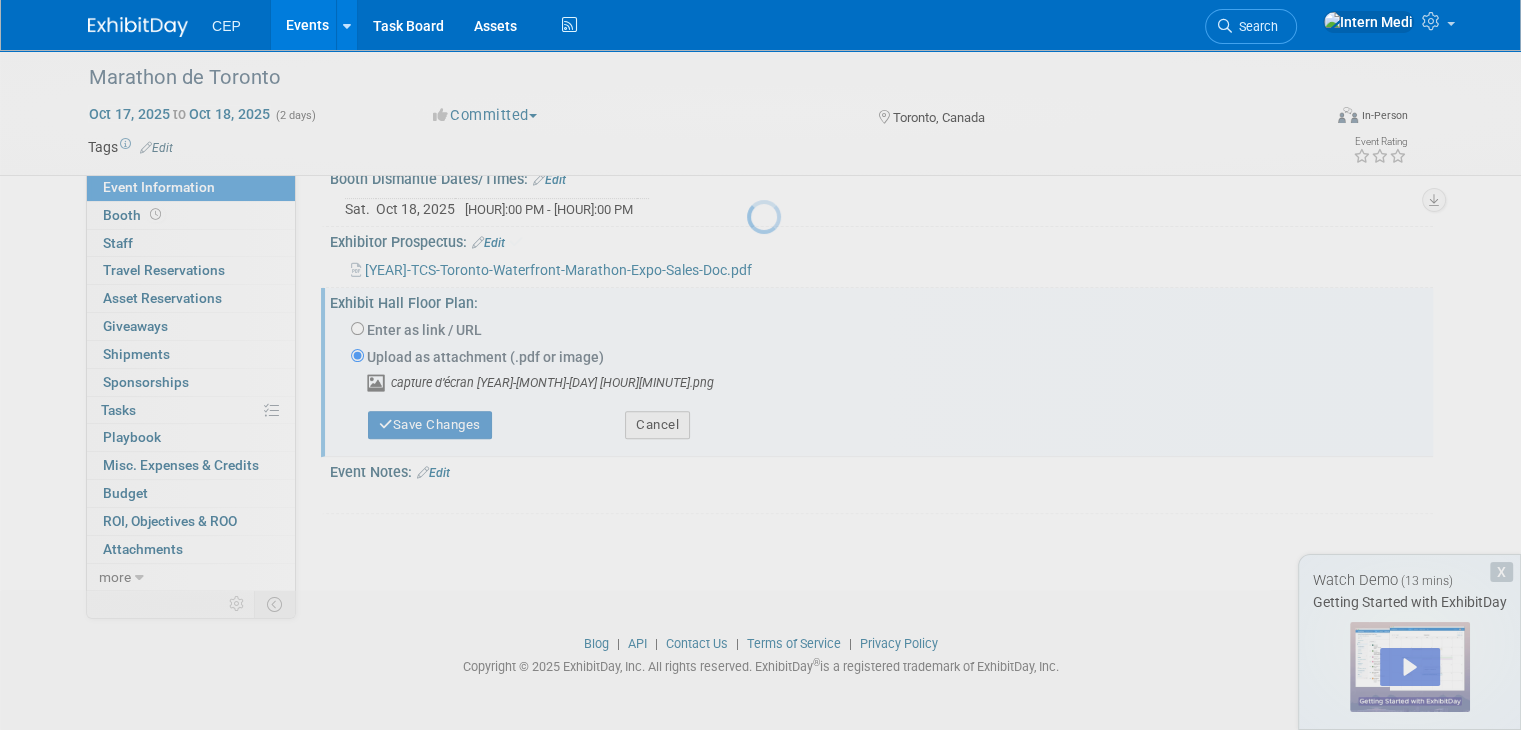 scroll, scrollTop: 552, scrollLeft: 0, axis: vertical 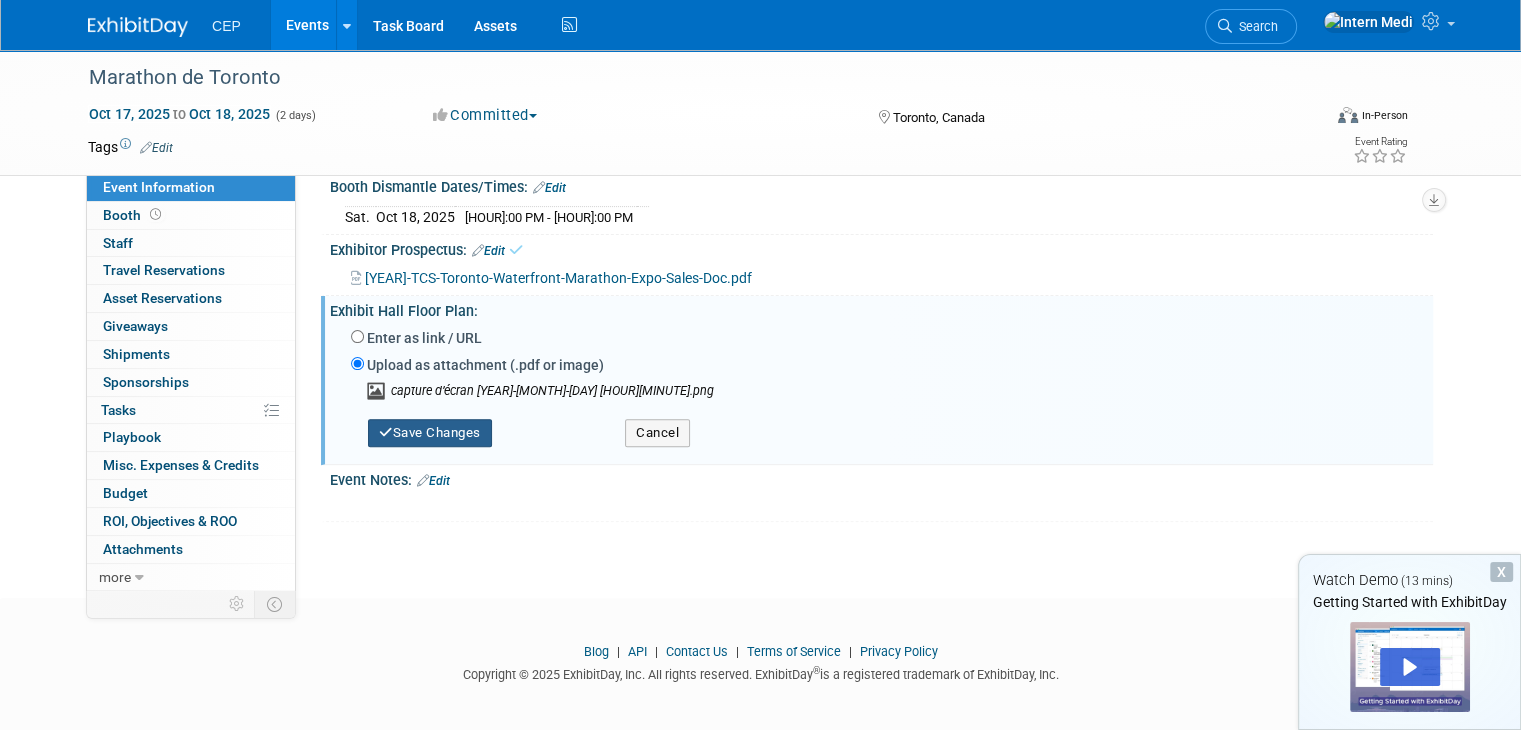 click on "Save Changes" at bounding box center (430, 433) 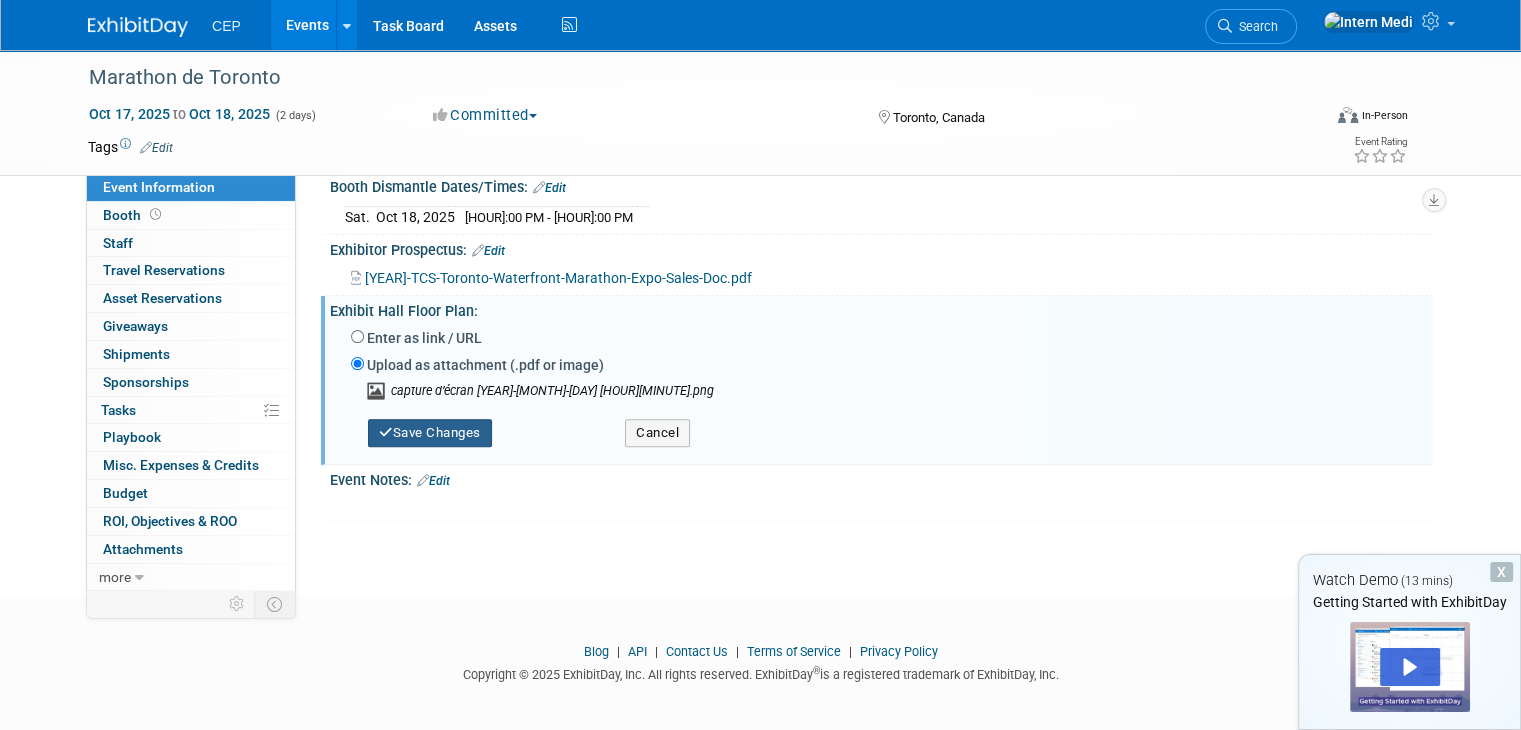 click on "Save Changes" at bounding box center (430, 433) 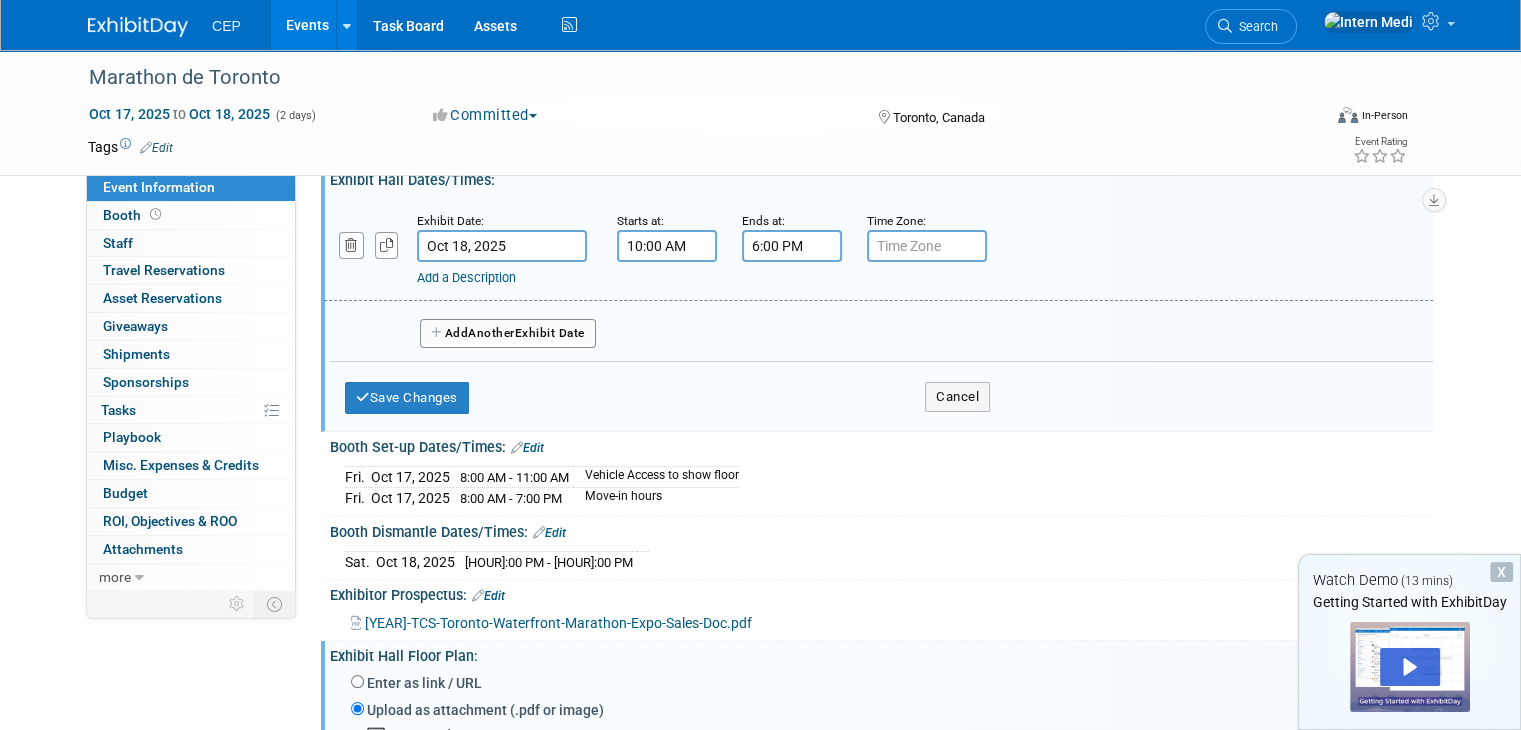 scroll, scrollTop: 205, scrollLeft: 0, axis: vertical 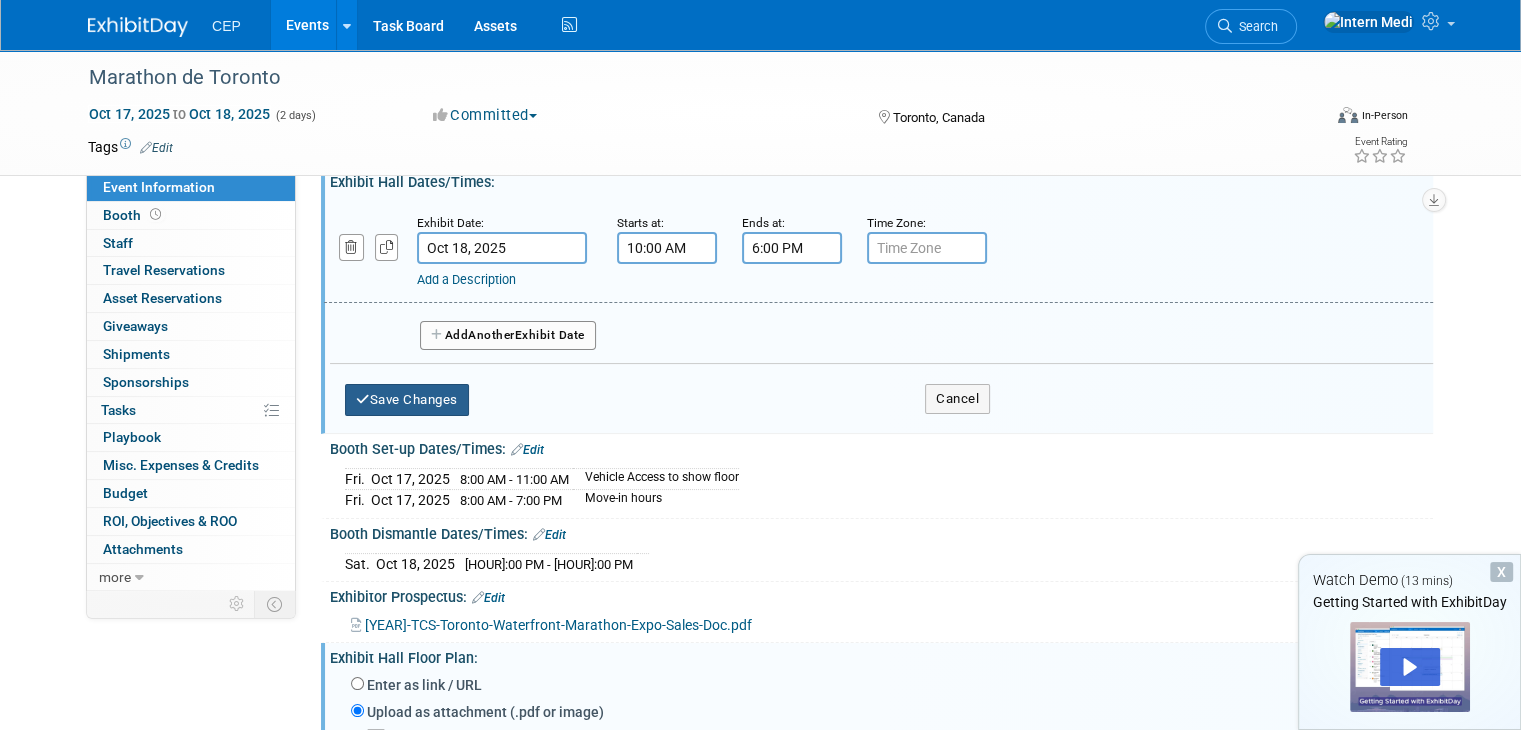 click on "Save Changes" at bounding box center [407, 400] 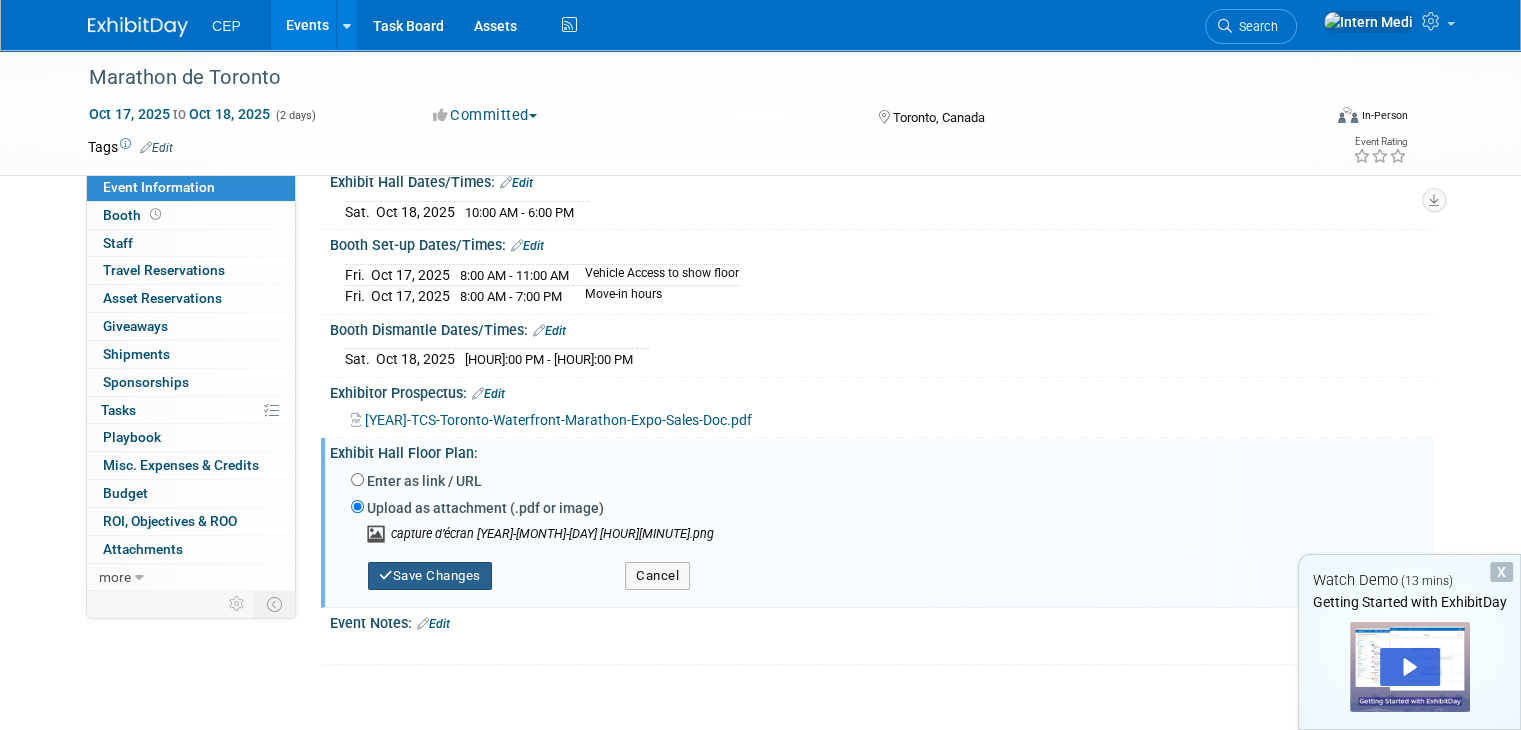 click on "Save Changes" at bounding box center (430, 576) 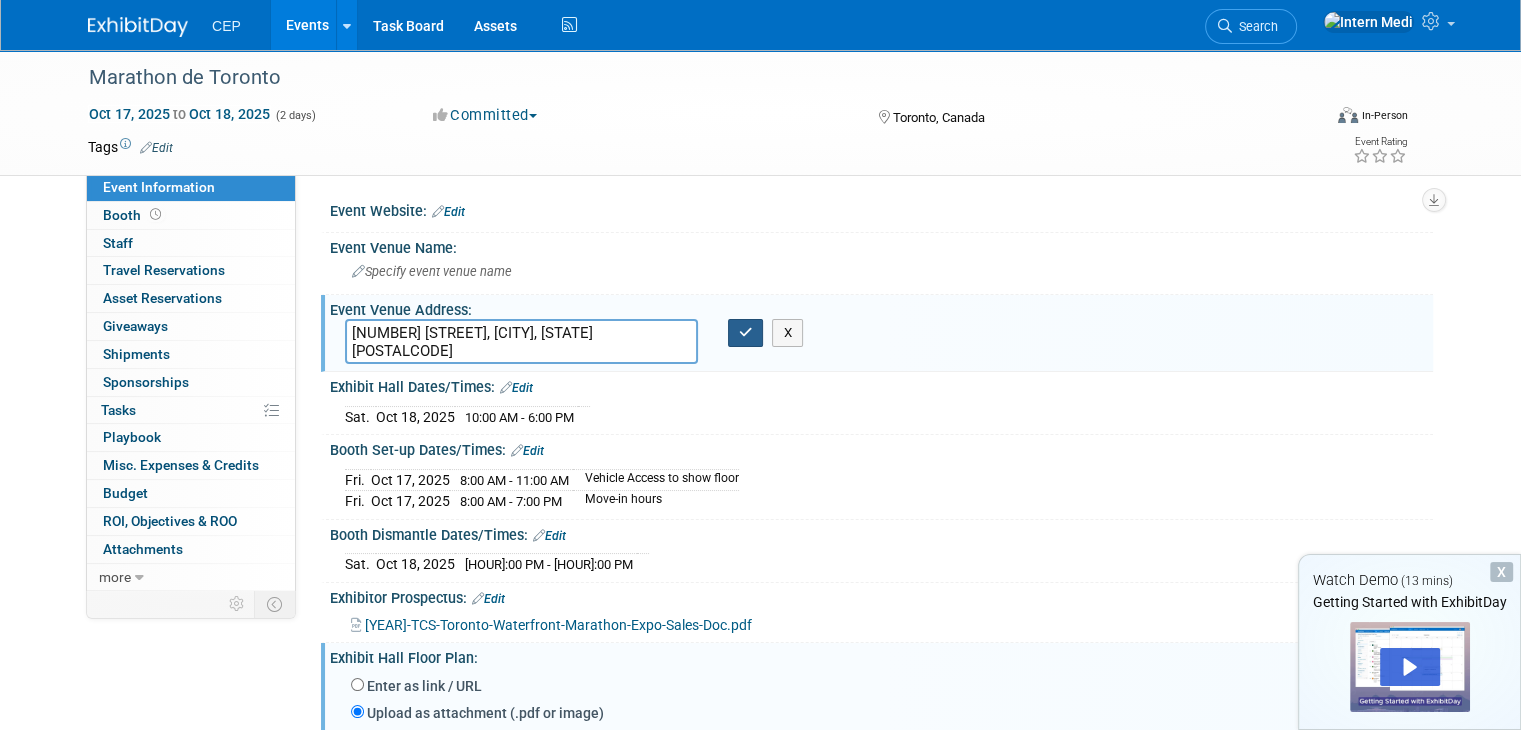 click at bounding box center (746, 333) 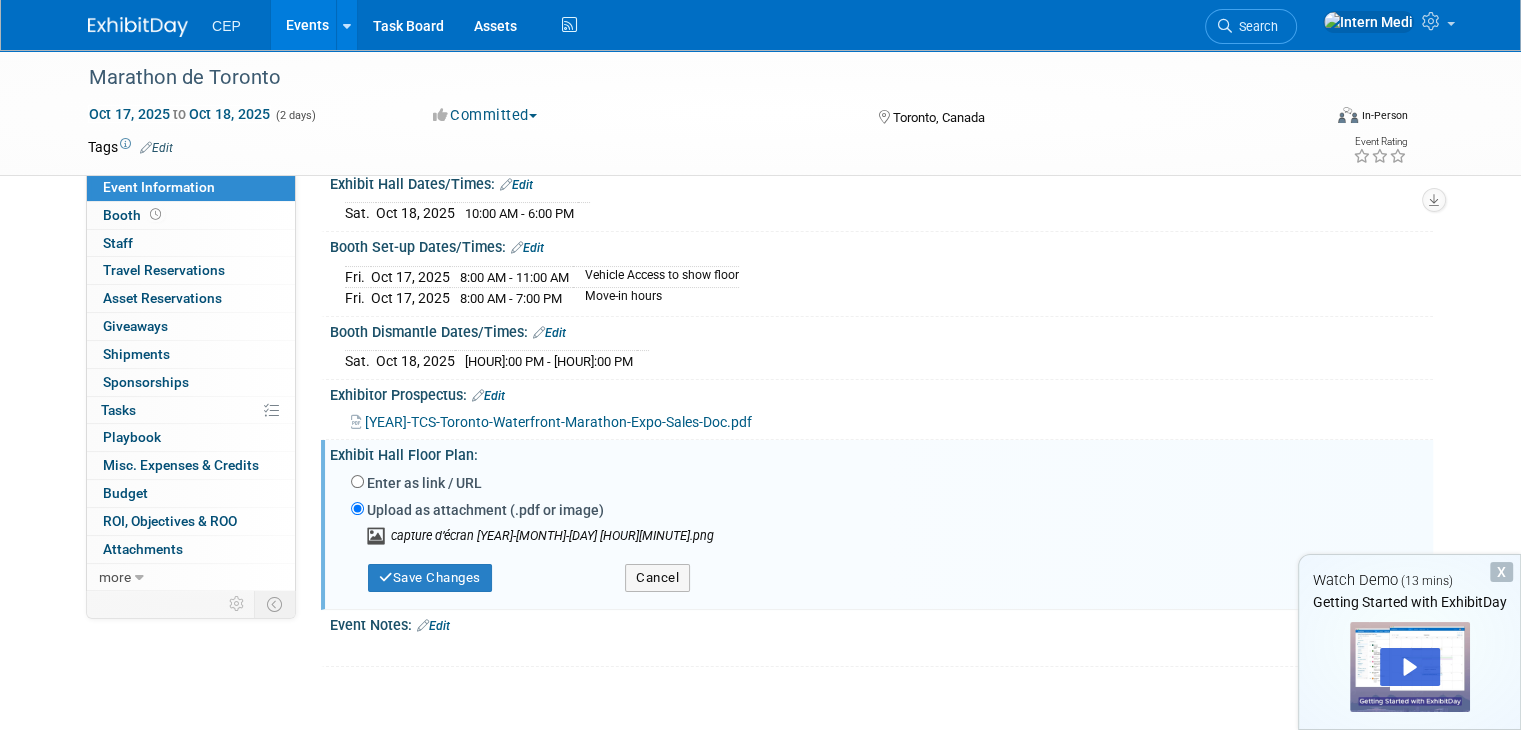 scroll, scrollTop: 204, scrollLeft: 0, axis: vertical 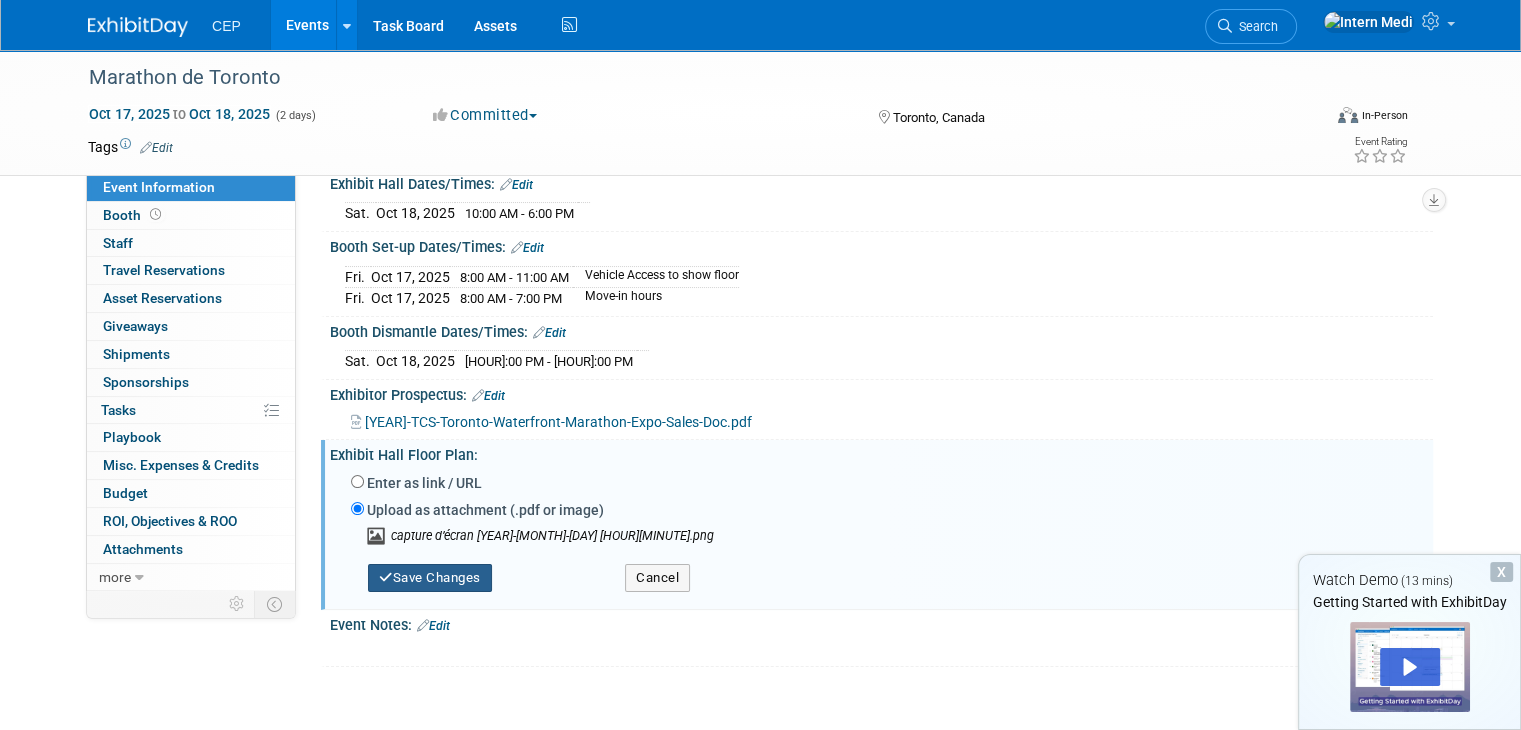 click on "Save Changes" at bounding box center [430, 578] 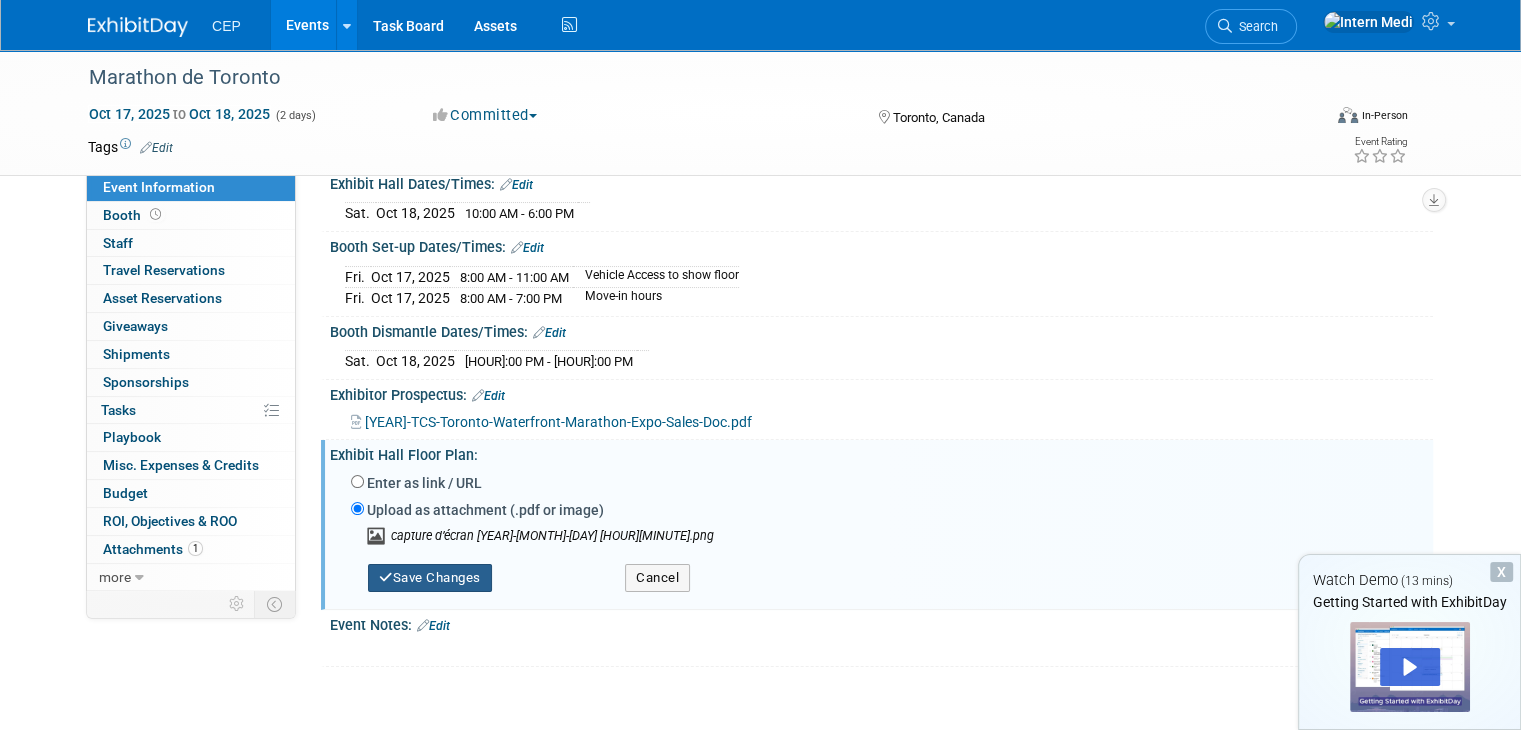 click on "Save Changes" at bounding box center (430, 578) 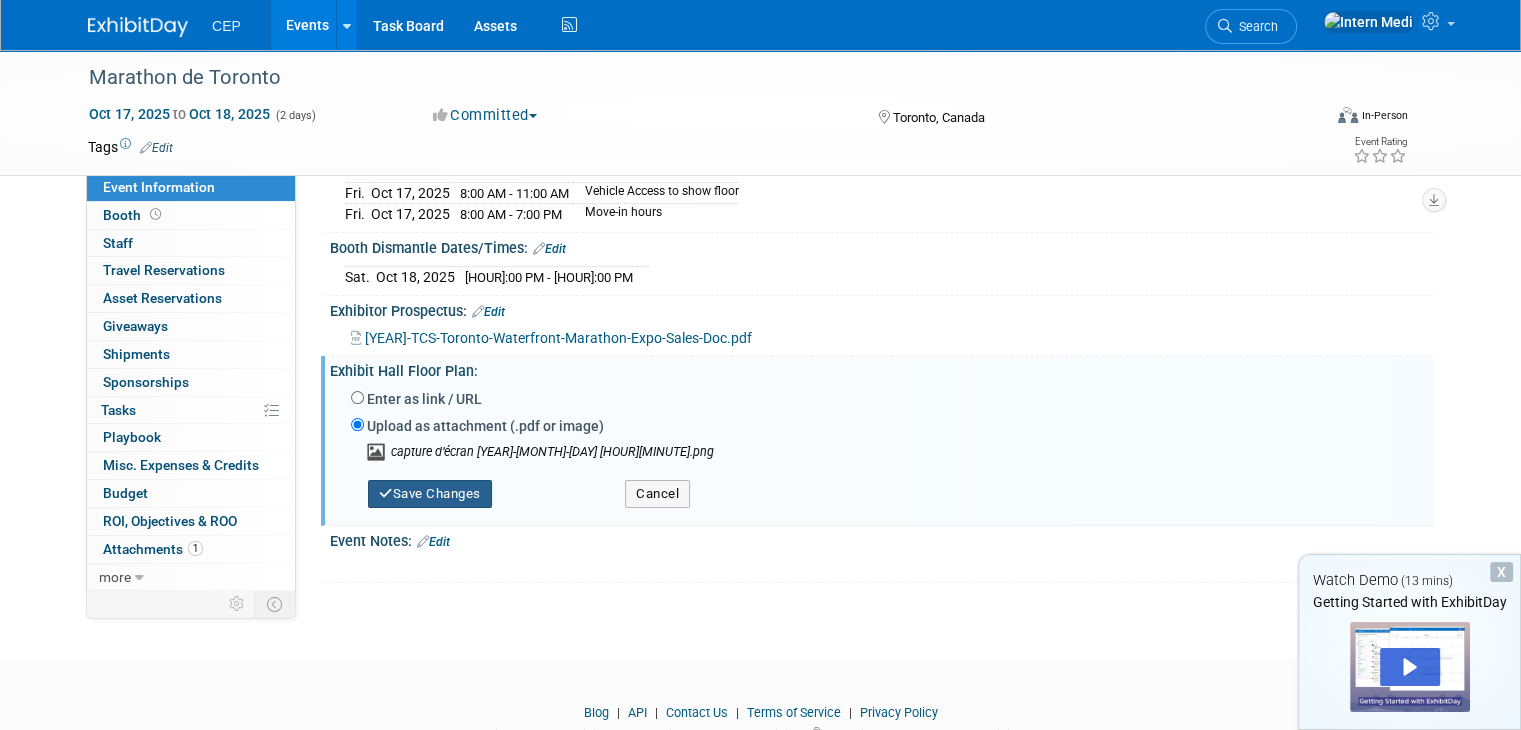 scroll, scrollTop: 291, scrollLeft: 0, axis: vertical 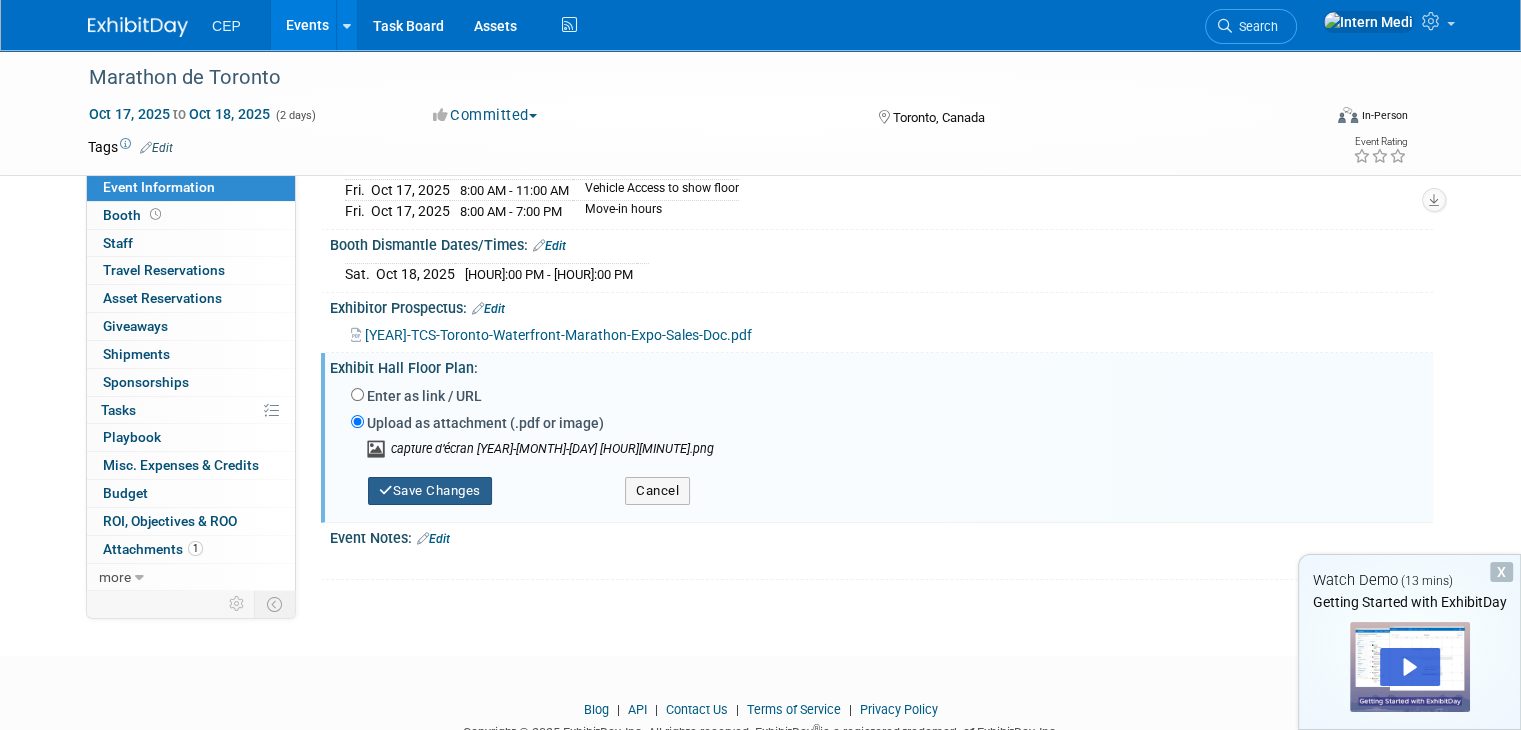 click on "Save Changes" at bounding box center (430, 491) 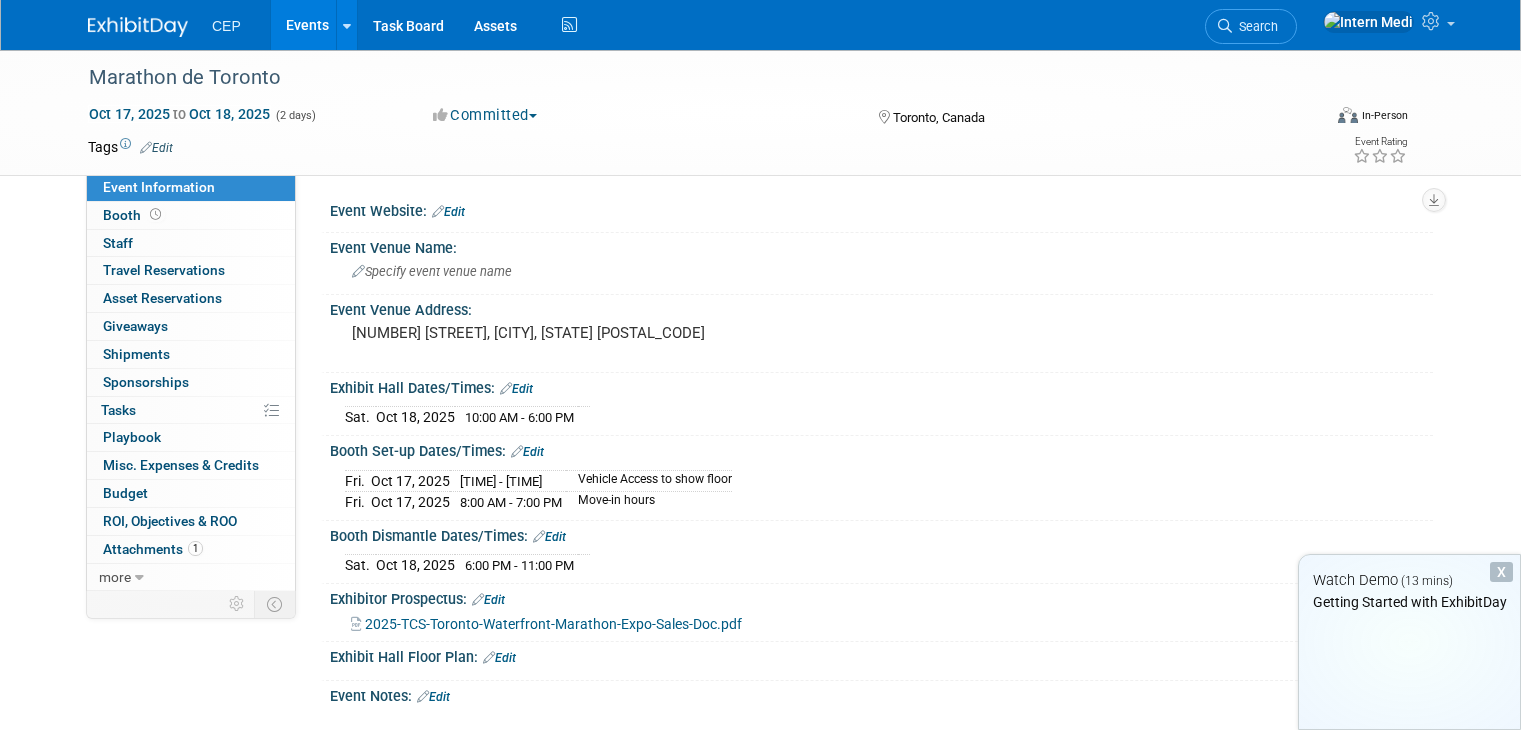 scroll, scrollTop: 217, scrollLeft: 0, axis: vertical 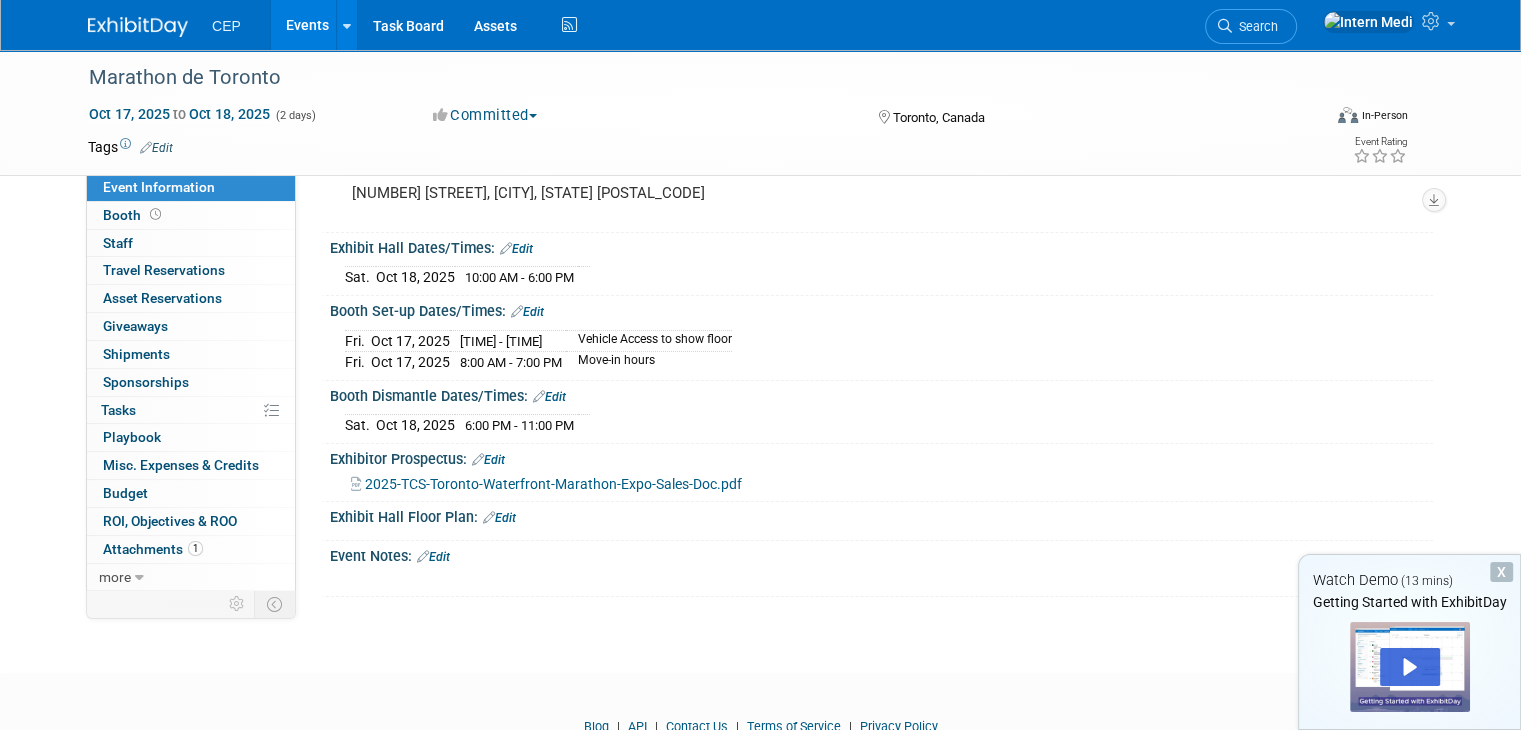 click on "Exhibit Hall Floor Plan:
Edit" at bounding box center [881, 515] 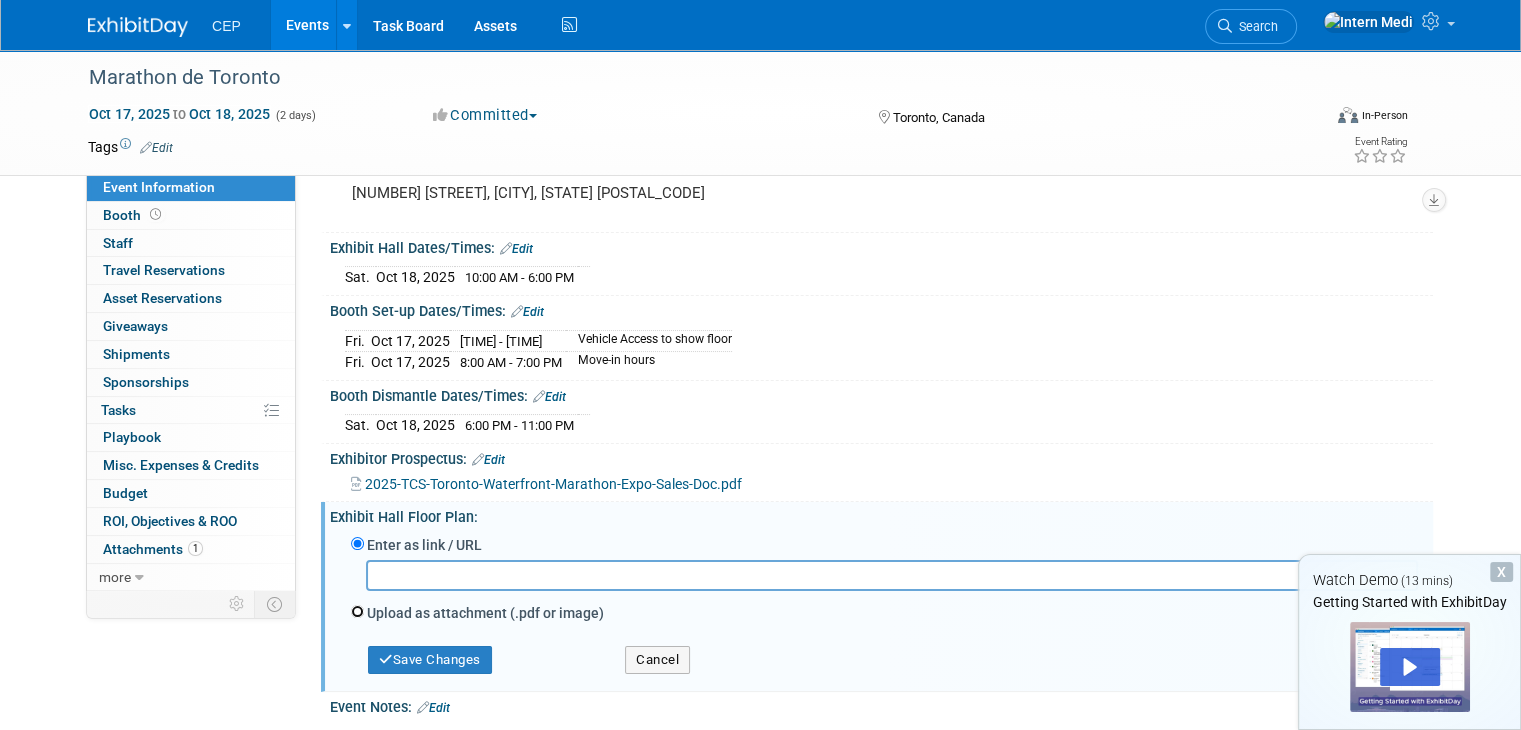 click on "Upload as attachment (.pdf or image)" at bounding box center (357, 611) 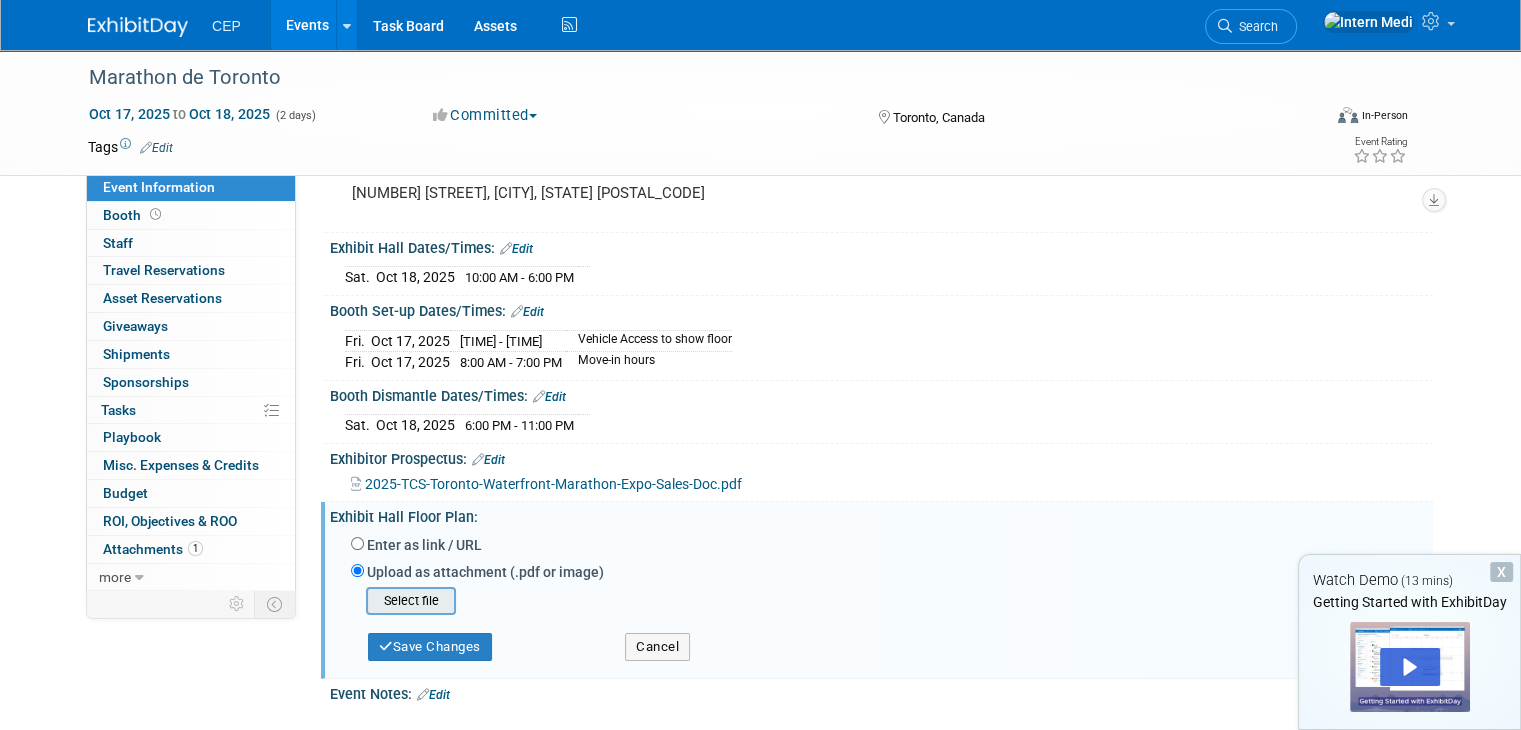 click at bounding box center (335, 601) 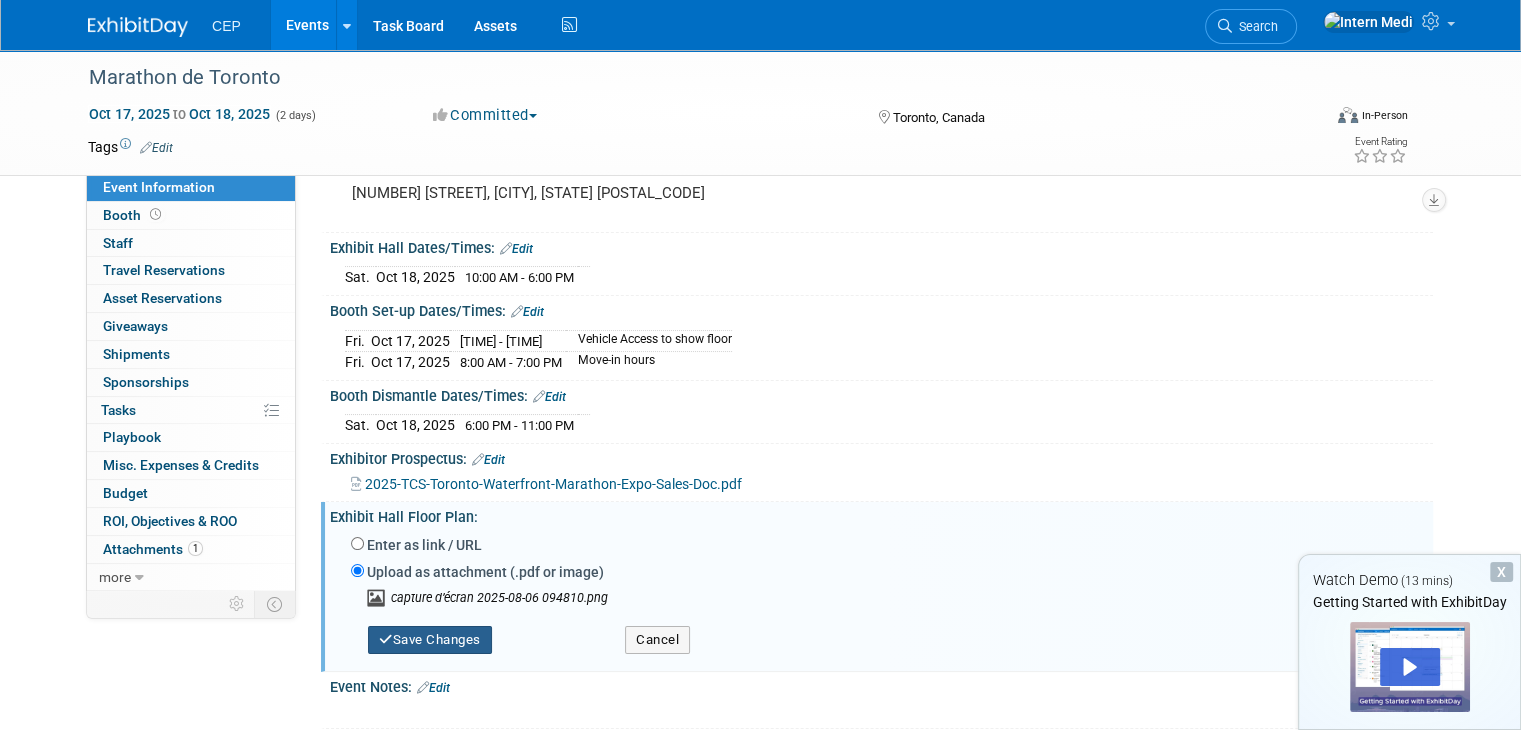 click on "Save Changes" at bounding box center [430, 640] 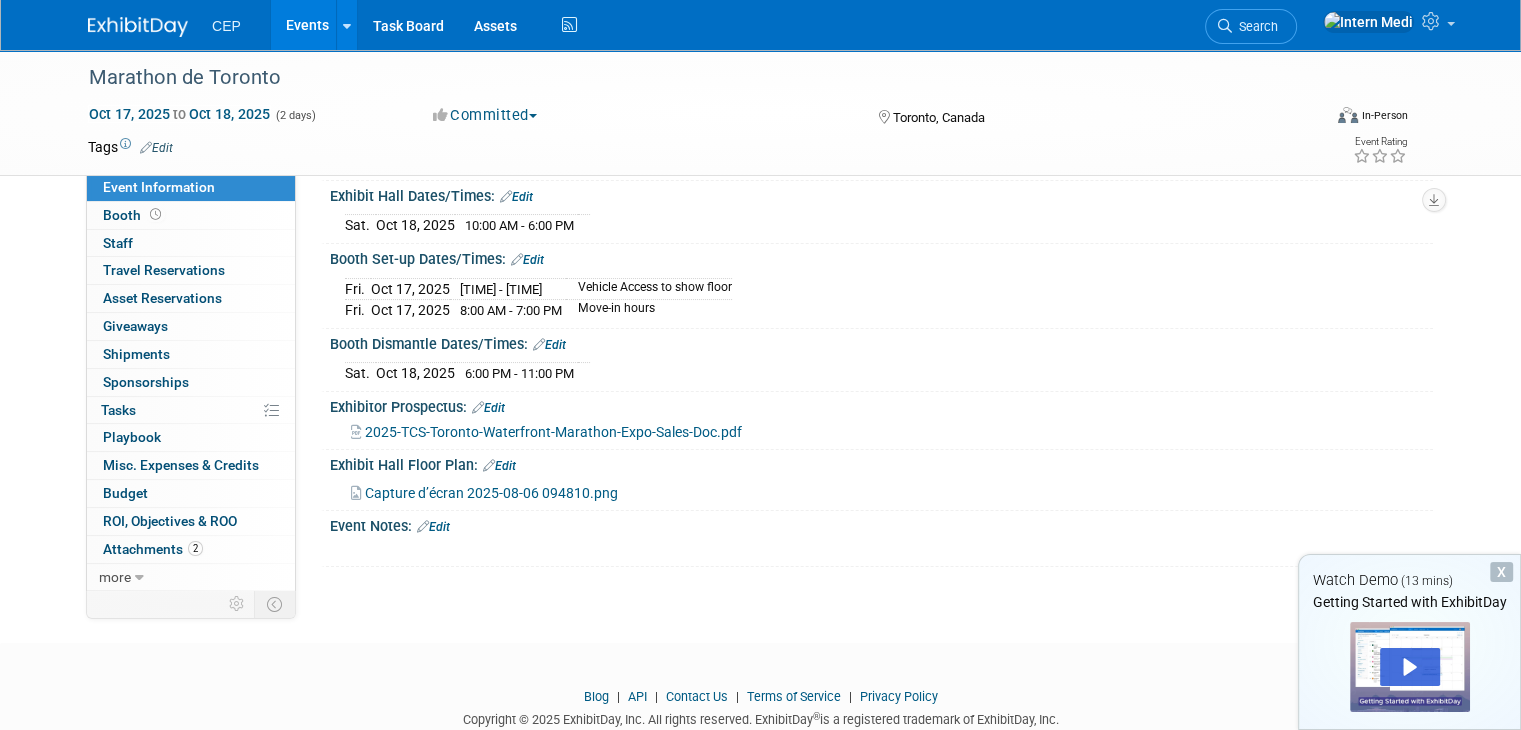 scroll, scrollTop: 0, scrollLeft: 0, axis: both 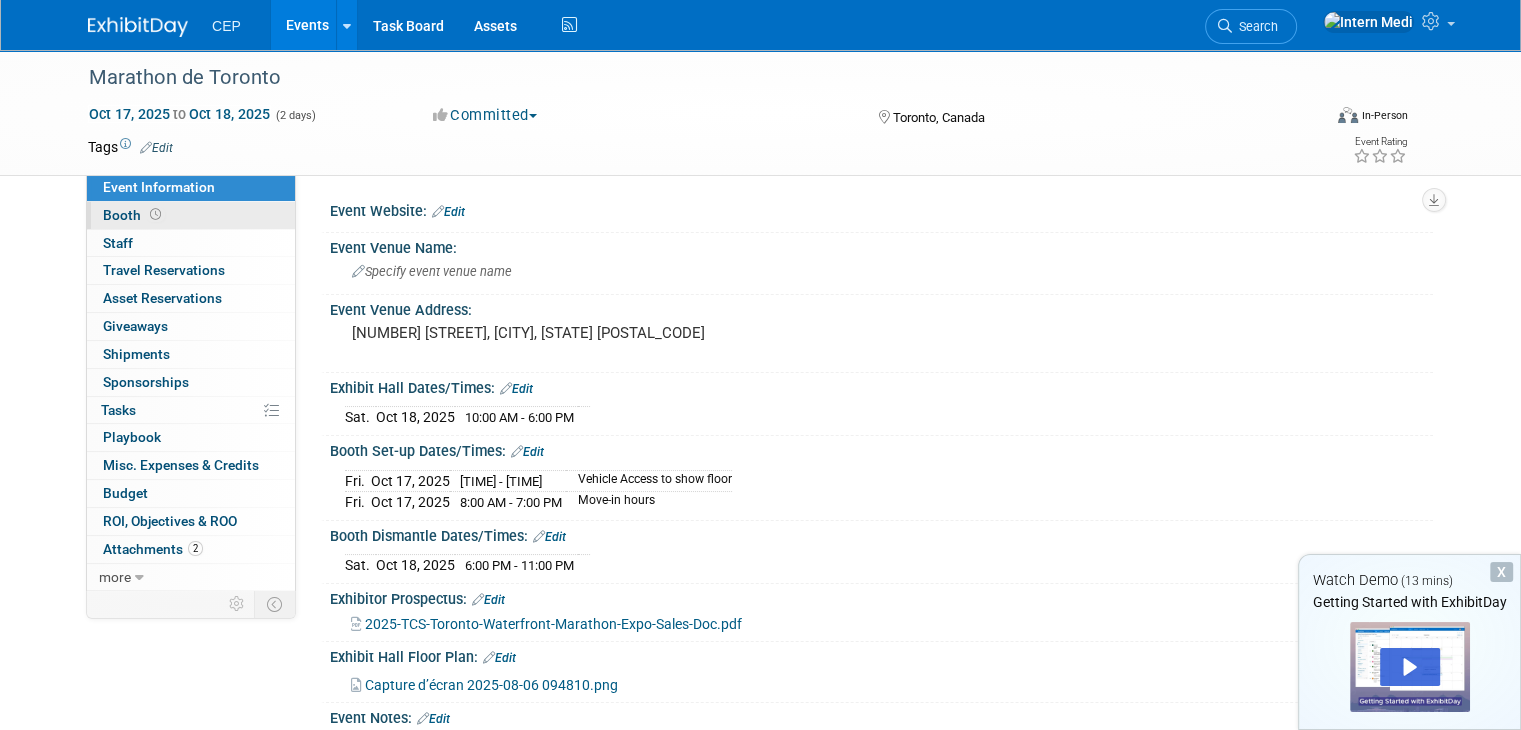 click on "Booth" at bounding box center [191, 215] 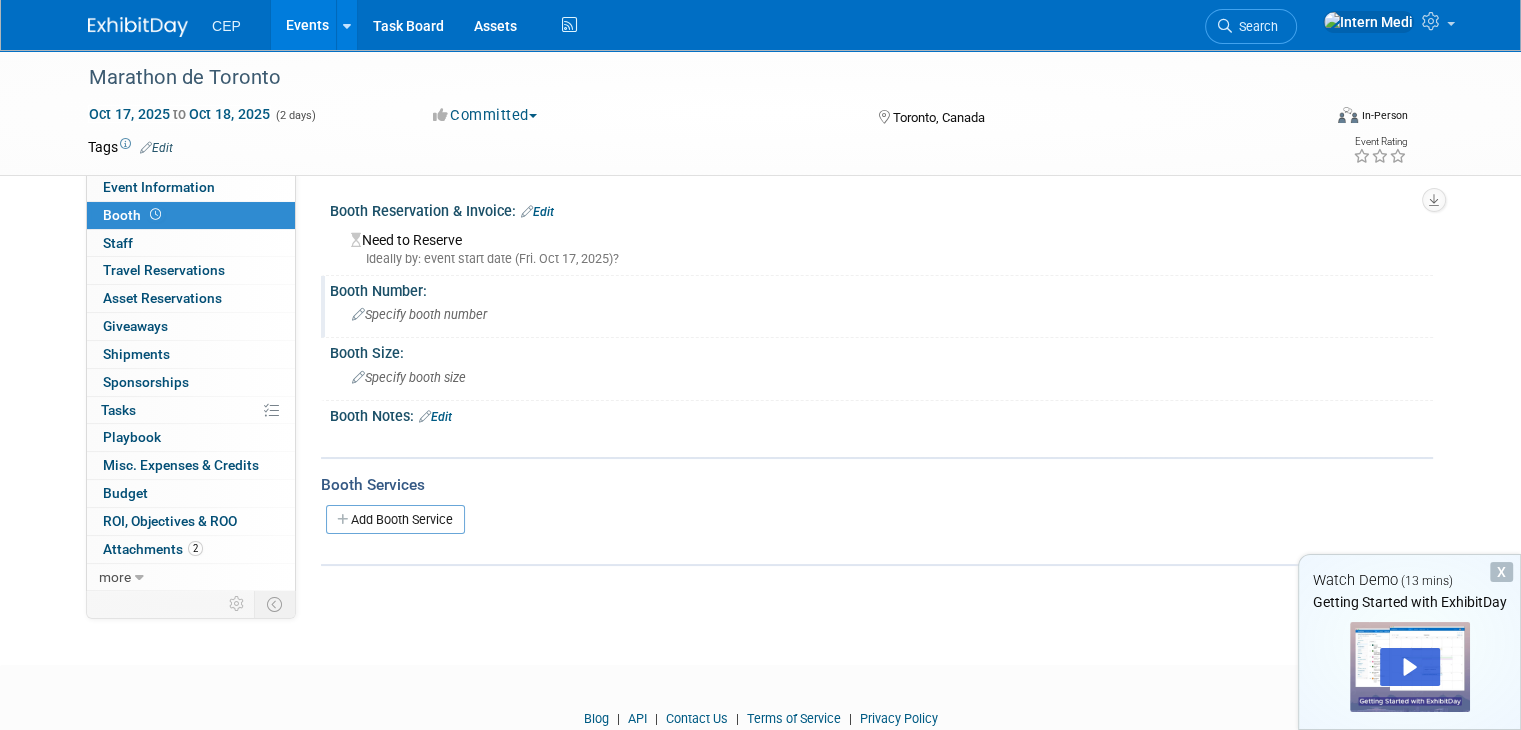 click on "Specify booth number" at bounding box center (419, 314) 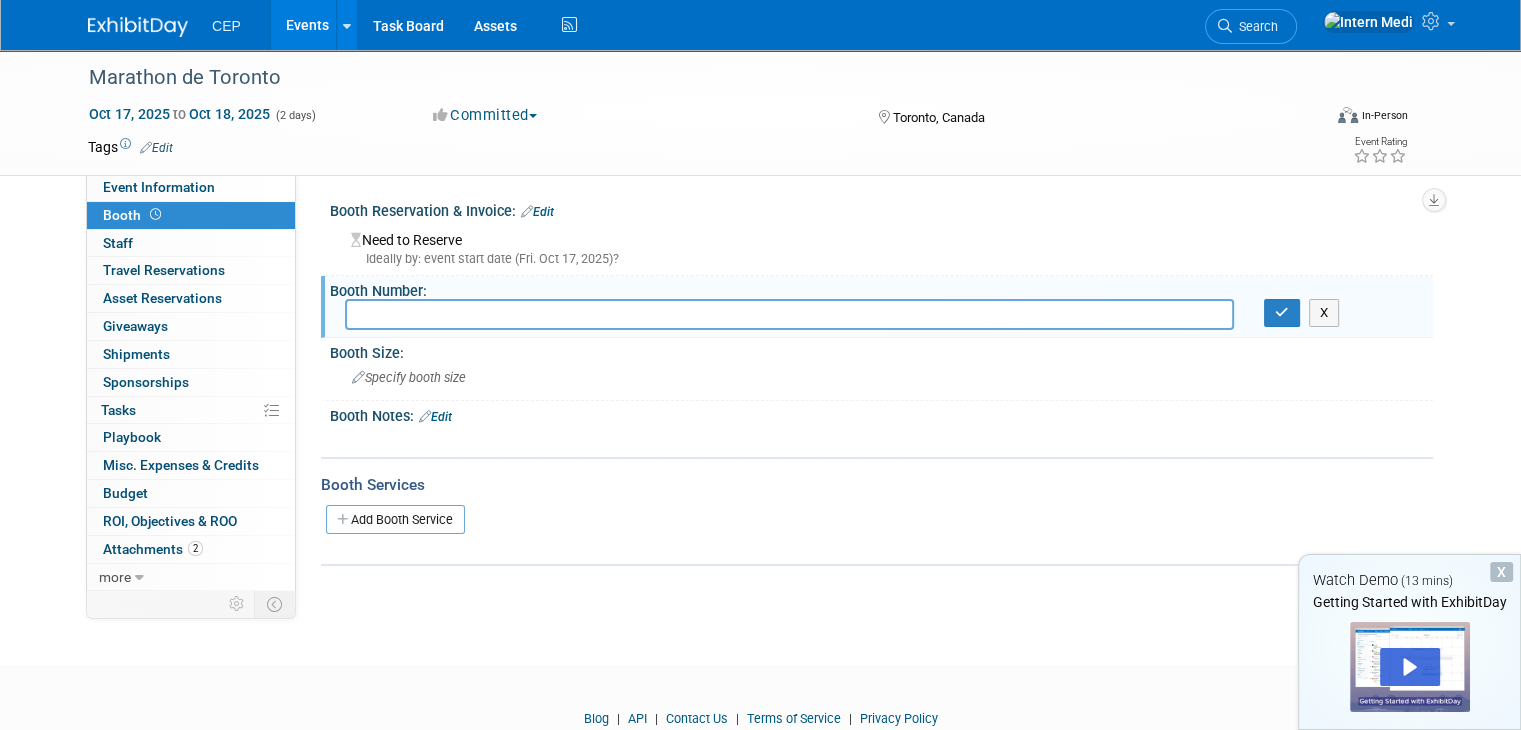 click at bounding box center [789, 314] 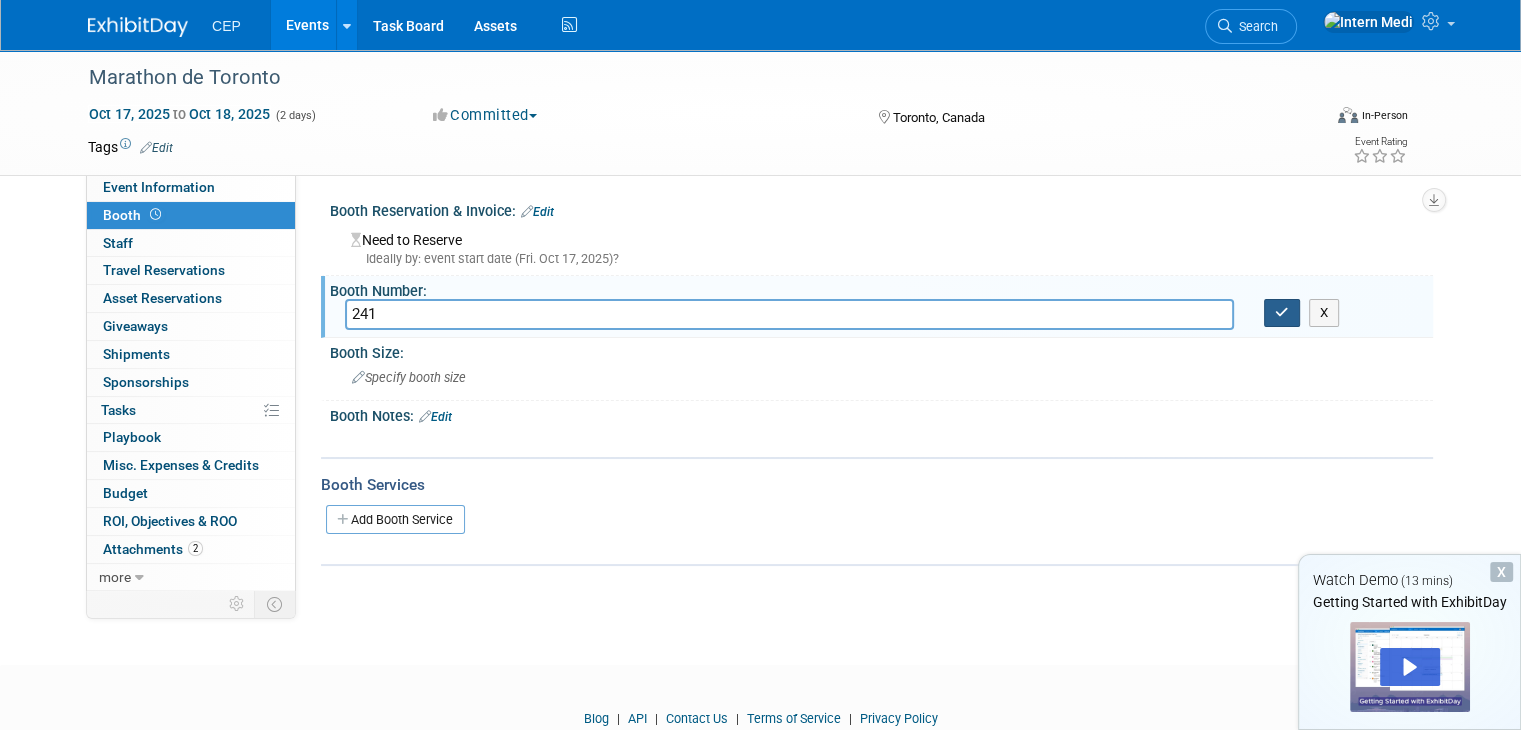 type on "241" 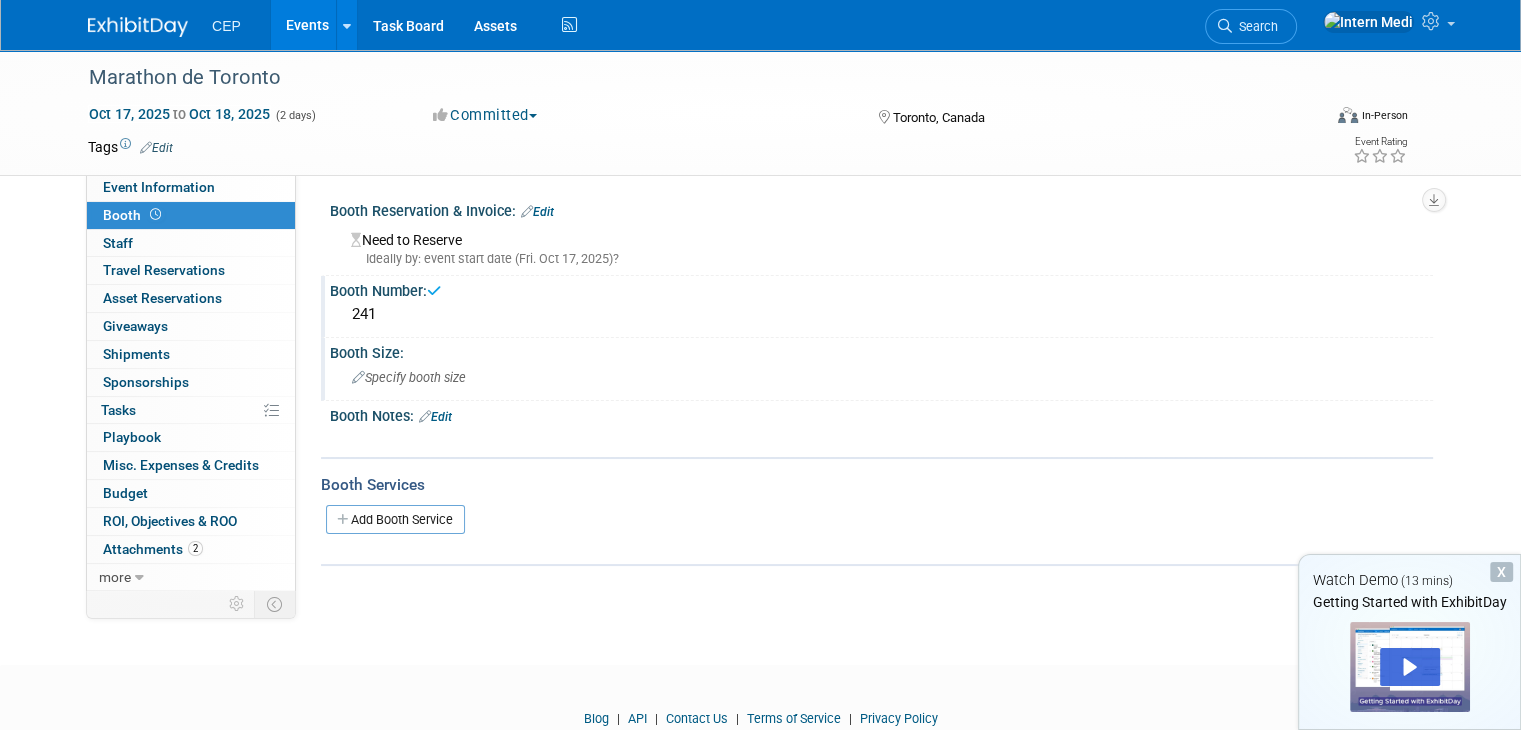 click on "Specify booth size" at bounding box center (881, 377) 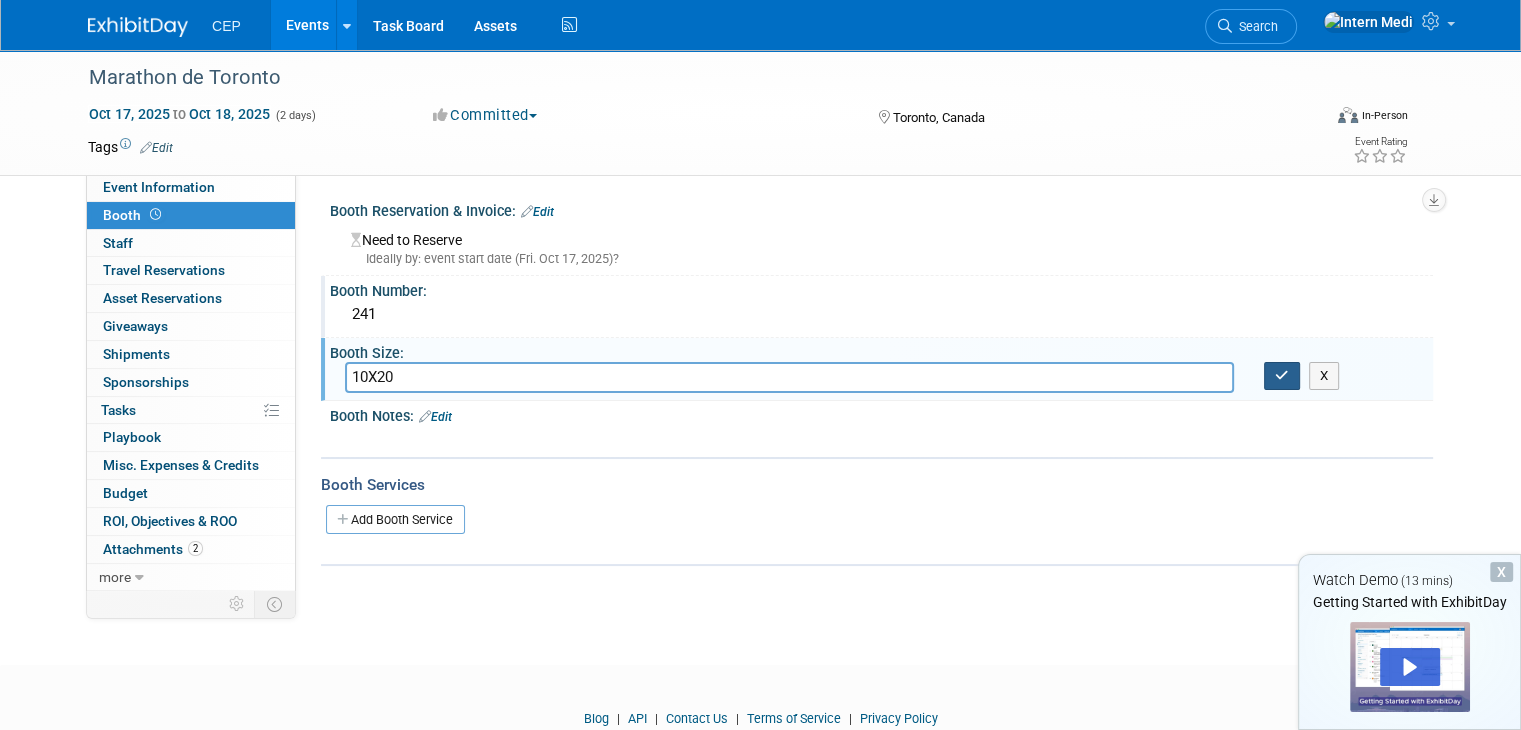type on "10X20" 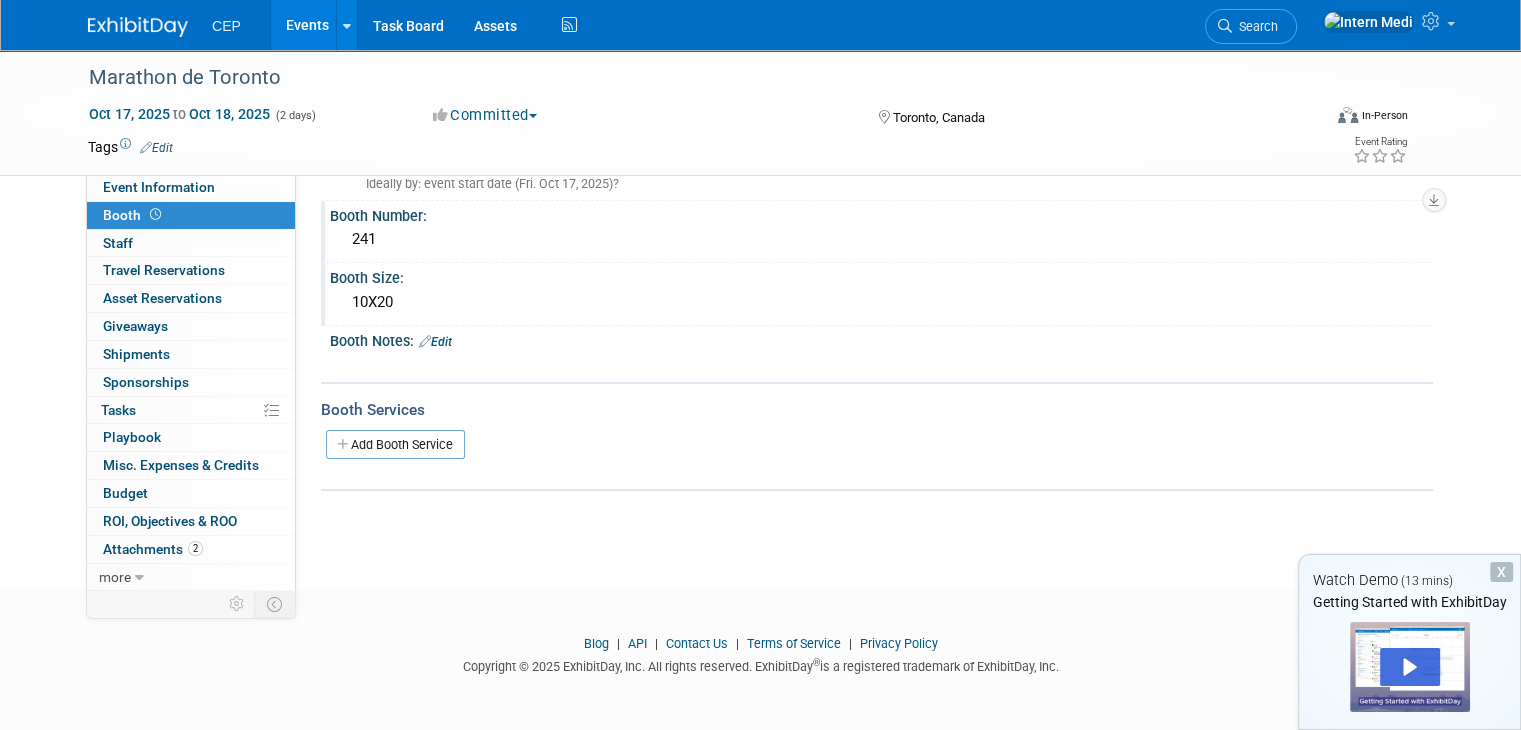 scroll, scrollTop: 0, scrollLeft: 0, axis: both 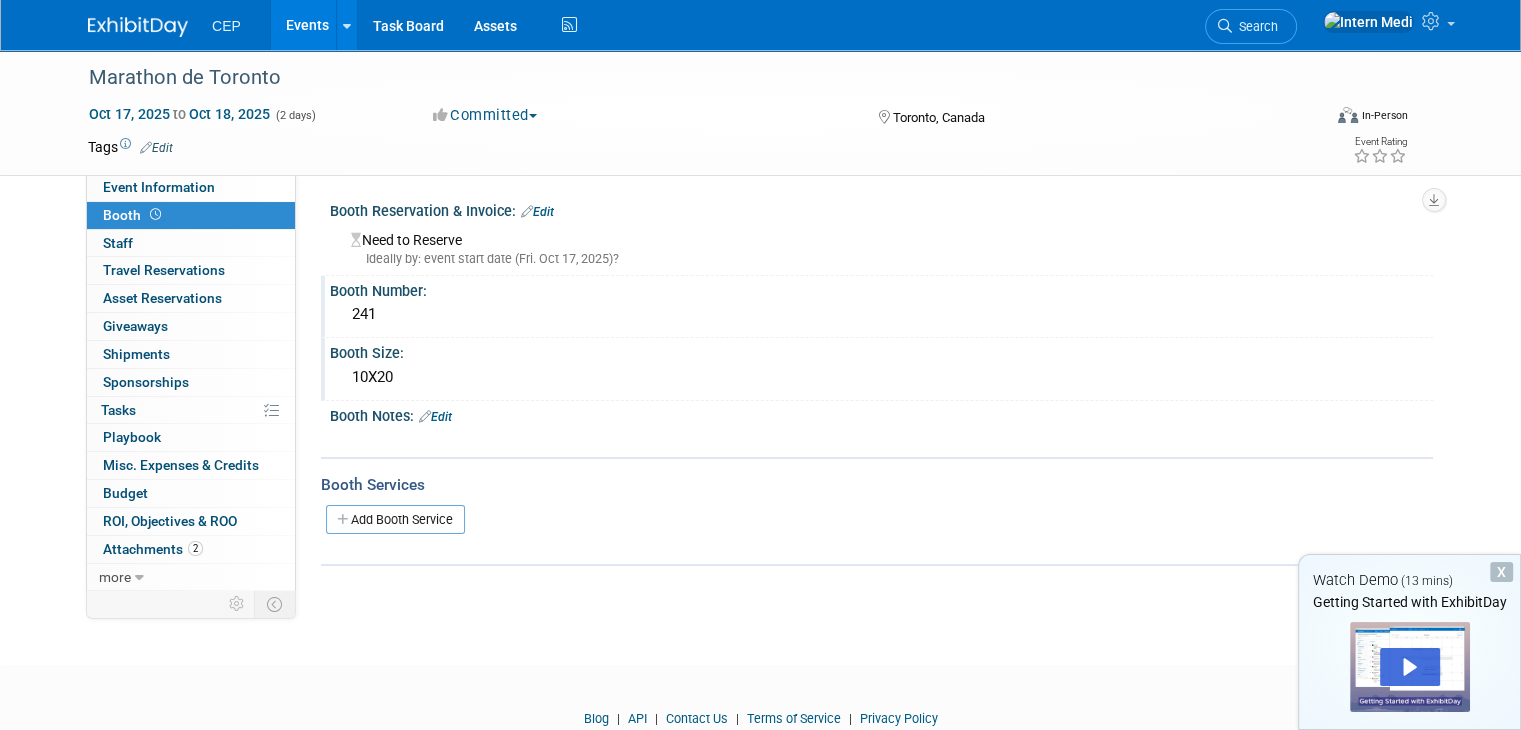 click at bounding box center [425, 416] 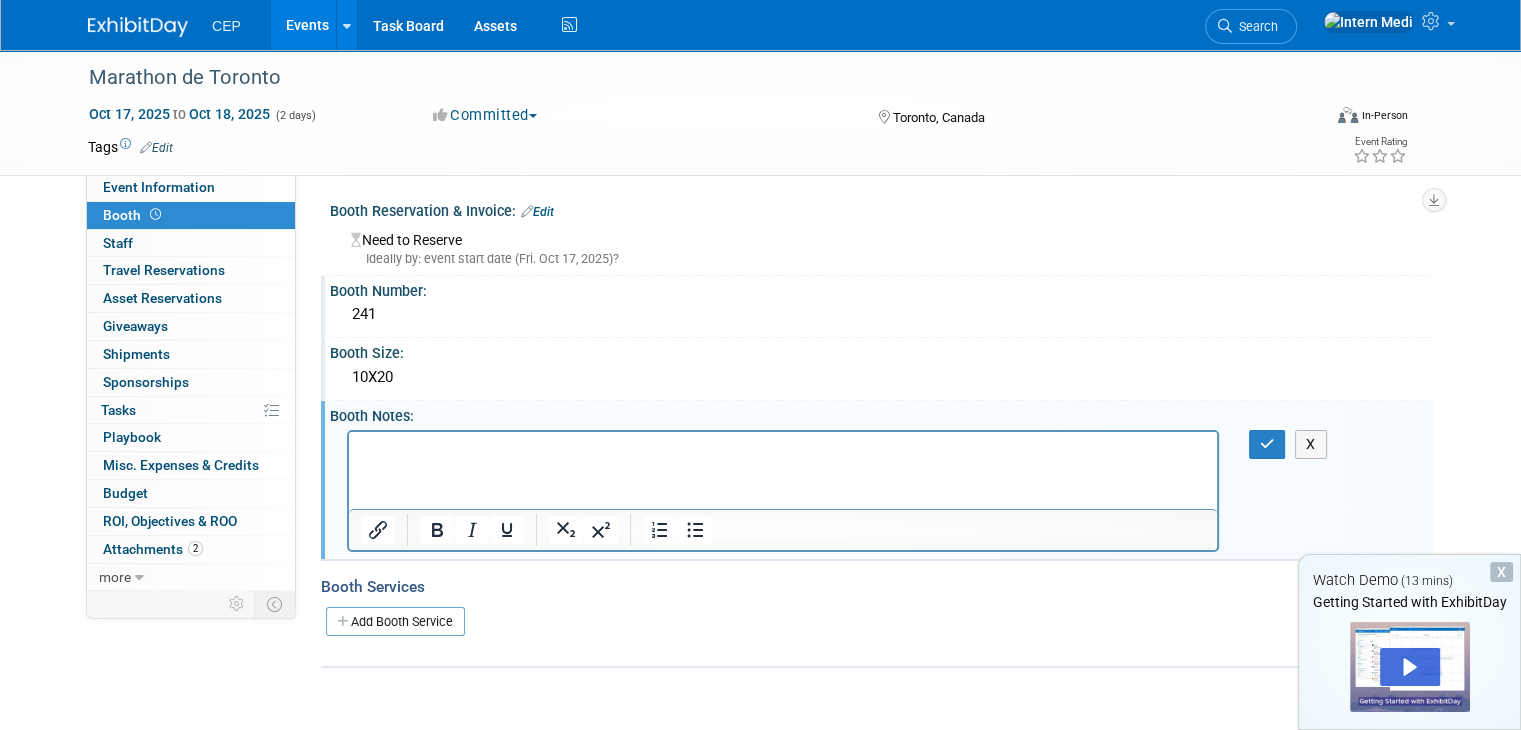scroll, scrollTop: 0, scrollLeft: 0, axis: both 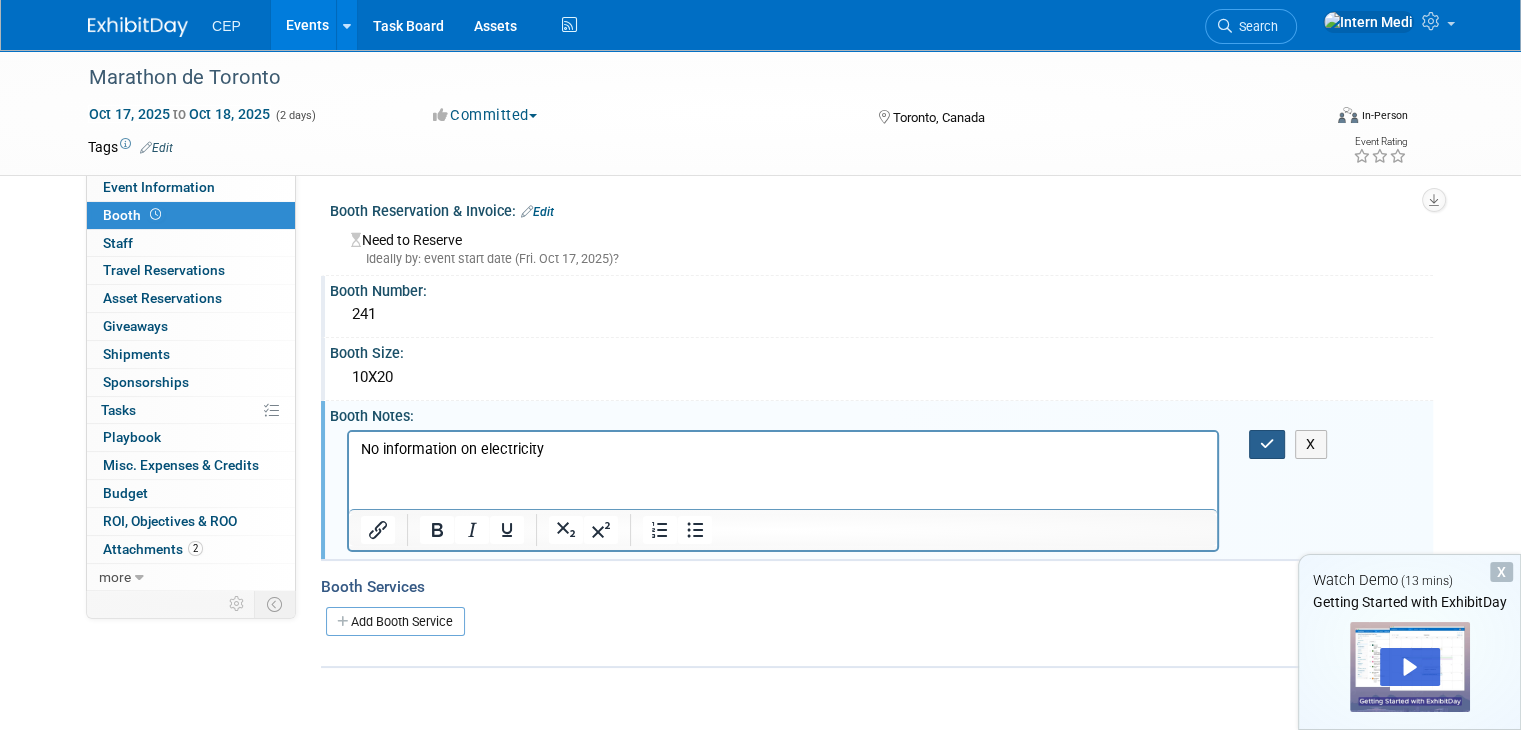 click at bounding box center [1267, 444] 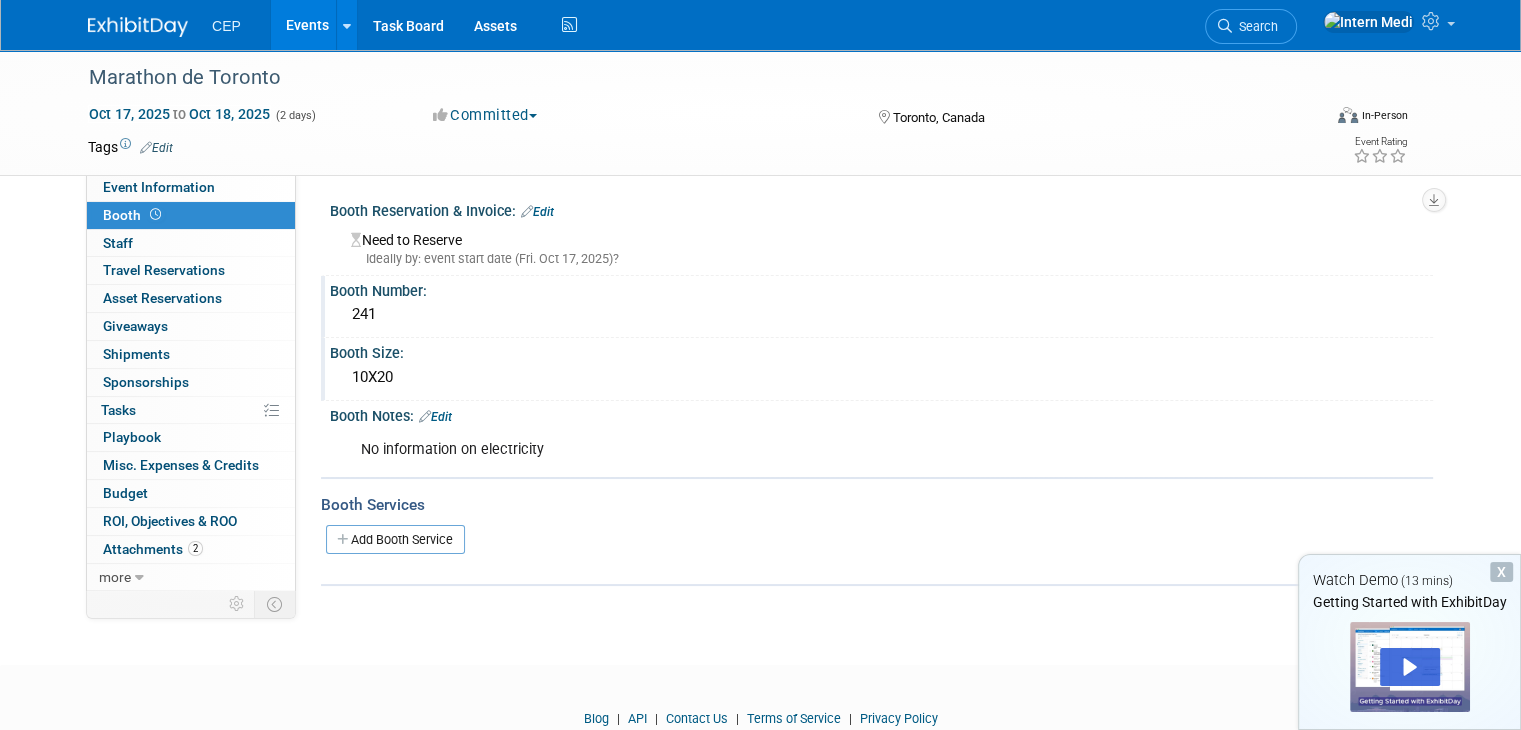 click on "No information on electricity" at bounding box center [783, 450] 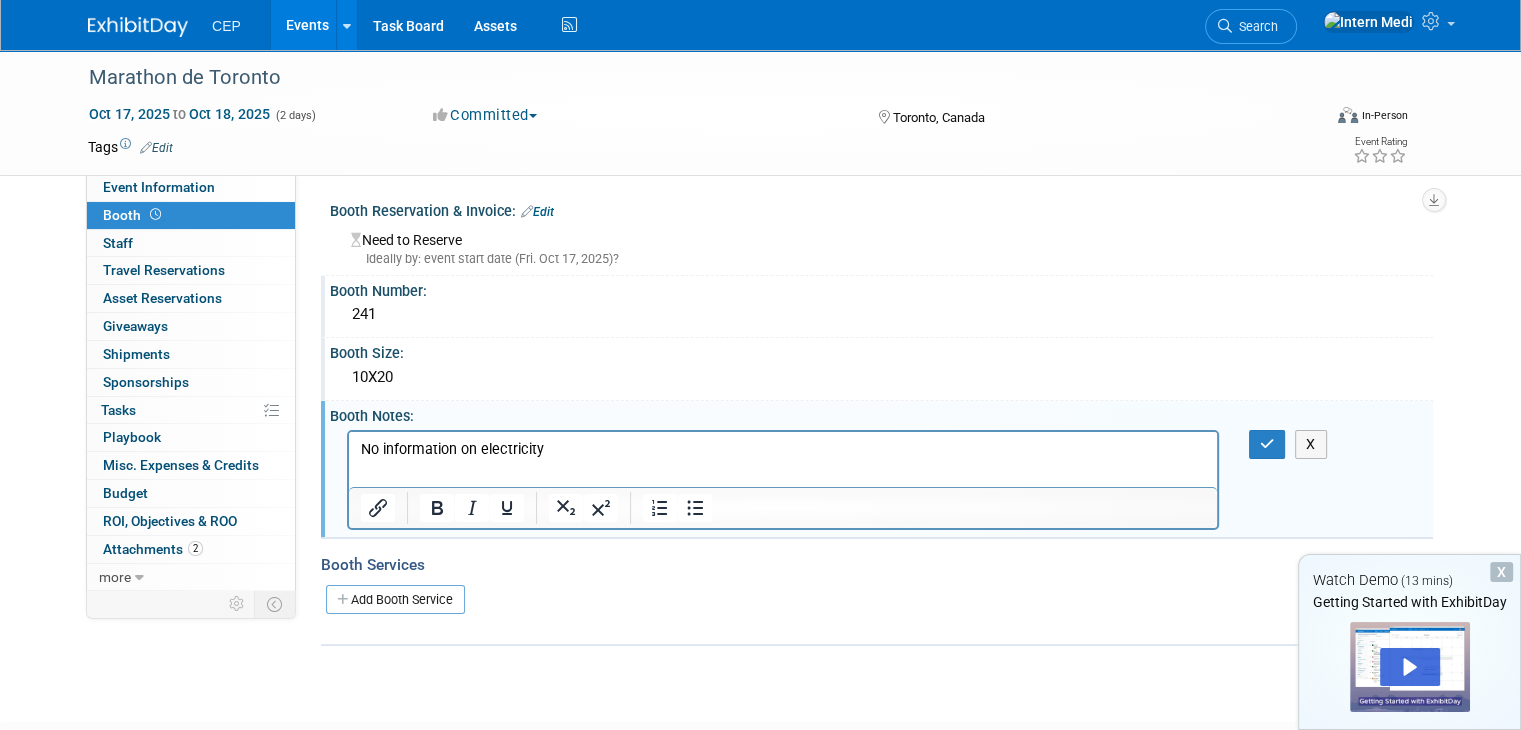 scroll, scrollTop: 0, scrollLeft: 0, axis: both 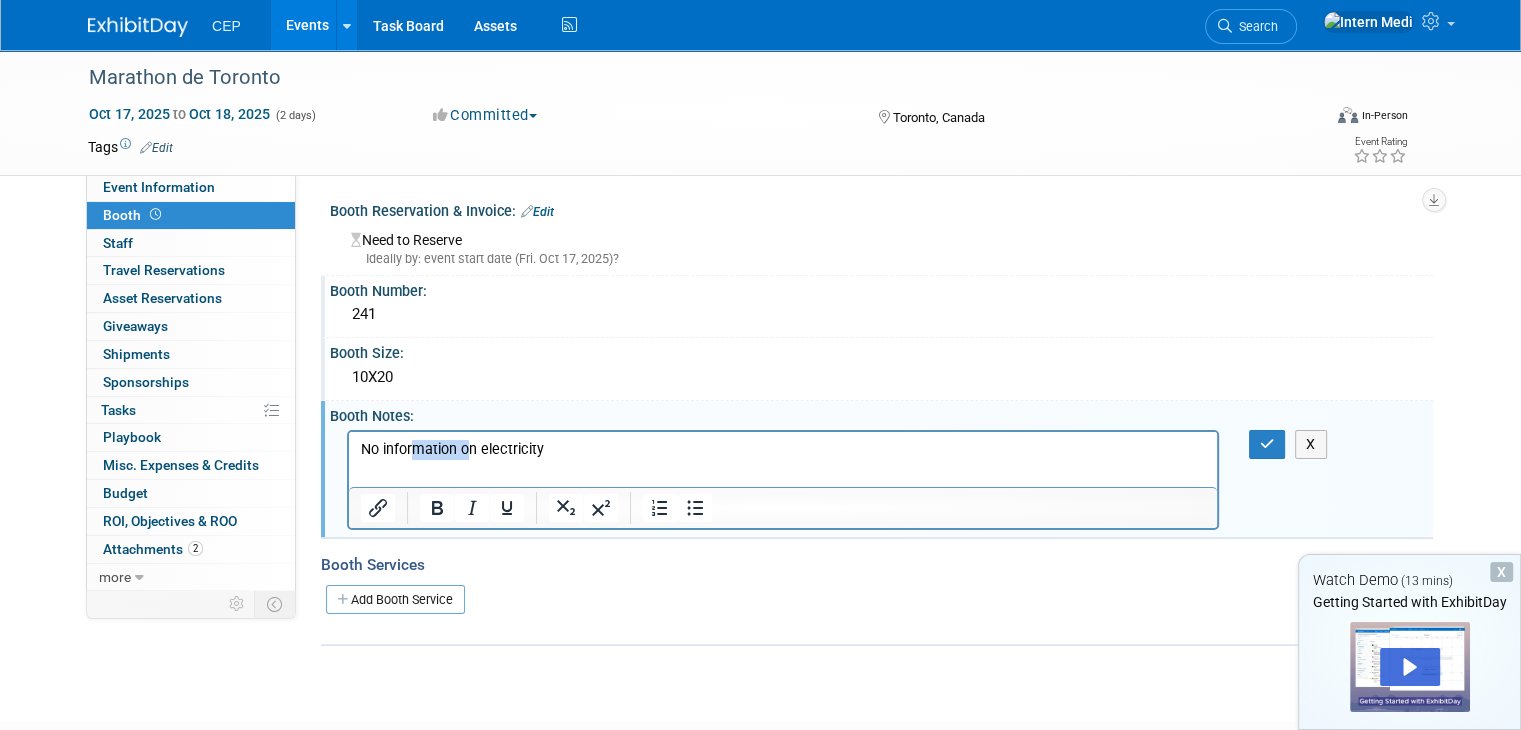 drag, startPoint x: 472, startPoint y: 452, endPoint x: 416, endPoint y: 443, distance: 56.718605 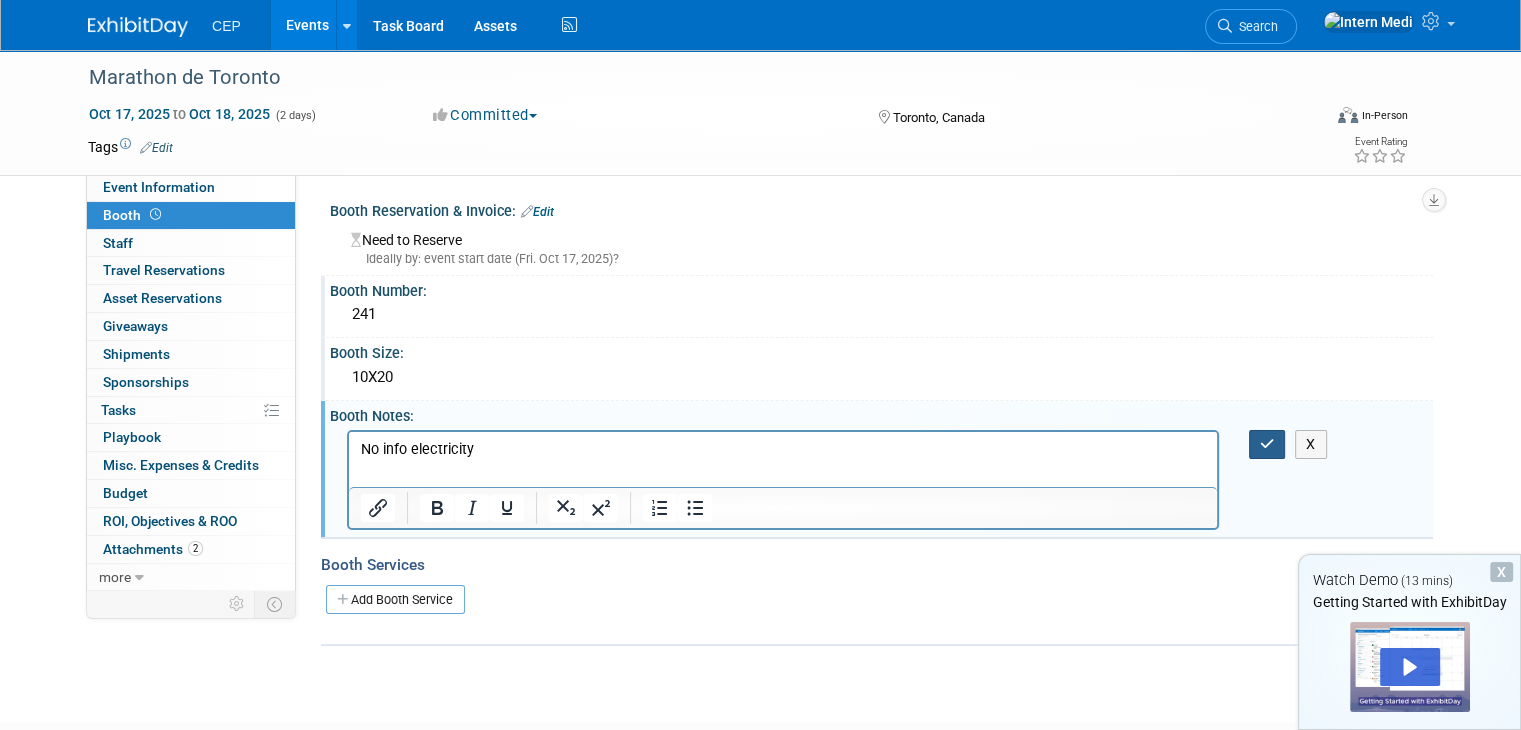 click at bounding box center (1267, 444) 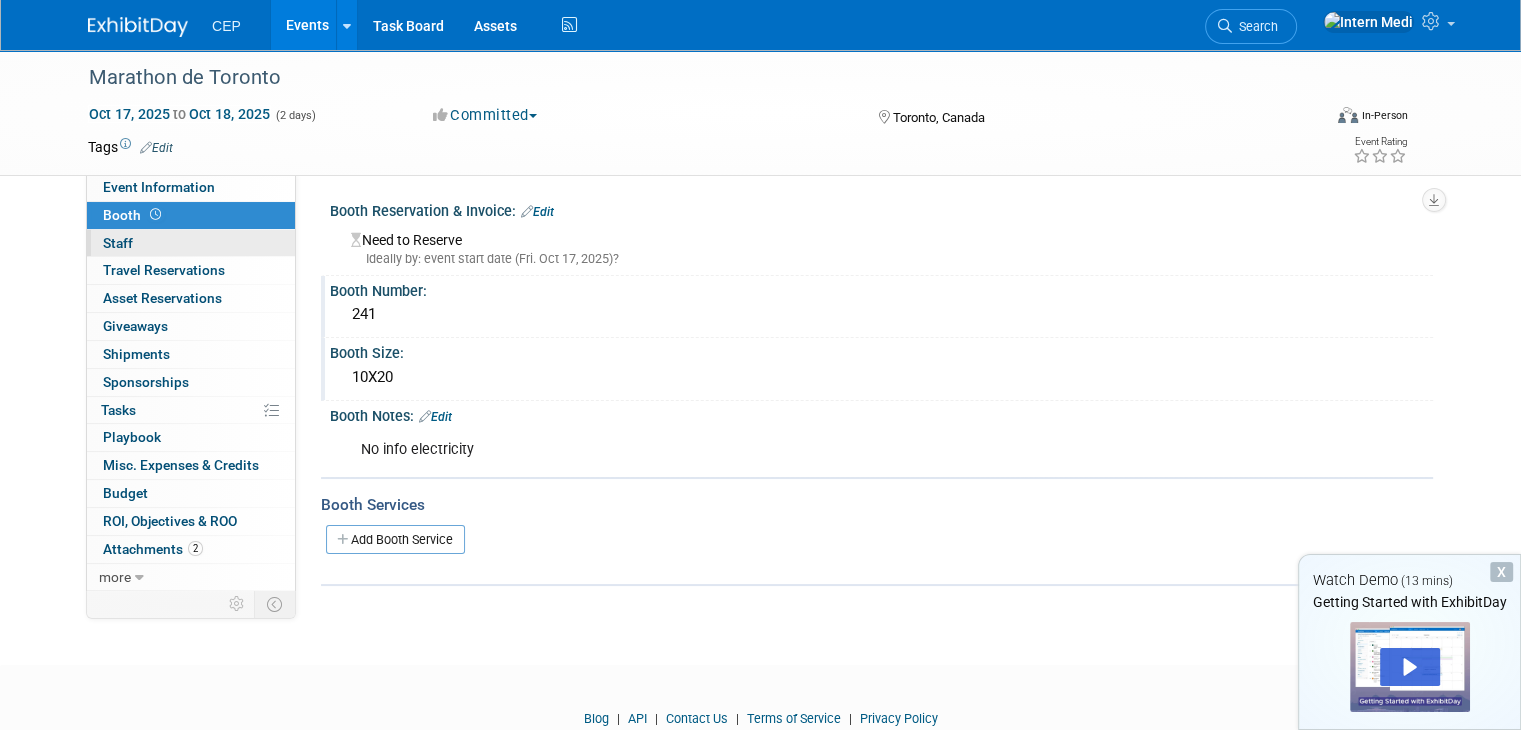 click on "0
Staff 0" at bounding box center (191, 243) 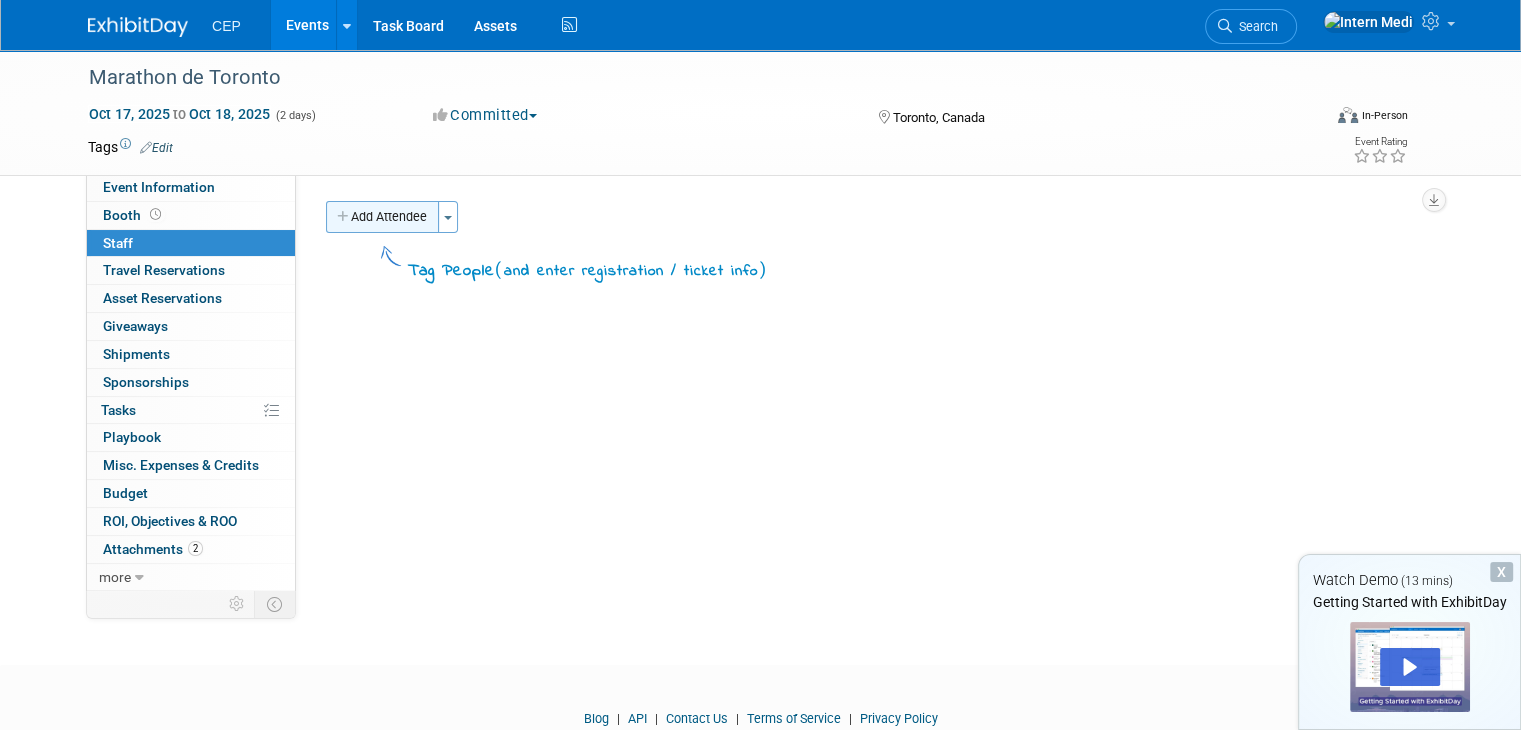 click on "Add Attendee" at bounding box center (382, 217) 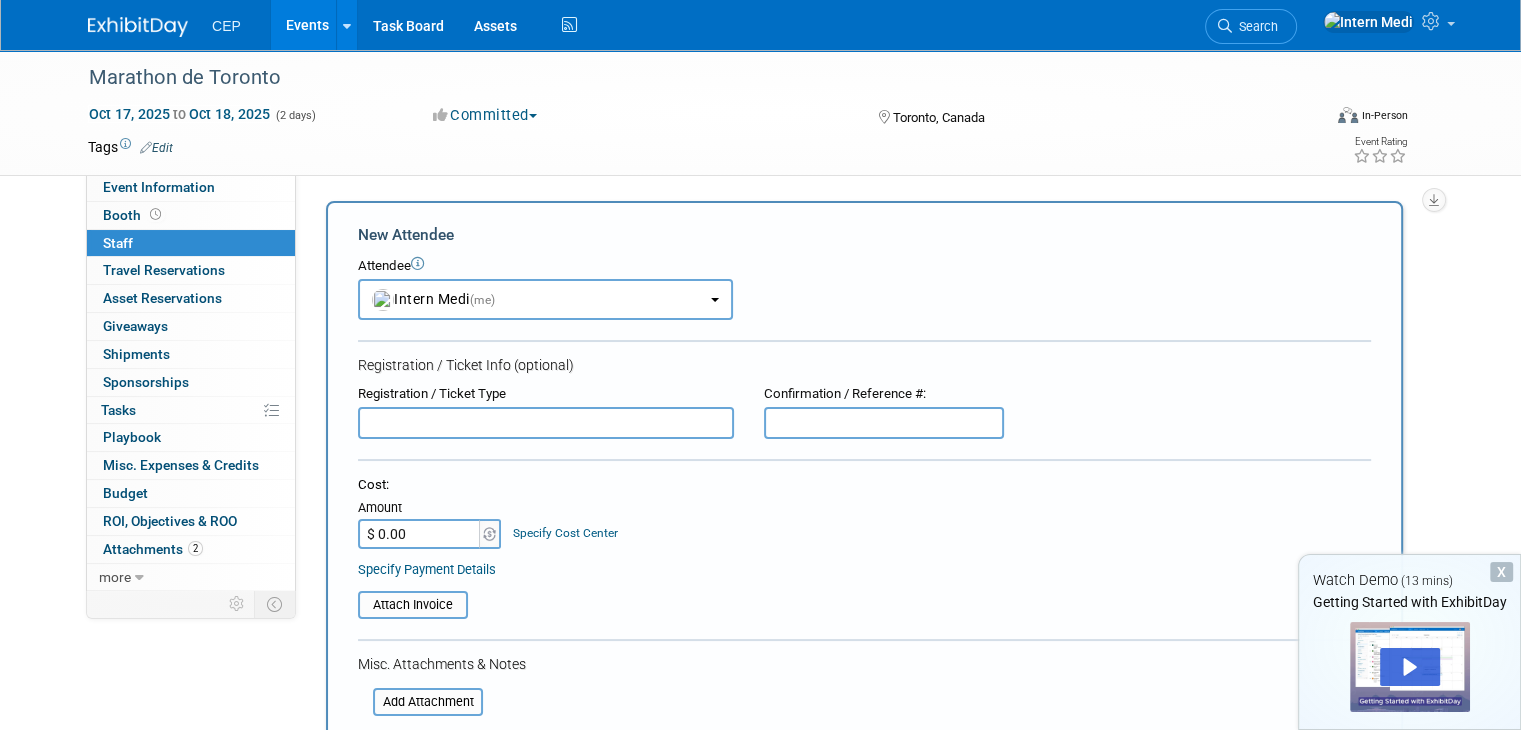 scroll, scrollTop: 0, scrollLeft: 0, axis: both 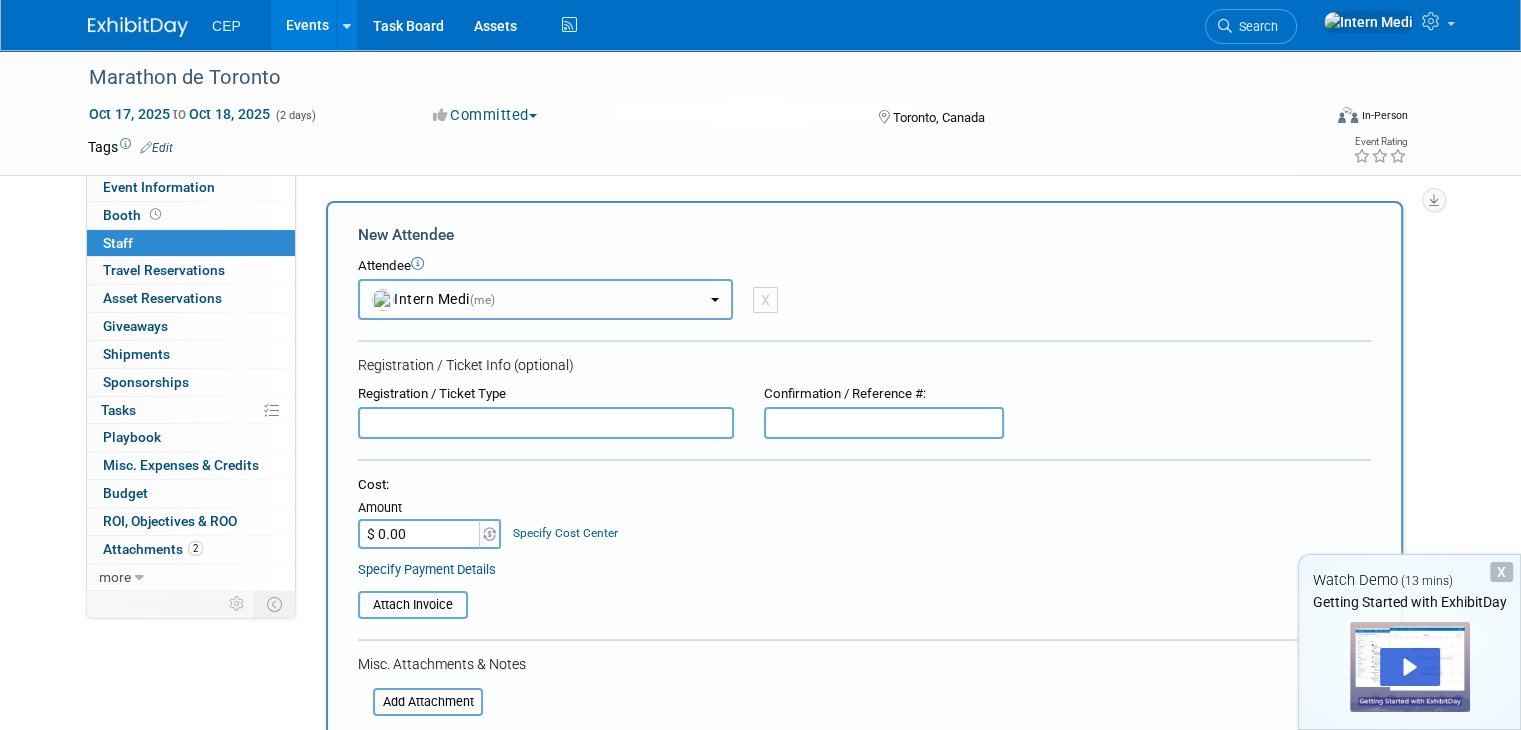 click on "(me)" at bounding box center (483, 300) 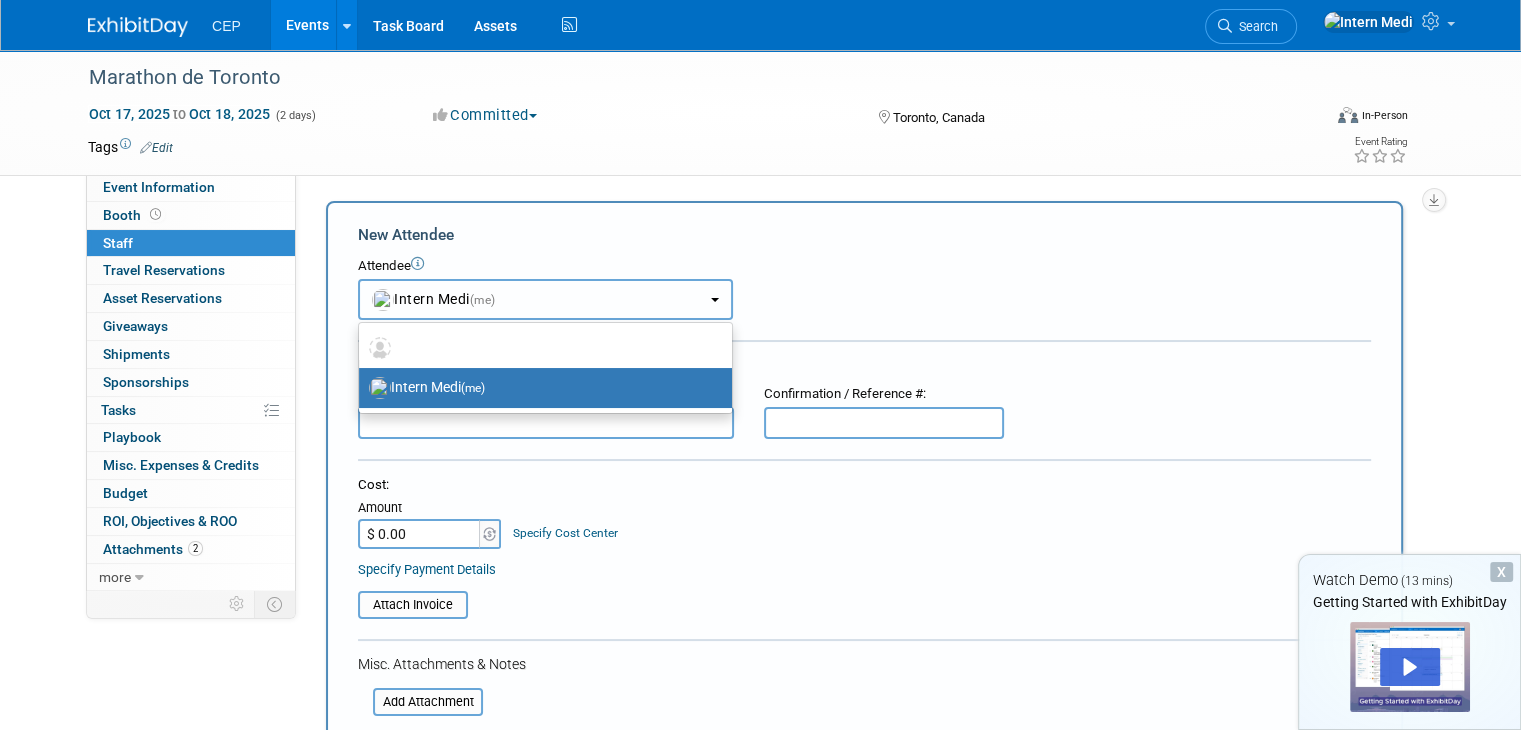 click on "(me)" at bounding box center [483, 300] 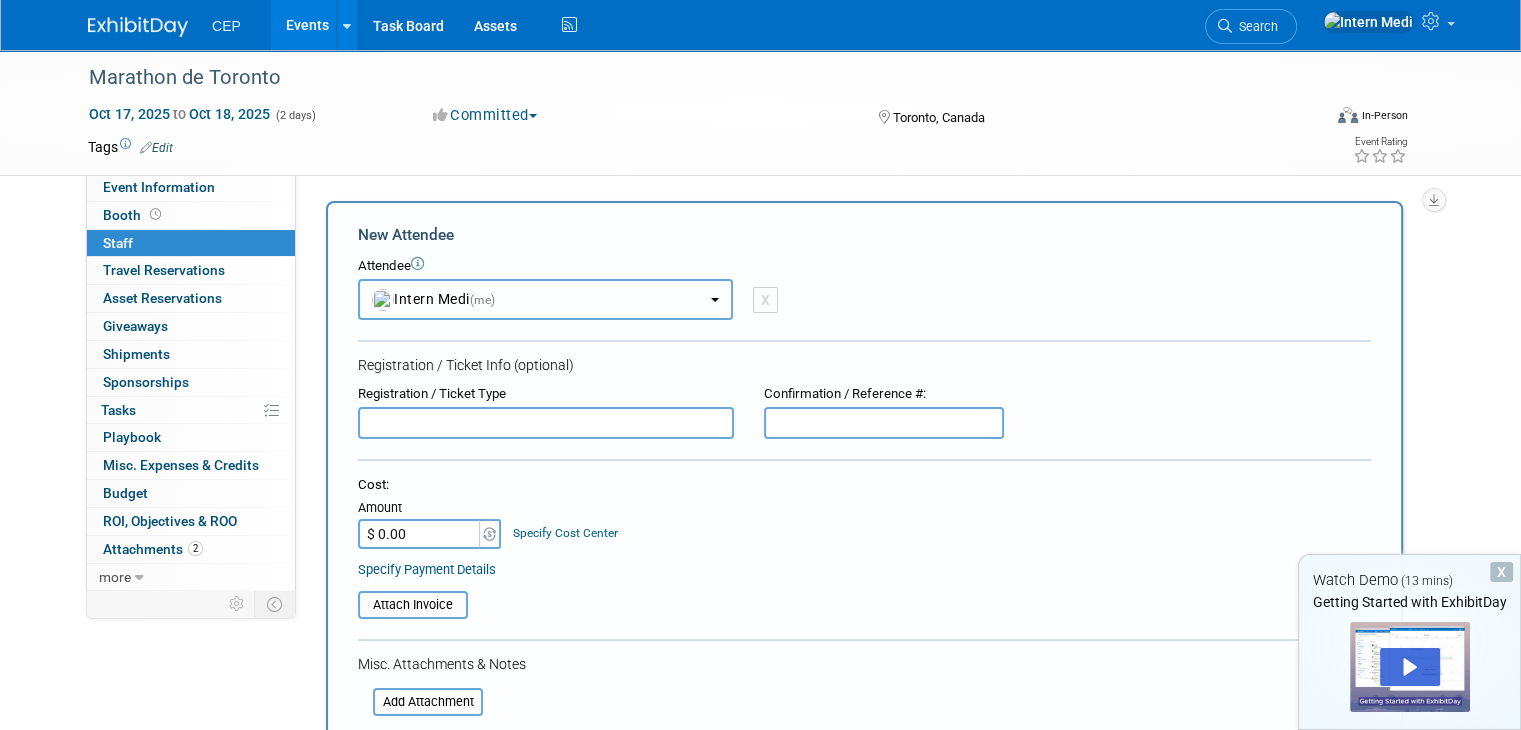 click on "Intern Medi
(me)" at bounding box center (545, 299) 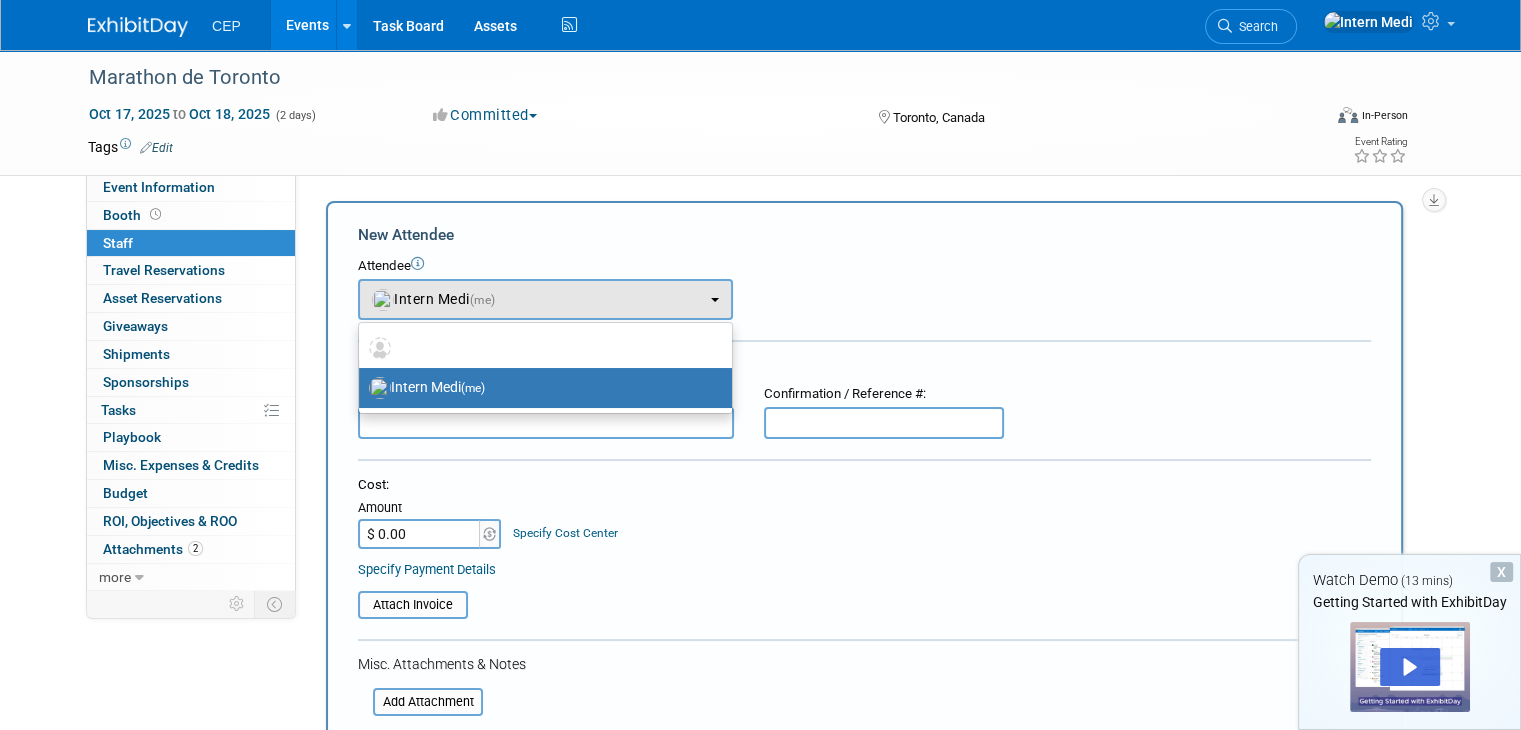 click on "<img src="https://www.exhibitday.com/Images/Unassigned-User-Icon.png" style="width: 22px; height: 22px; border-radius: 11px; margin-top: 2px; margin-bottom: 2px; margin-left: 0px;" />
Intern Medi
(me)
Intern Medi
(me)
X" at bounding box center [864, 288] 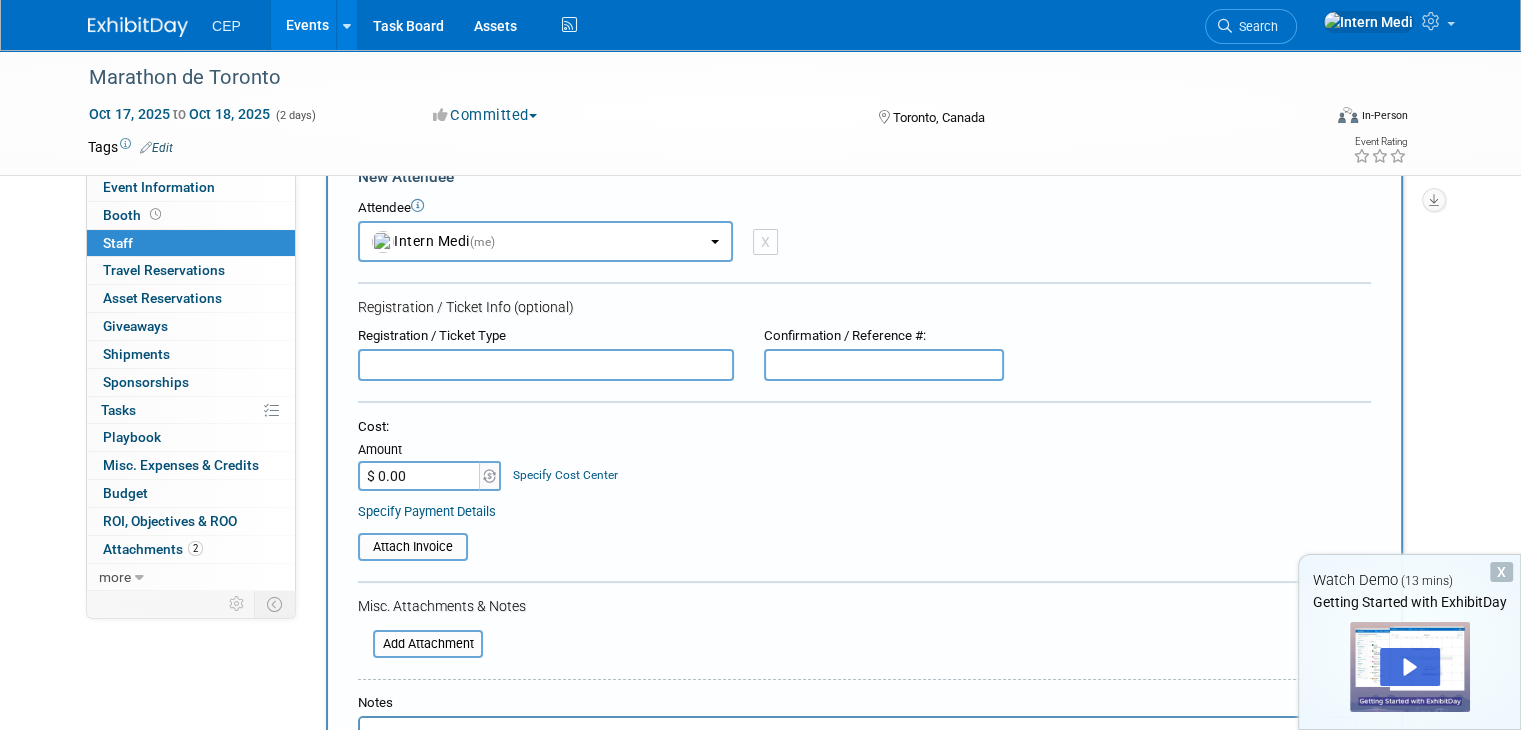 scroll, scrollTop: 0, scrollLeft: 0, axis: both 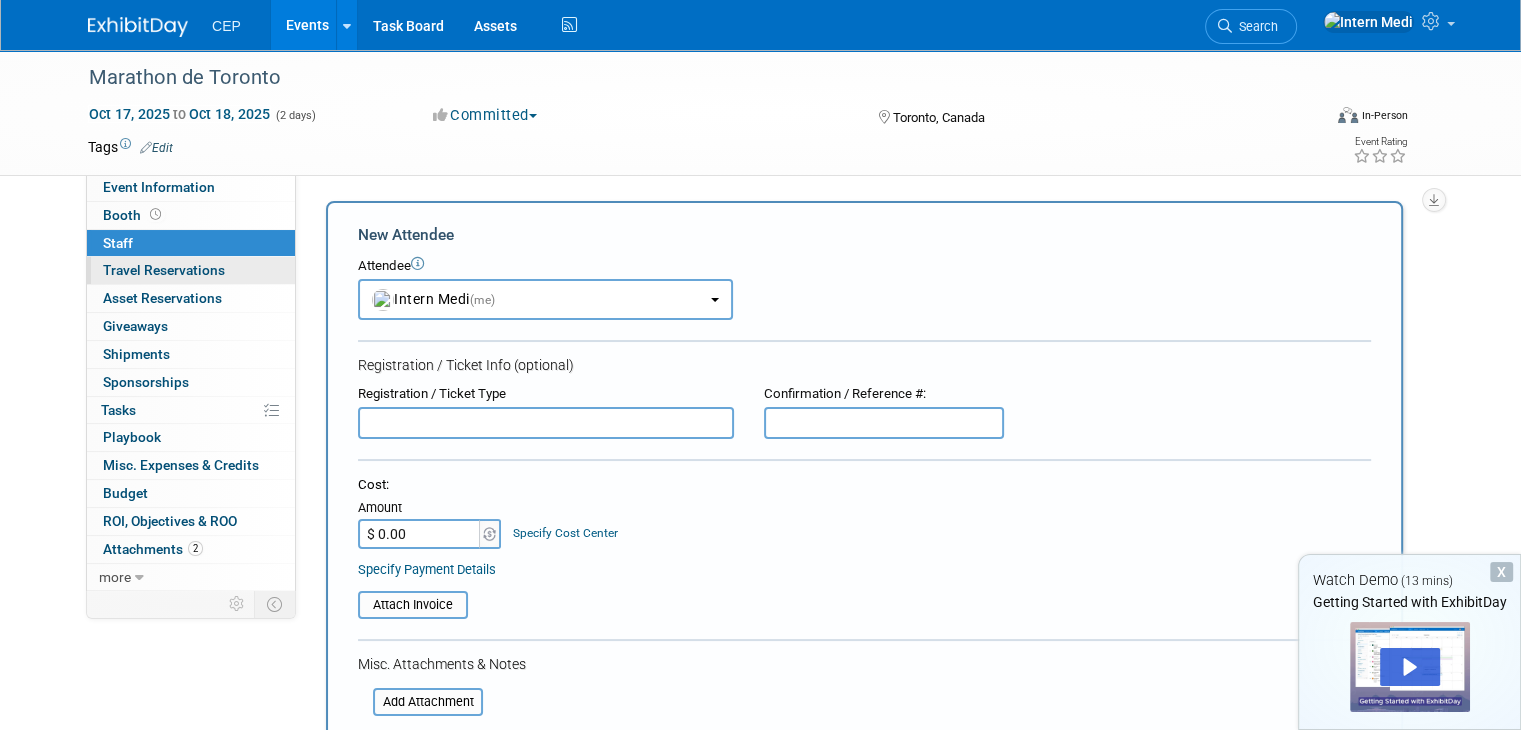 click on "Travel Reservations 0" at bounding box center (164, 270) 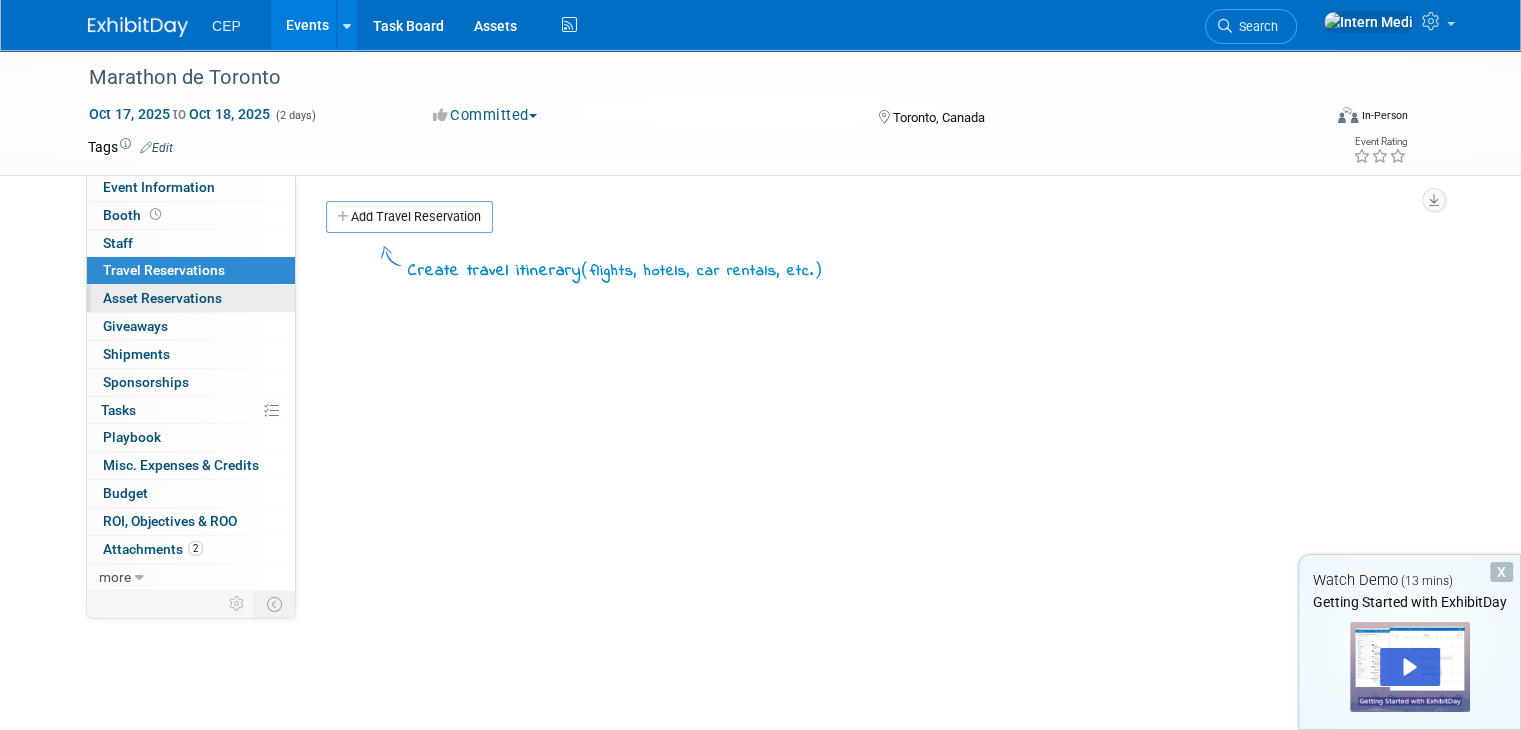 click on "Asset Reservations 0" at bounding box center [162, 298] 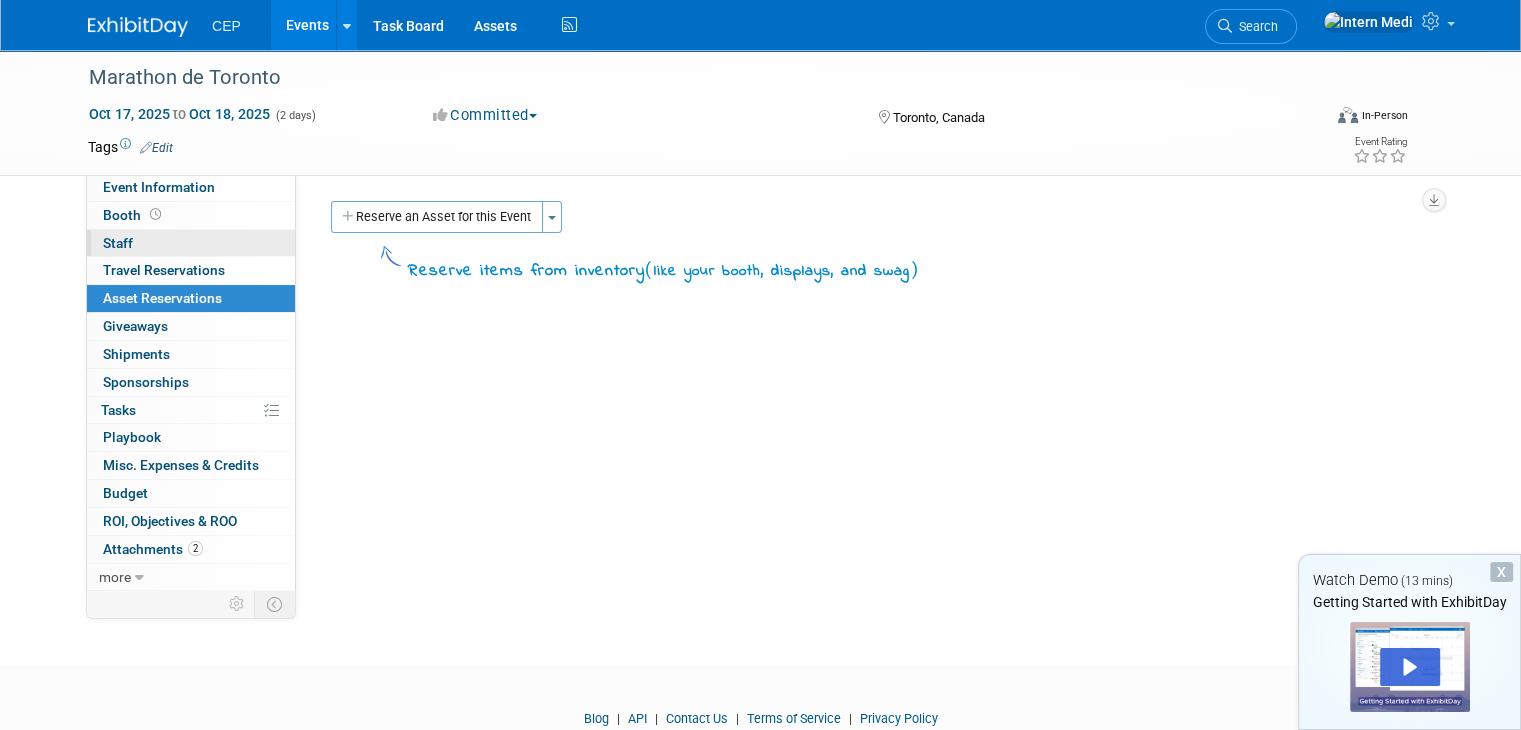 click on "0
Staff 0" at bounding box center [191, 243] 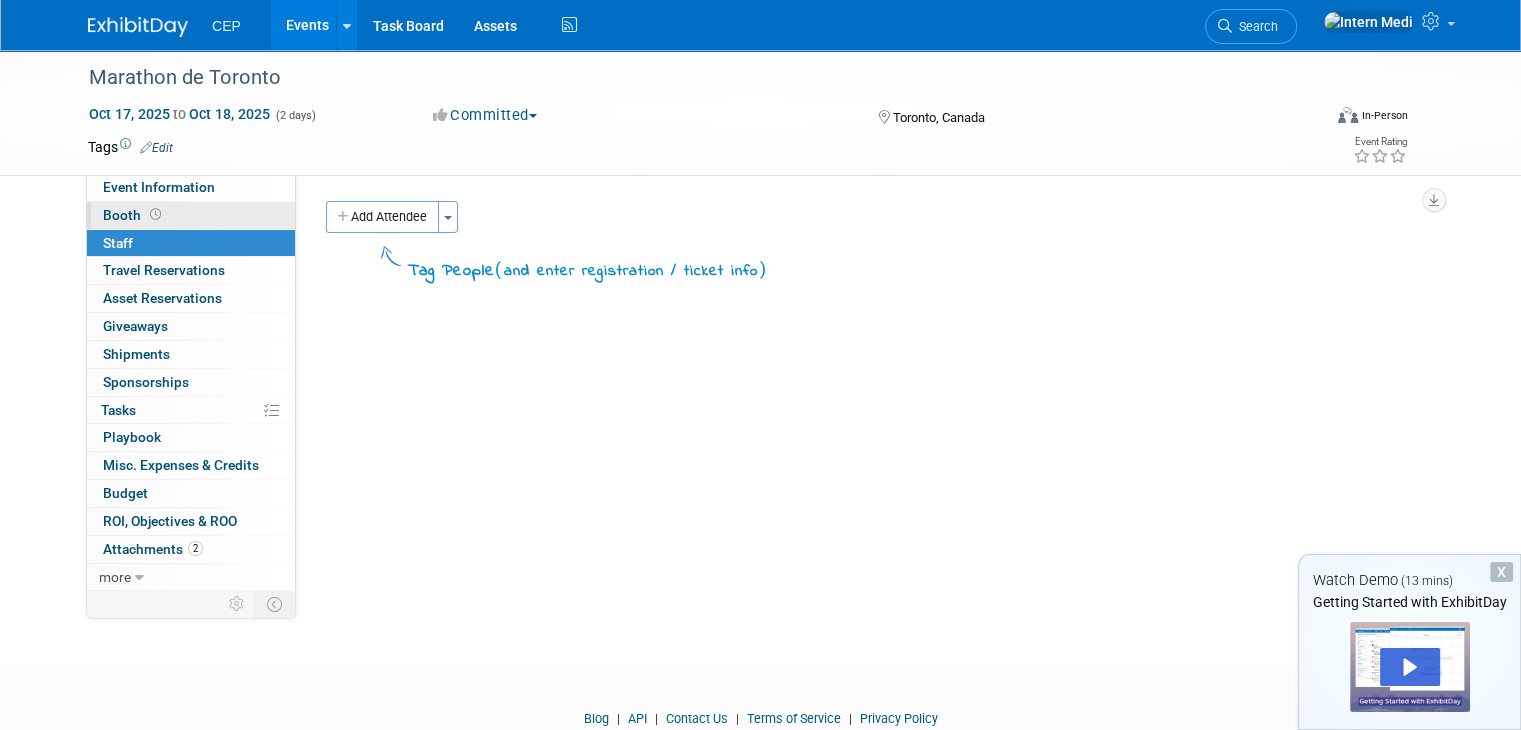 click on "Booth" at bounding box center (191, 215) 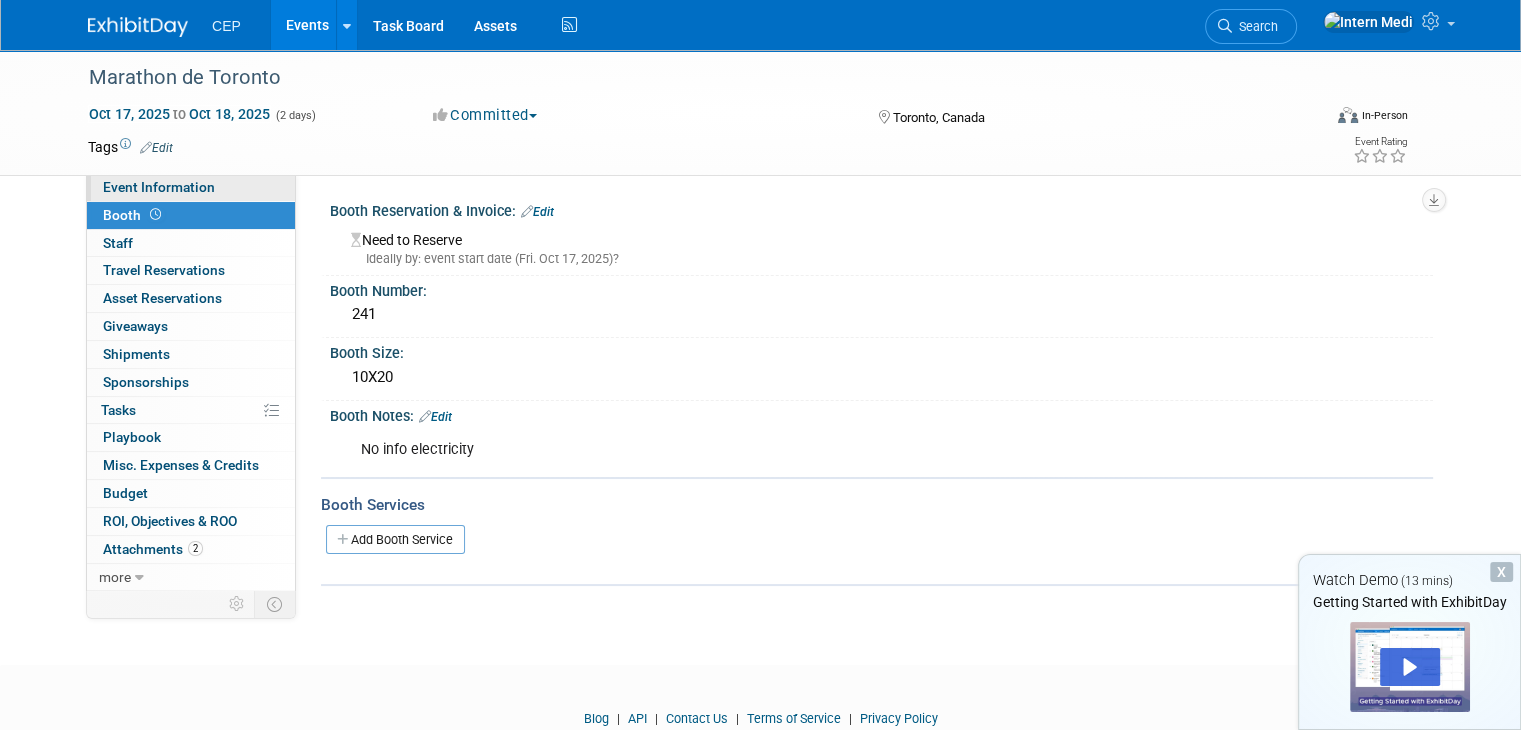 click on "Event Information" at bounding box center [191, 187] 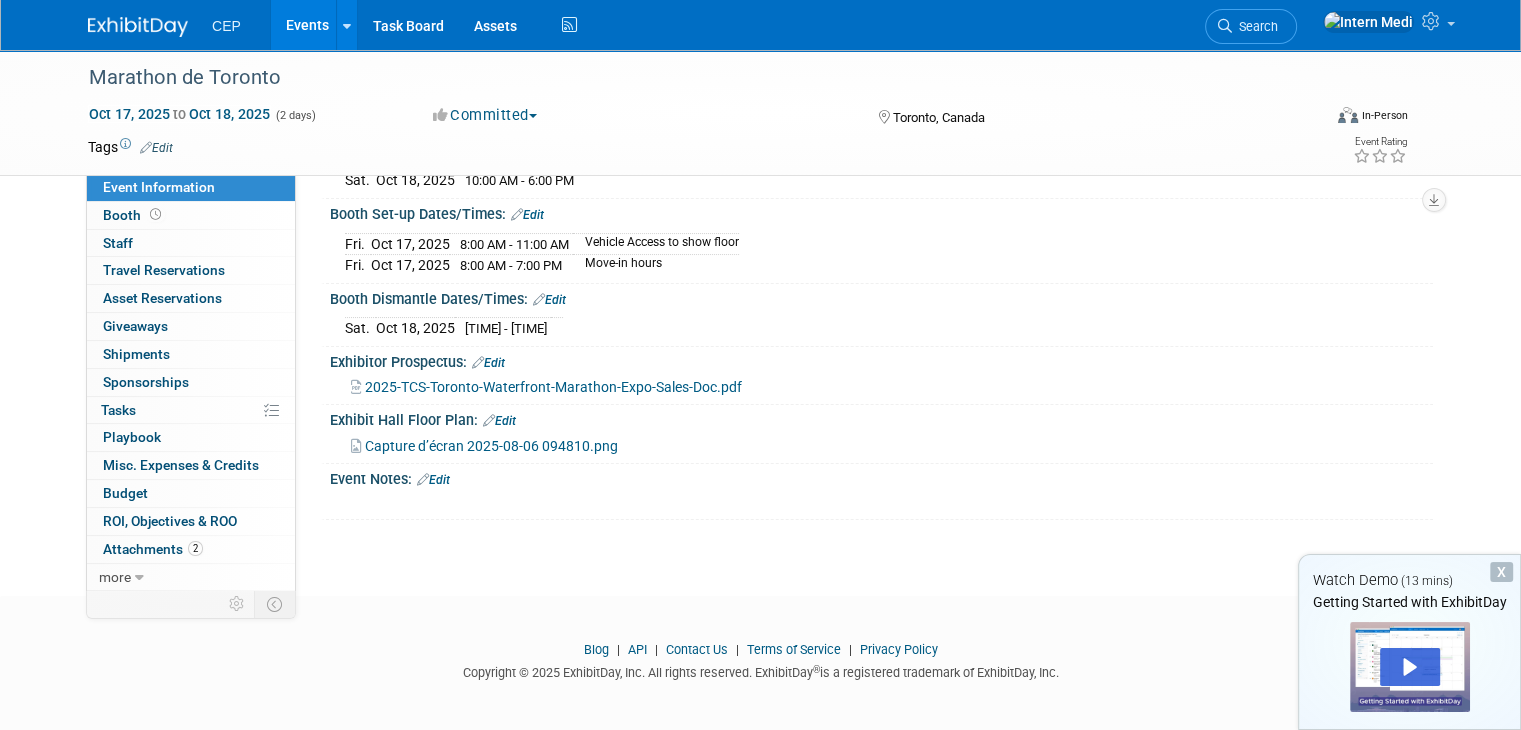 scroll, scrollTop: 0, scrollLeft: 0, axis: both 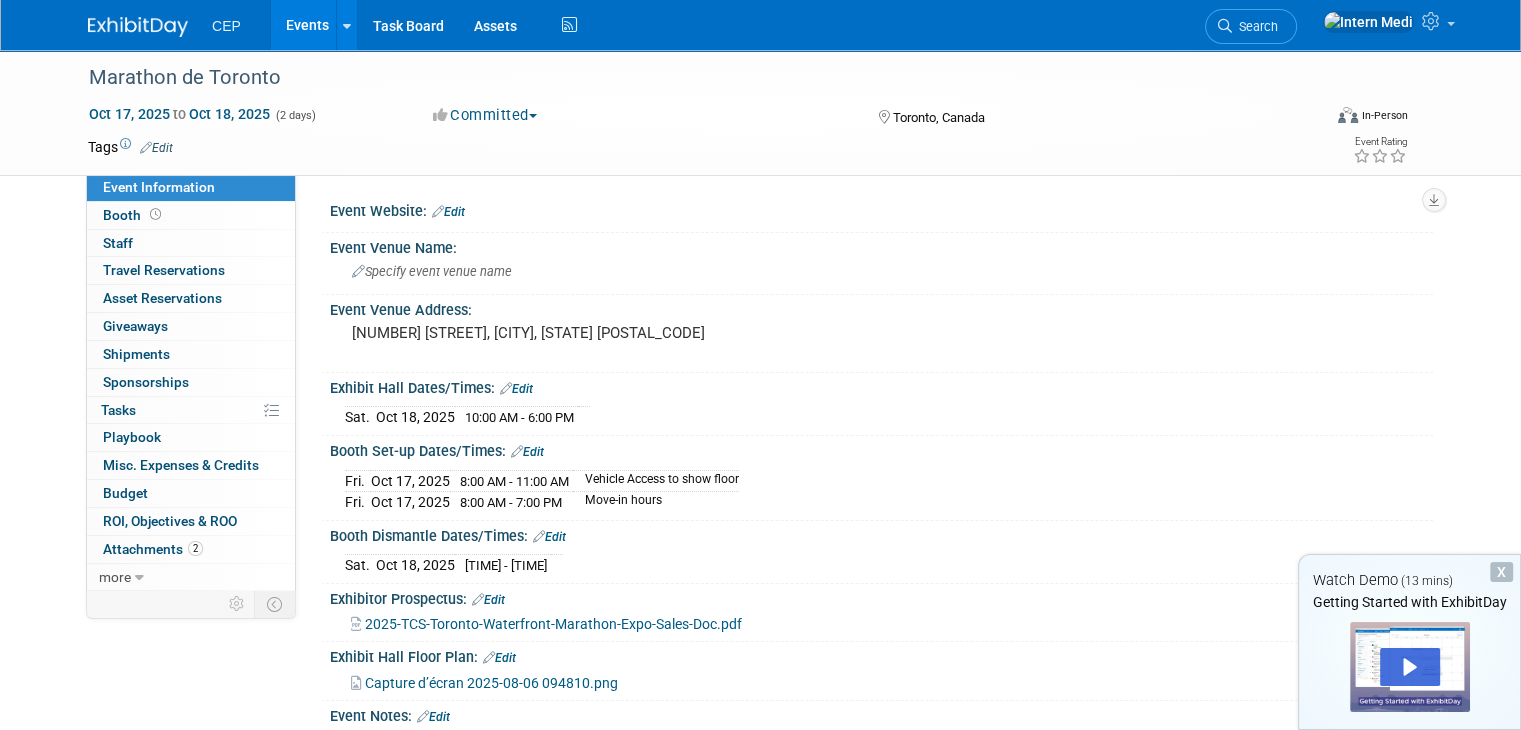 click on "Event Information
Event Info
Booth
Booth
0
Staff 0
Staff
0
Travel Reservations 0
Travel Reservations
0
Asset Reservations 0
Asset Reservations
0
Giveaways 0
Giveaways
0
Shipments 0
Shipments
0
Sponsorships 0
Sponsorships
0%
Tasks 0%
Tasks
0
Playbook 0
Playbook
0
Misc. Expenses & Credits 0
Misc. Expenses & Credits
Budget
Budget
0
ROI, Objectives & ROO 0
ROI, Objectives & ROO
2
Attachments 2
Attachments
more
more...
Event Binder (.pdf export)
Event Binder (.pdf export)
Copy/Duplicate Event
Copy/Duplicate Event
Event Settings
Event Settings
Logs
Logs
Delete Event
Delete Event
Edit  Specify event venue name" at bounding box center (760, 403) 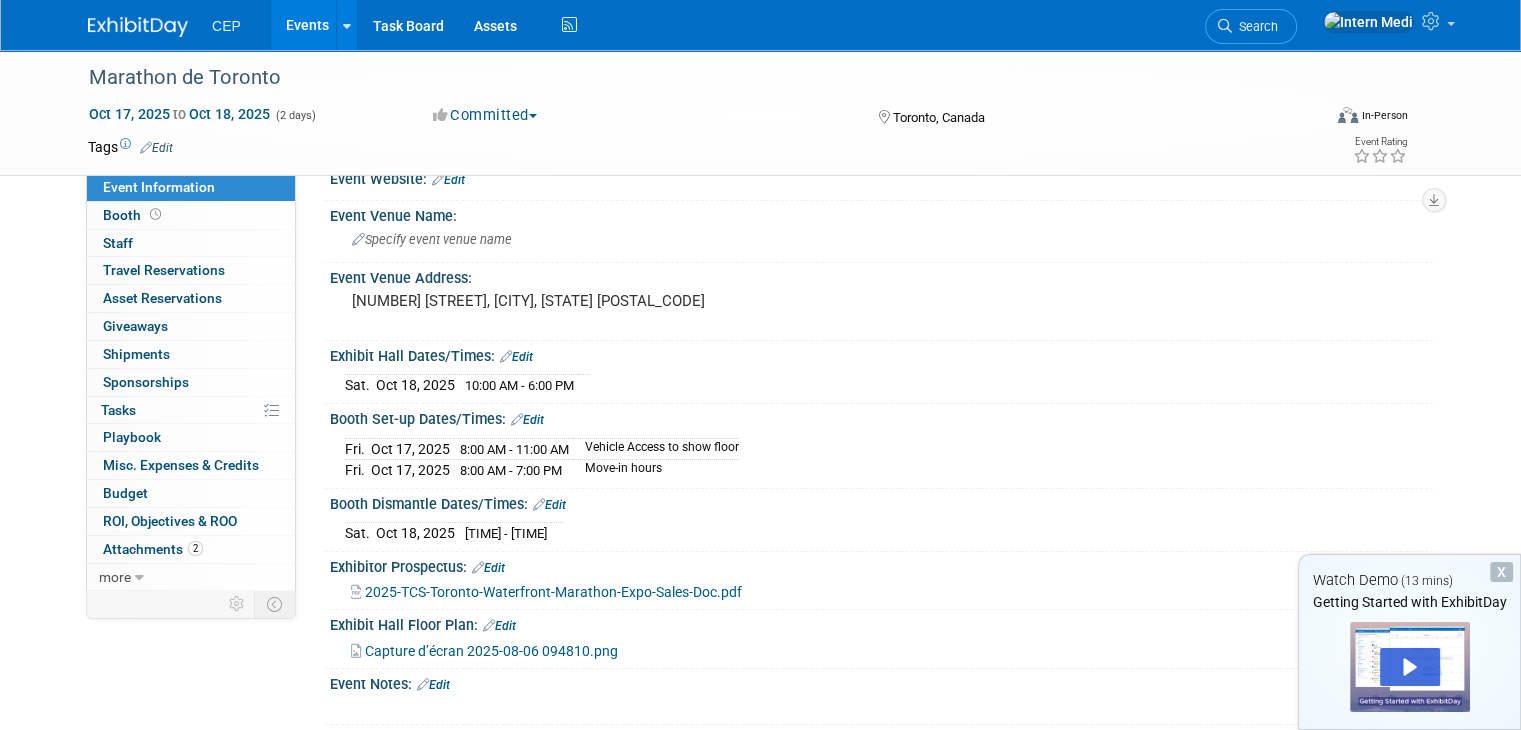 scroll, scrollTop: 32, scrollLeft: 0, axis: vertical 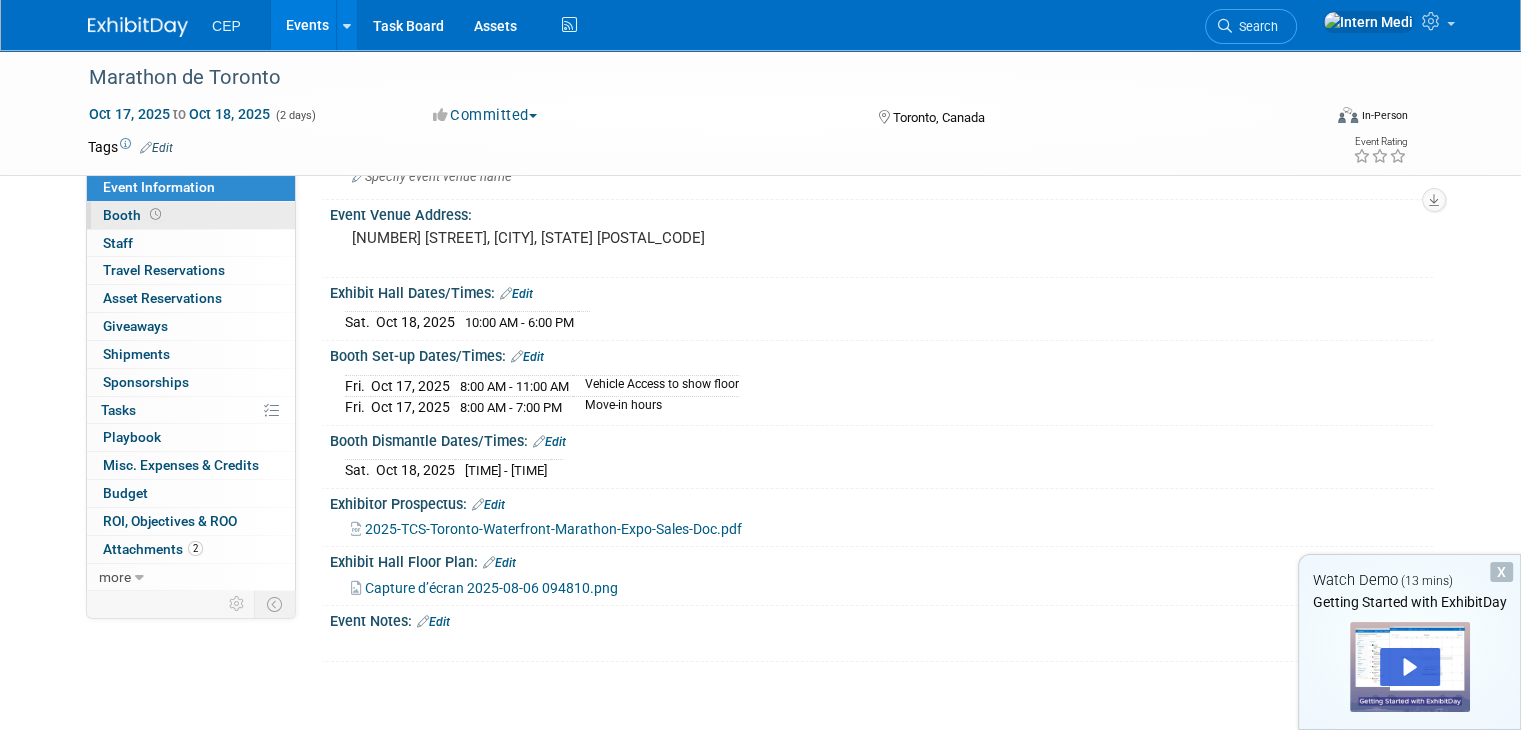 click at bounding box center [155, 214] 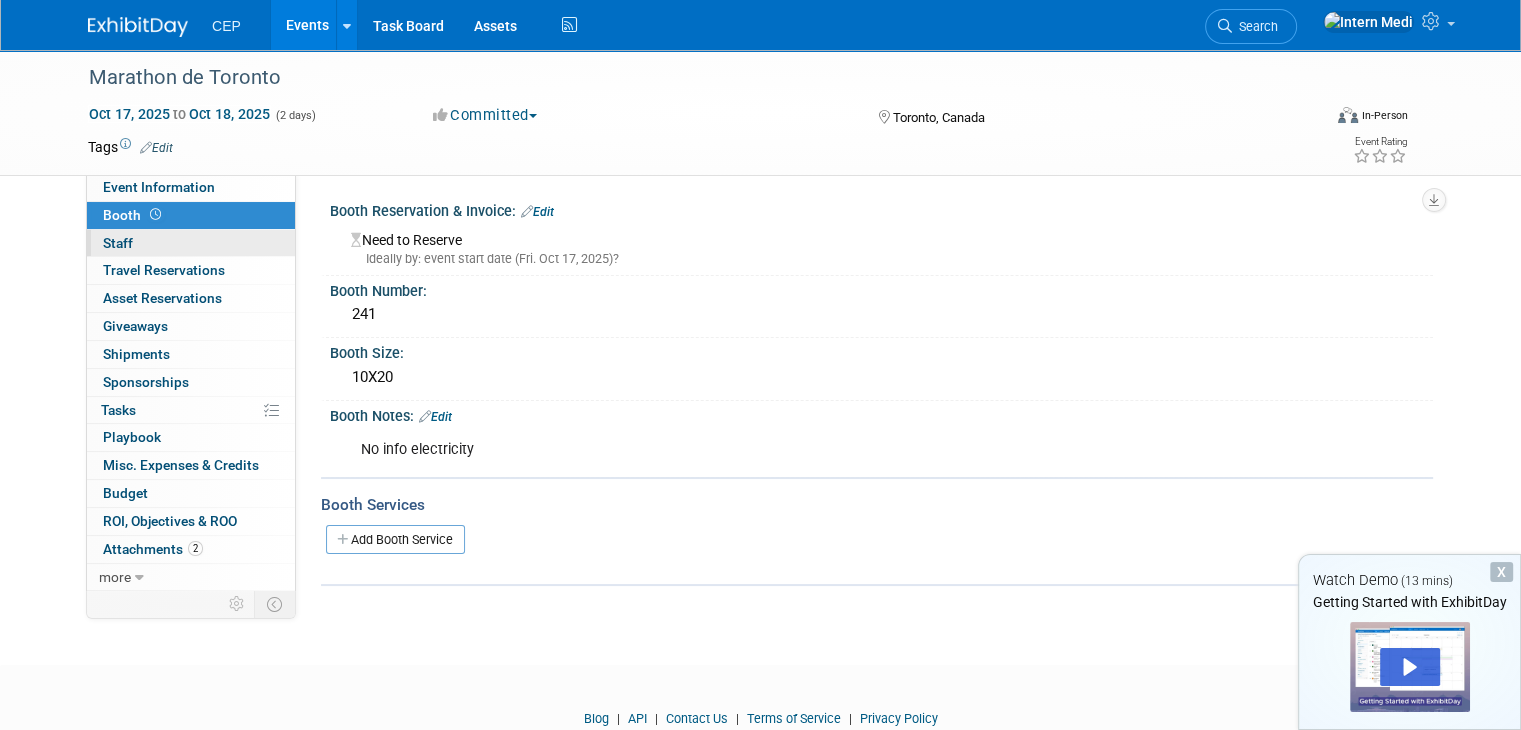 click on "0
Staff 0" at bounding box center (191, 243) 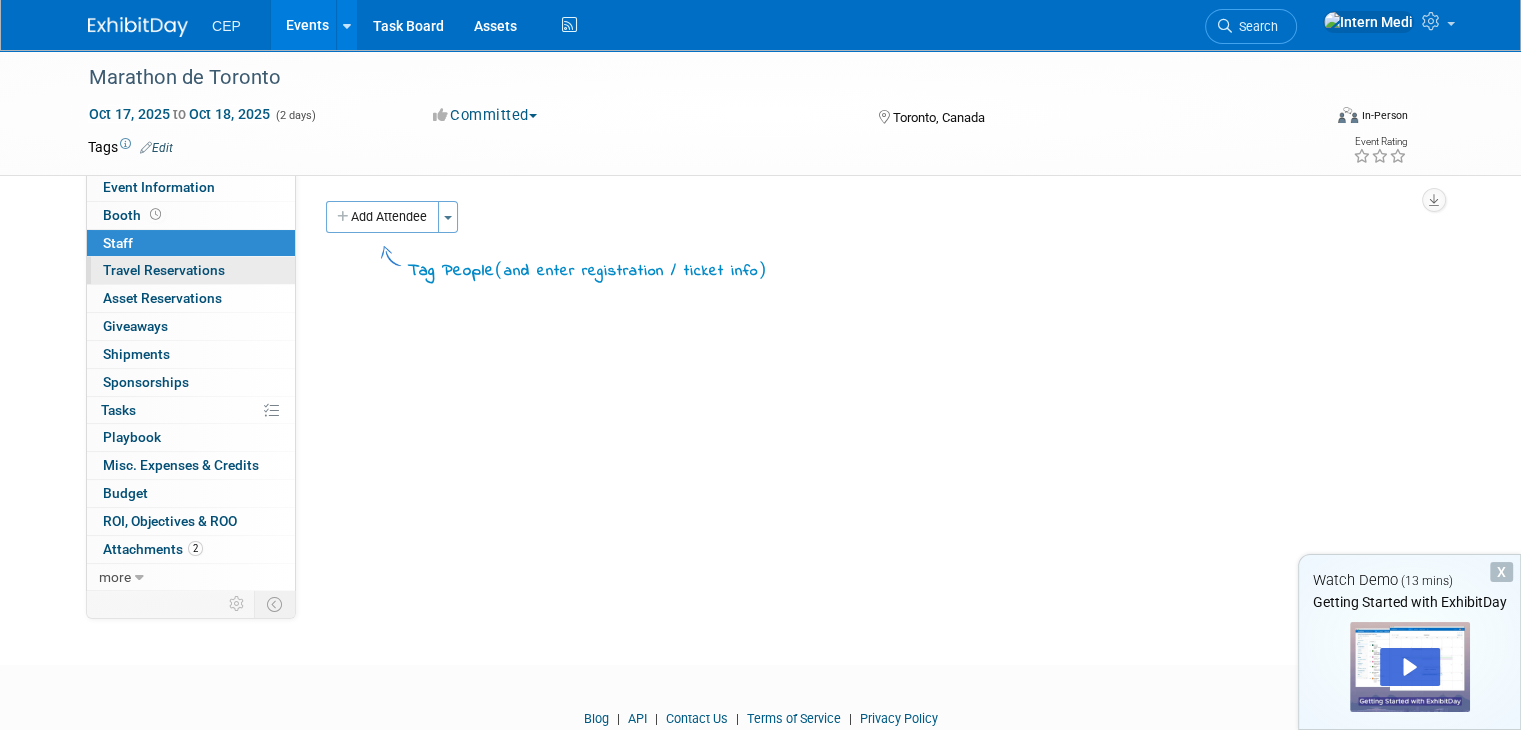 click on "0
Travel Reservations 0" at bounding box center [191, 270] 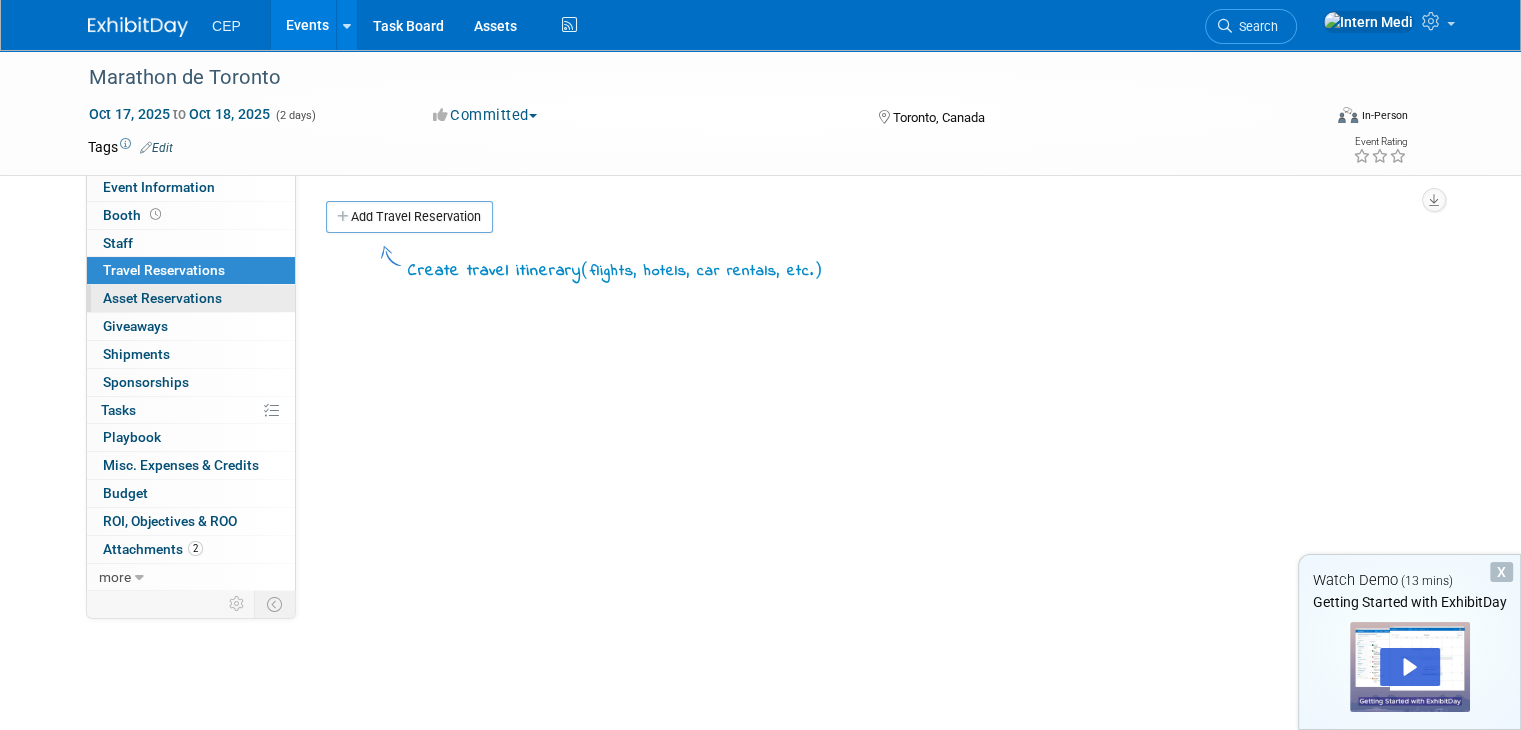 click on "0
Asset Reservations 0" at bounding box center [191, 298] 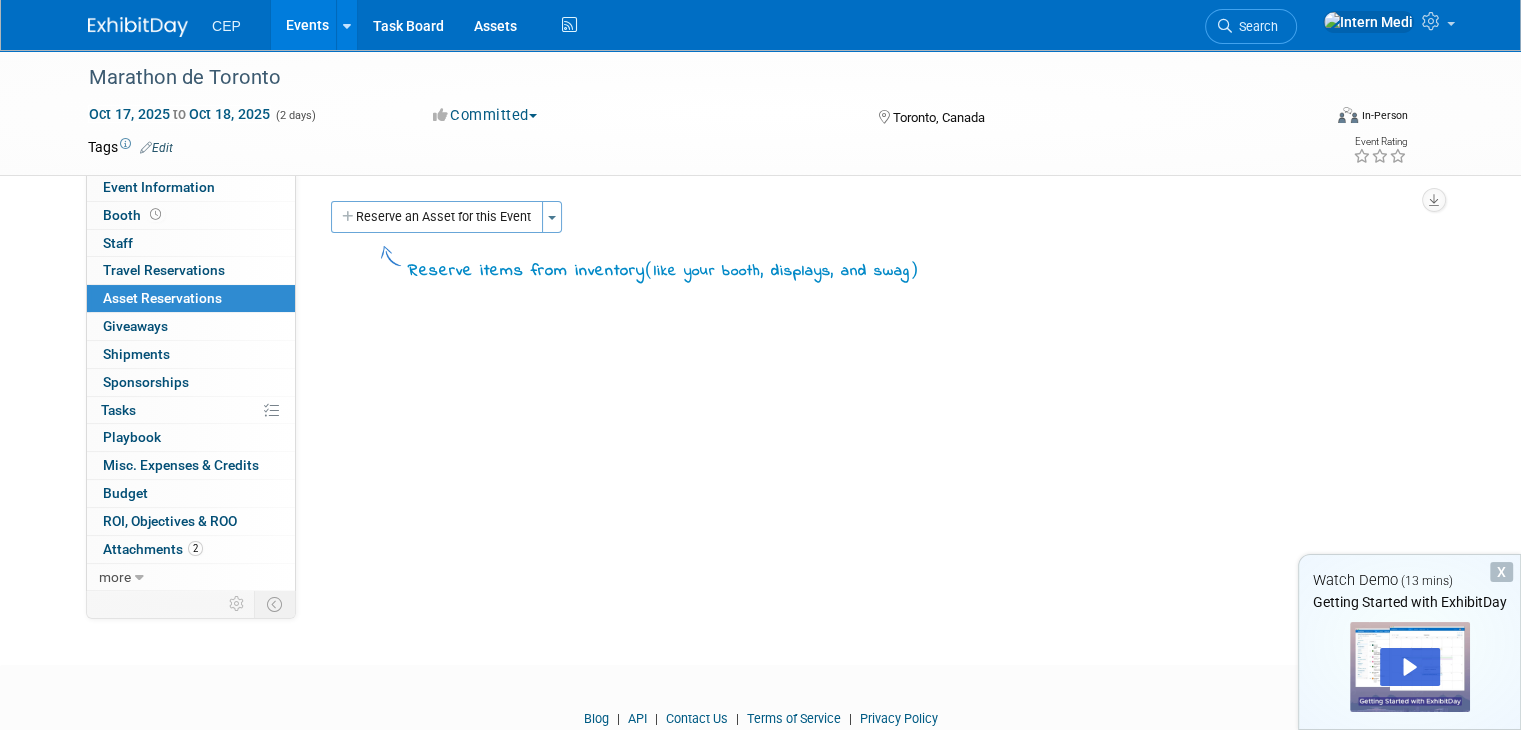 click on "0
Asset Reservations 0" at bounding box center (191, 298) 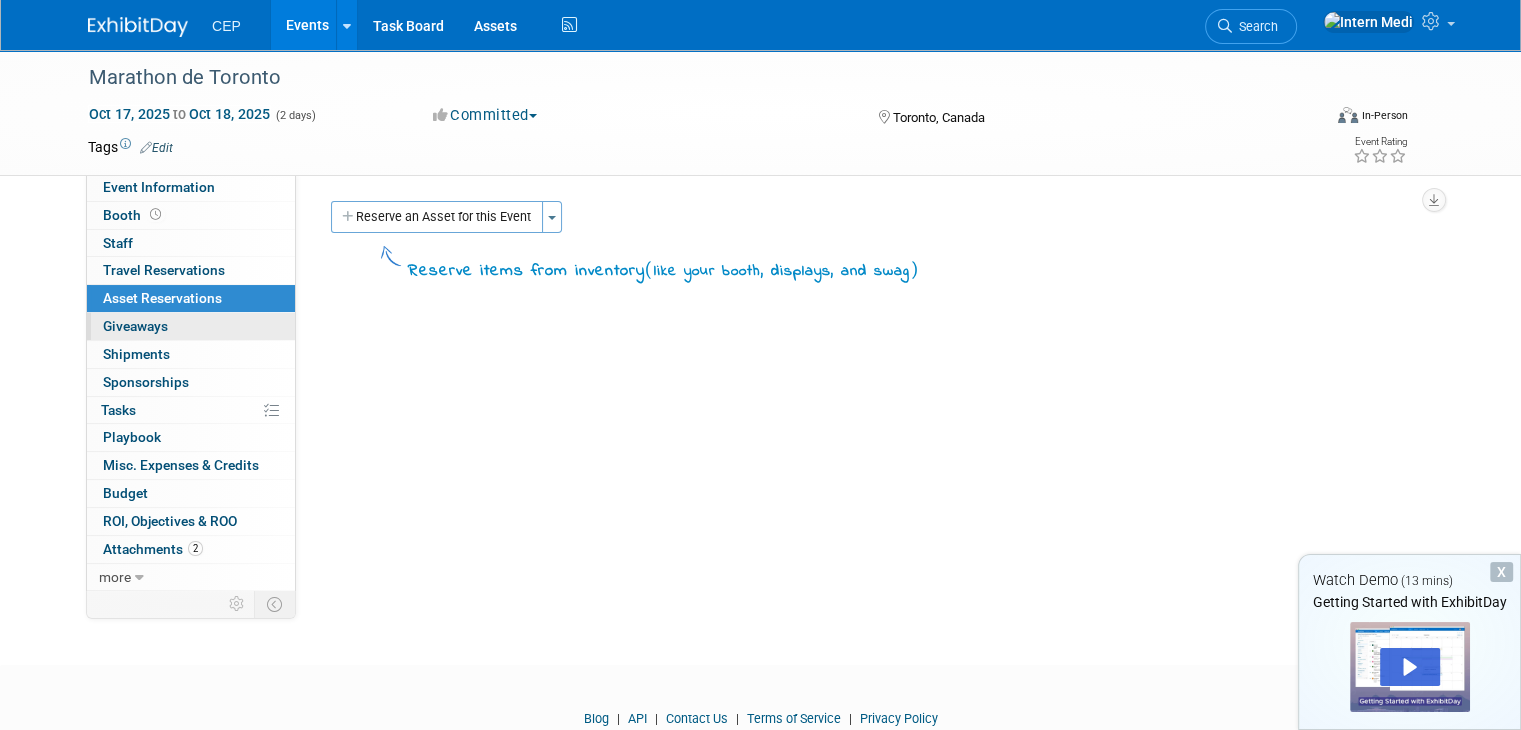 click on "0
Giveaways 0" at bounding box center [191, 326] 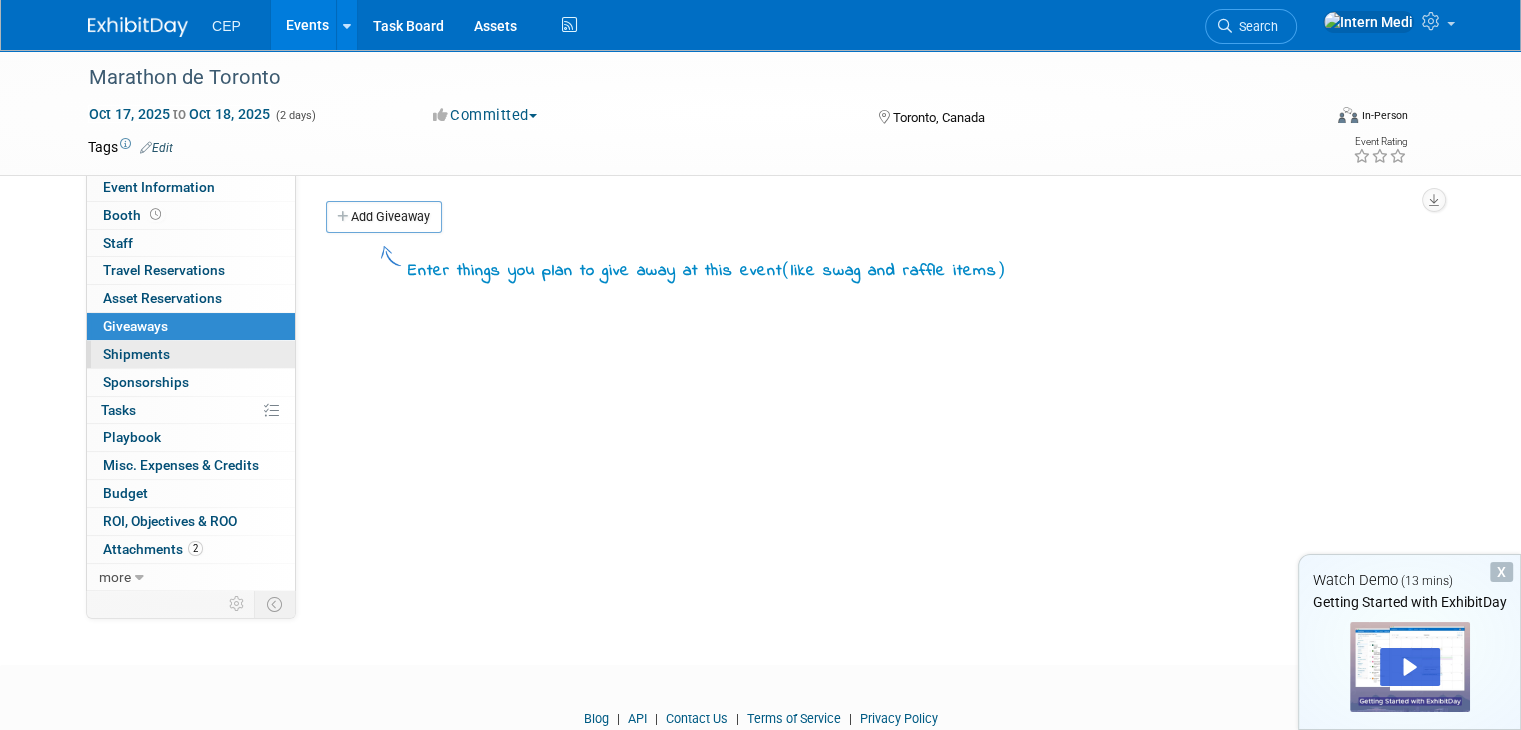 click on "0
Shipments 0" at bounding box center [191, 354] 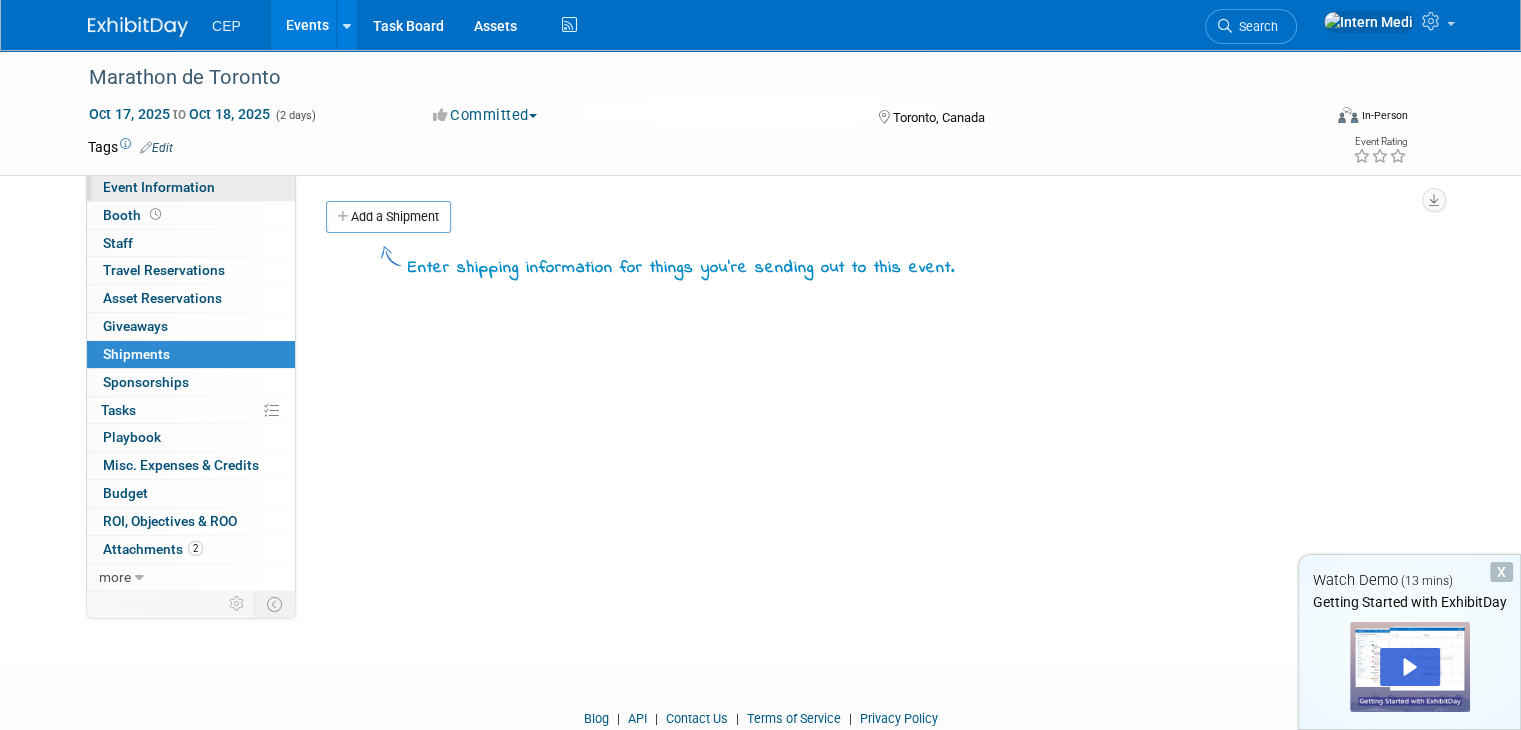 click on "Event Information" at bounding box center (191, 187) 